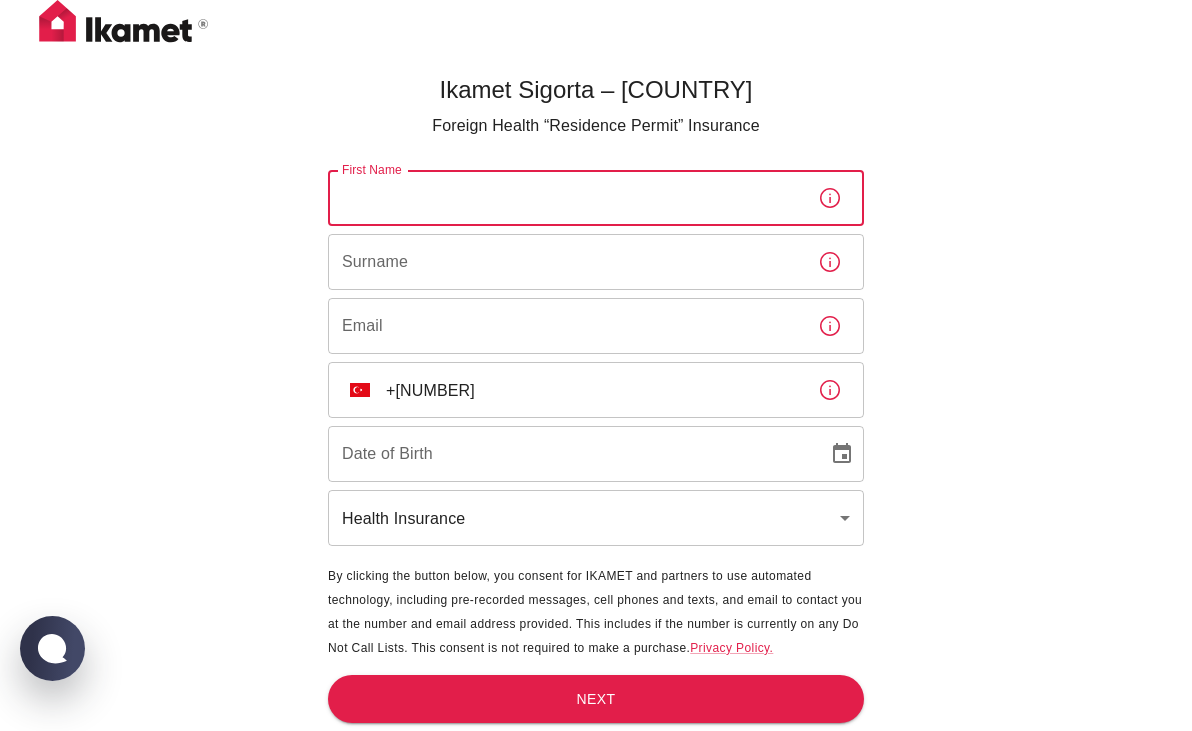 scroll, scrollTop: 0, scrollLeft: 0, axis: both 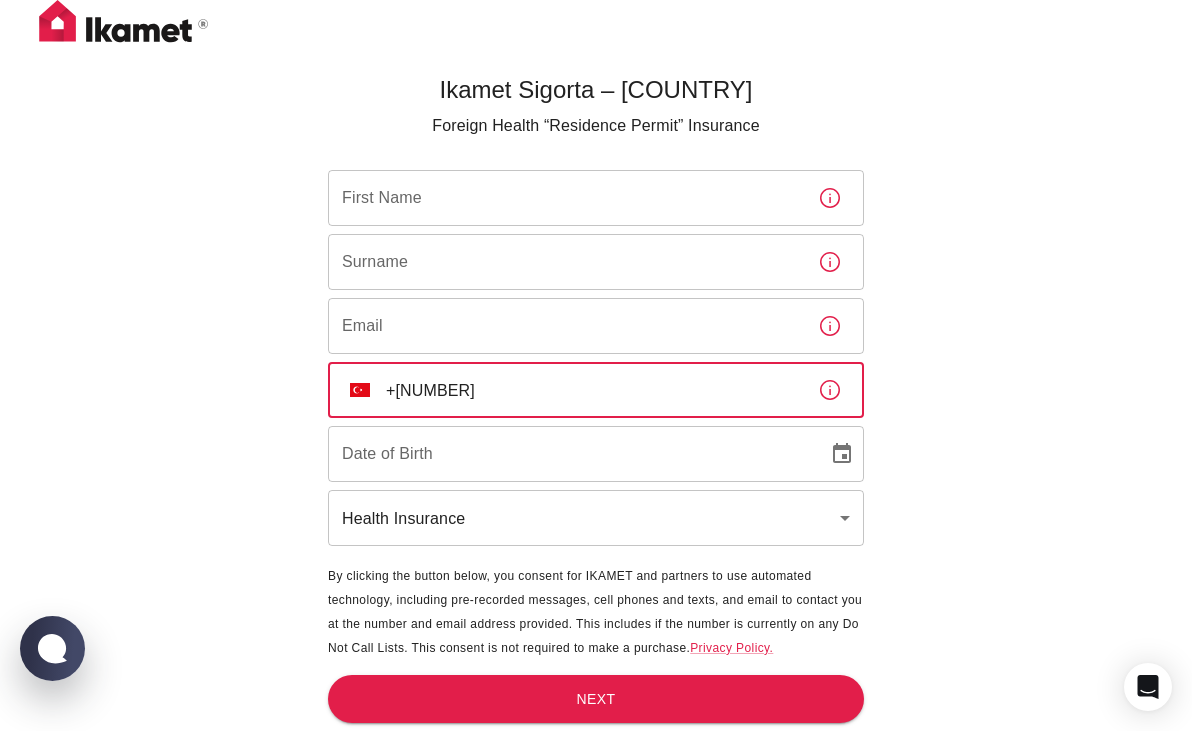 click 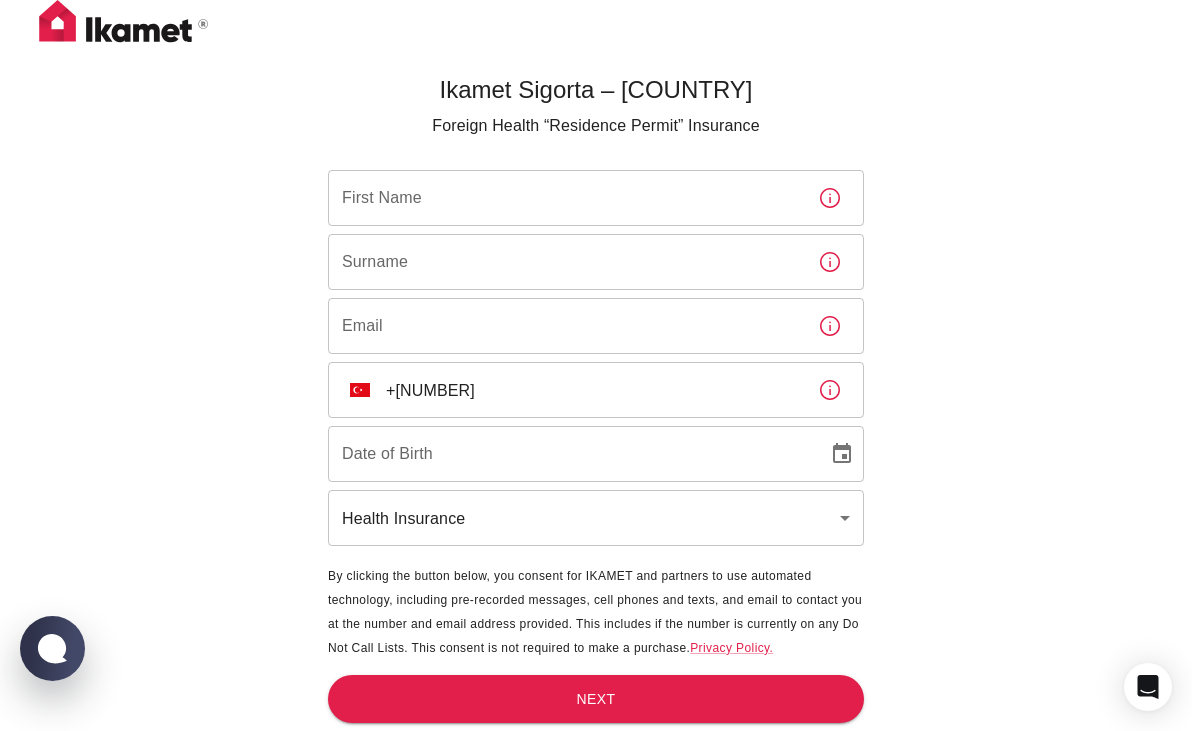 scroll, scrollTop: 0, scrollLeft: 0, axis: both 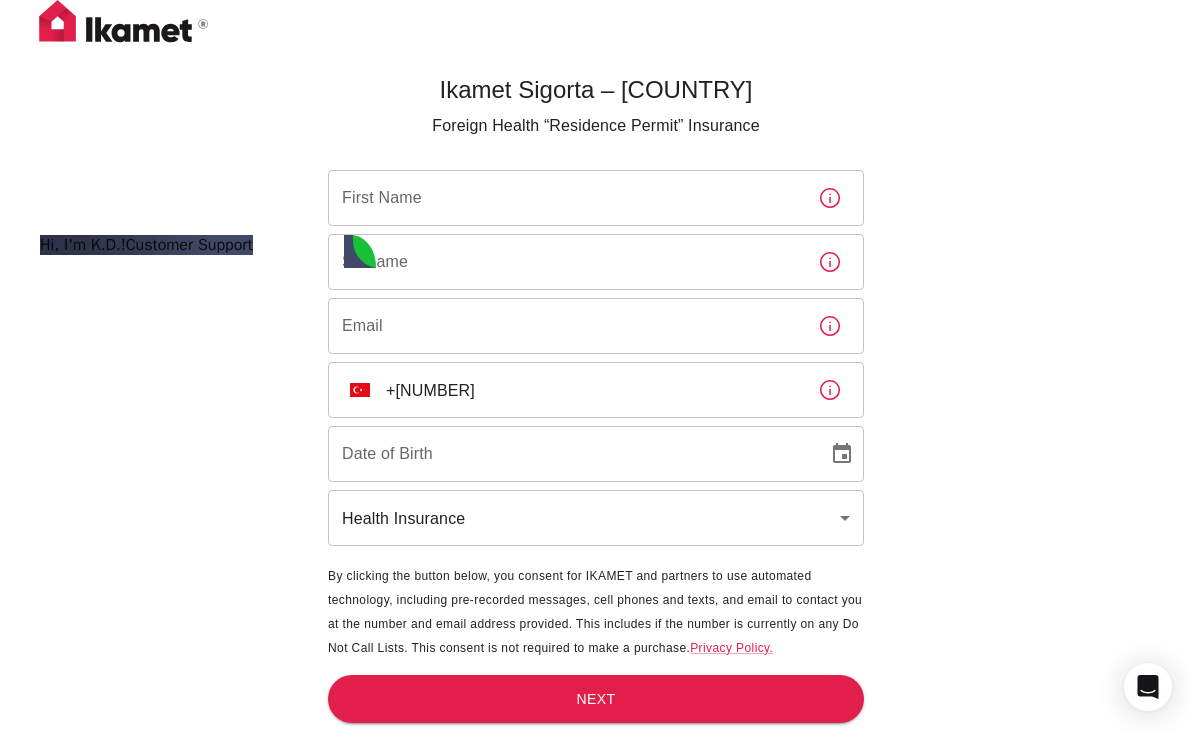 click 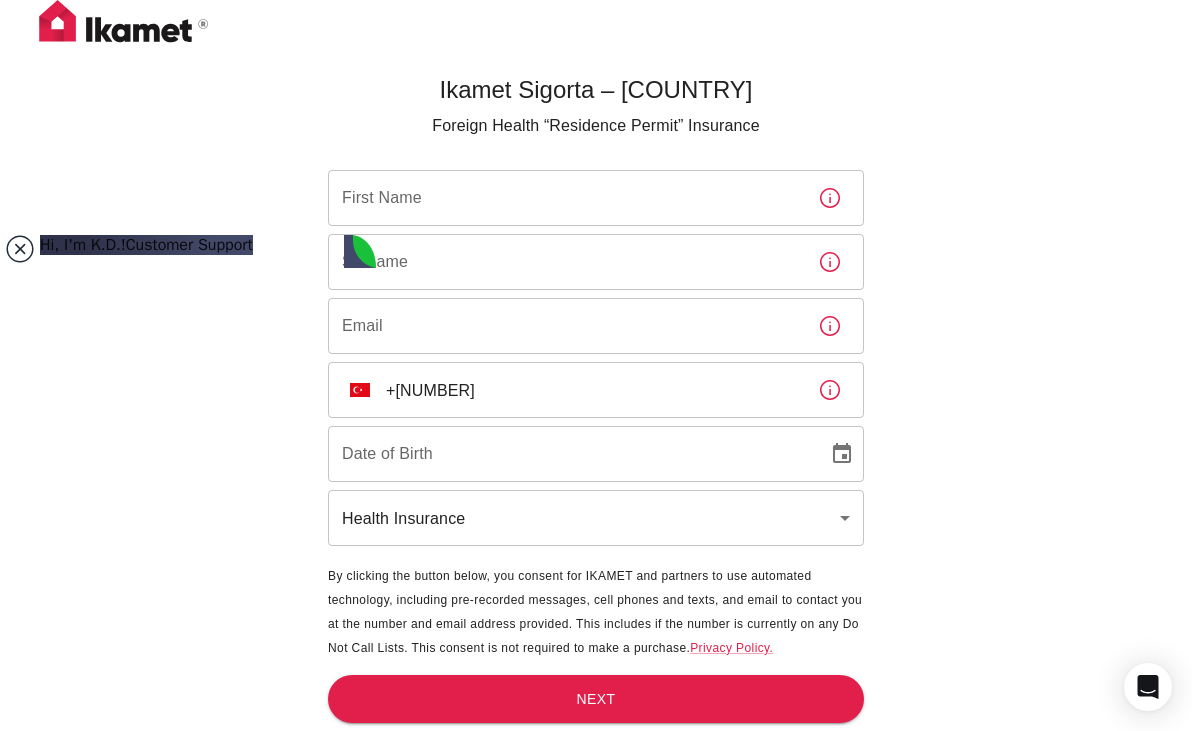 click at bounding box center (20, 249) 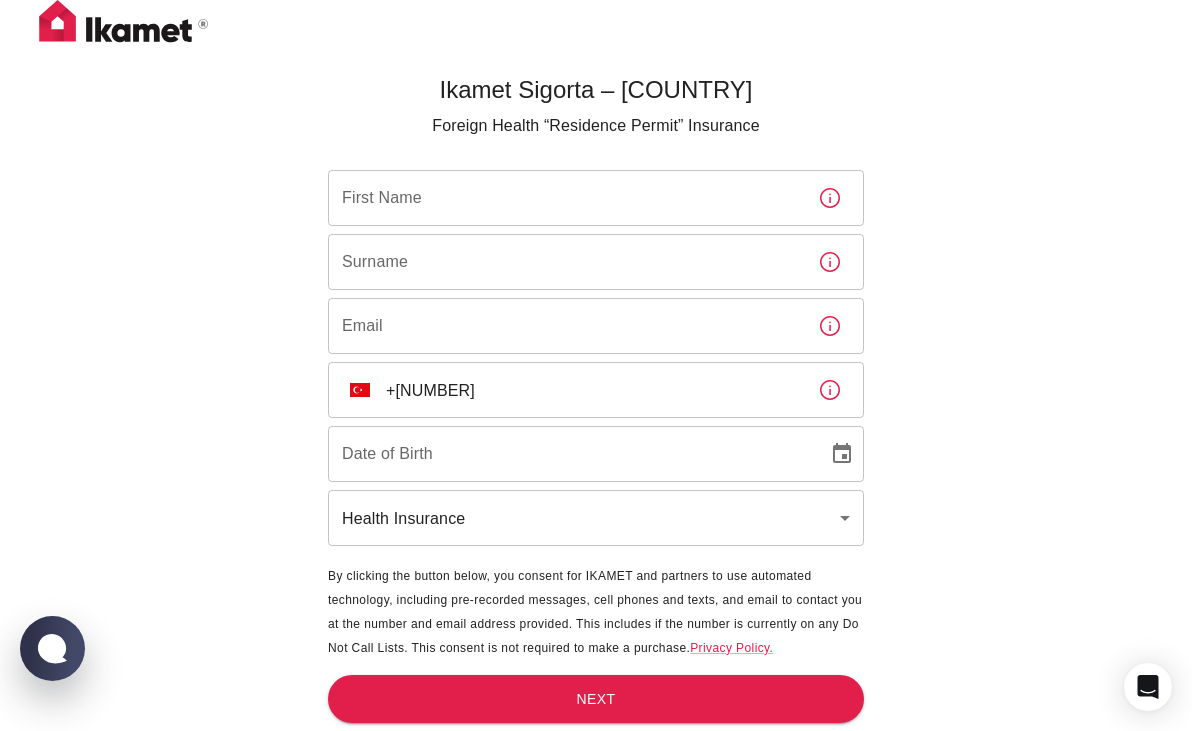 click on "First Name" at bounding box center [565, 198] 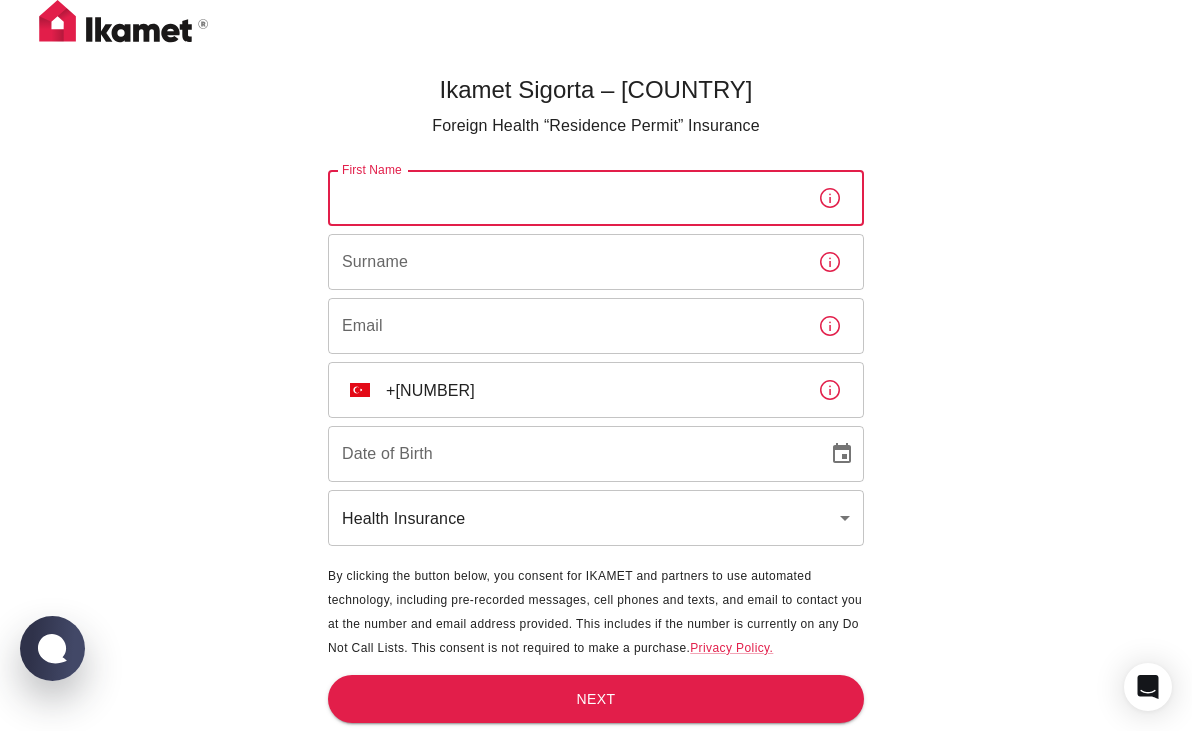 click on "First Name" at bounding box center (565, 198) 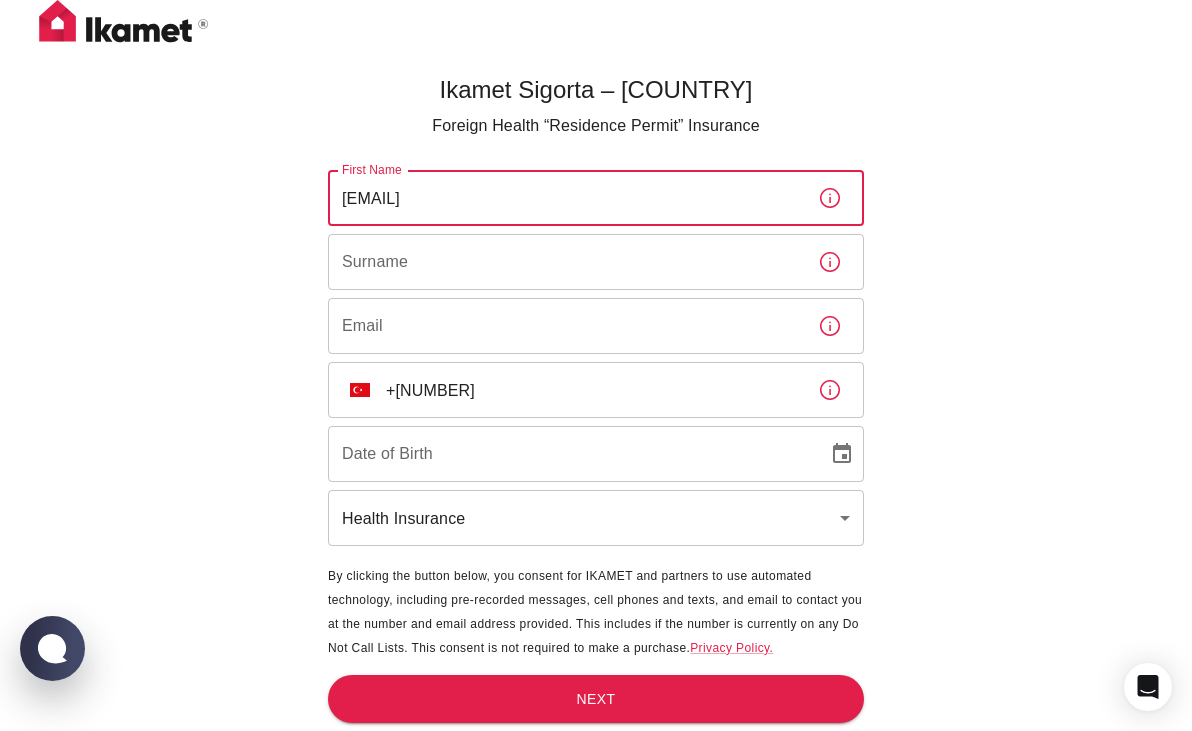 type on "[EMAIL]" 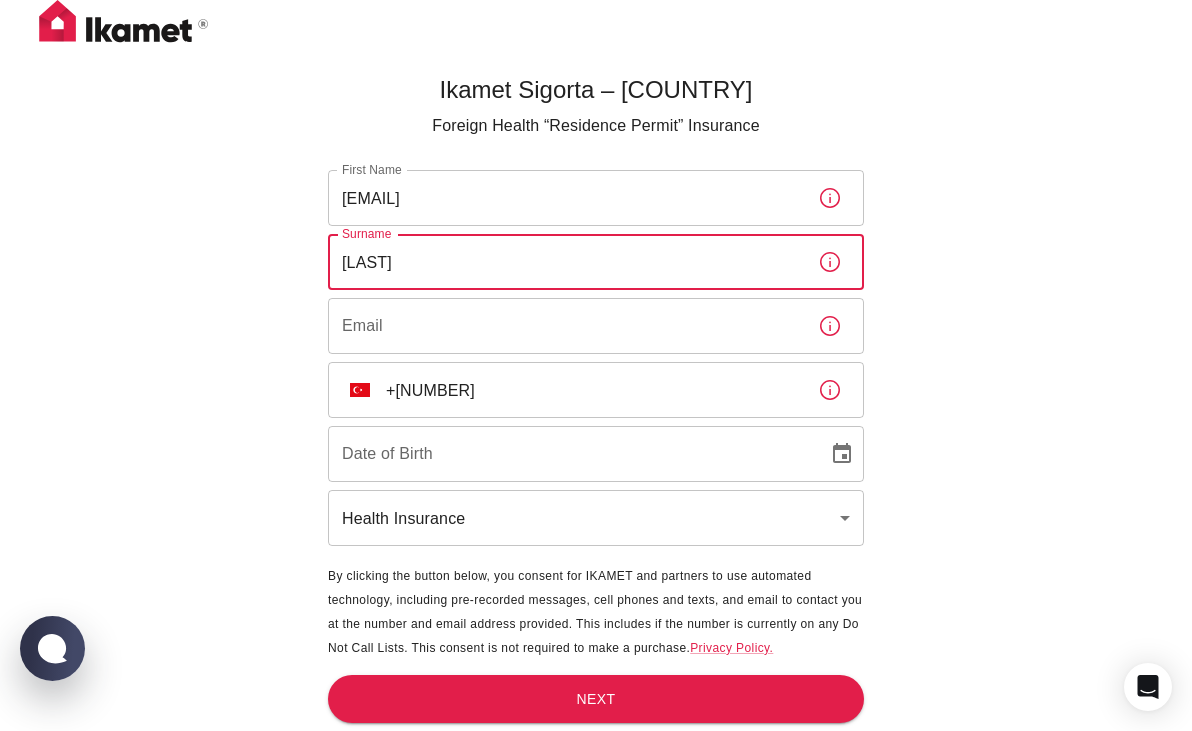 type on "[LAST]" 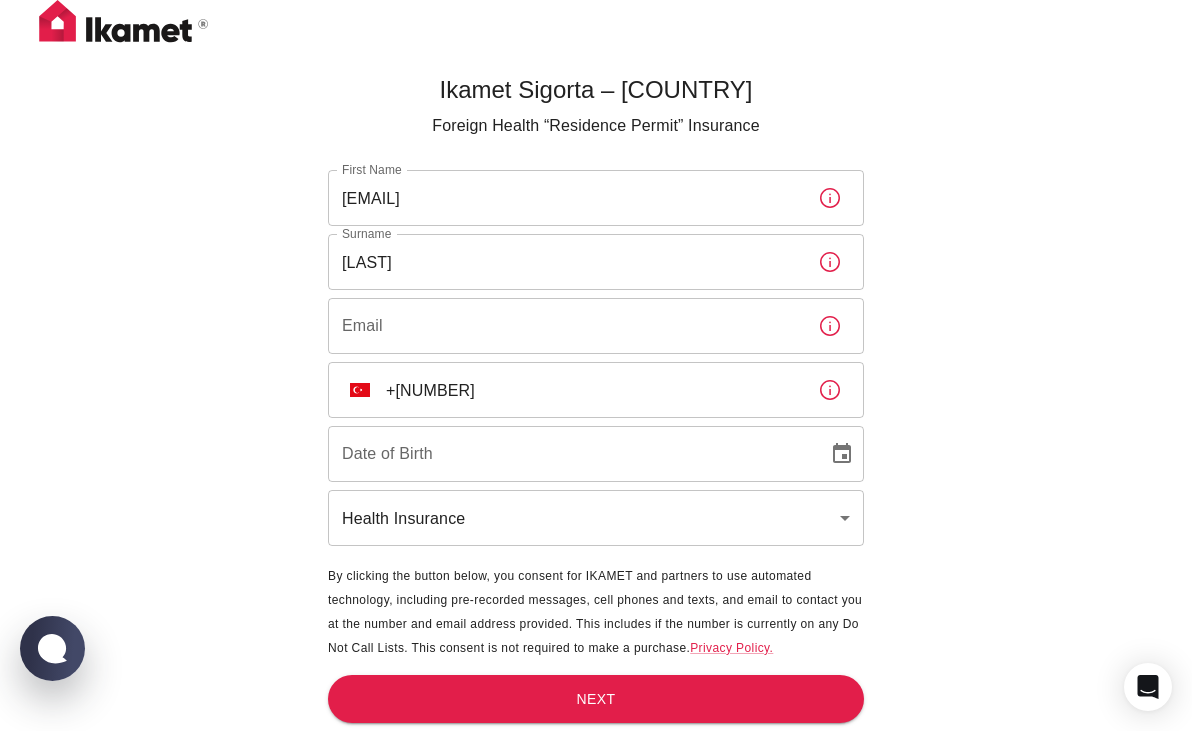 click 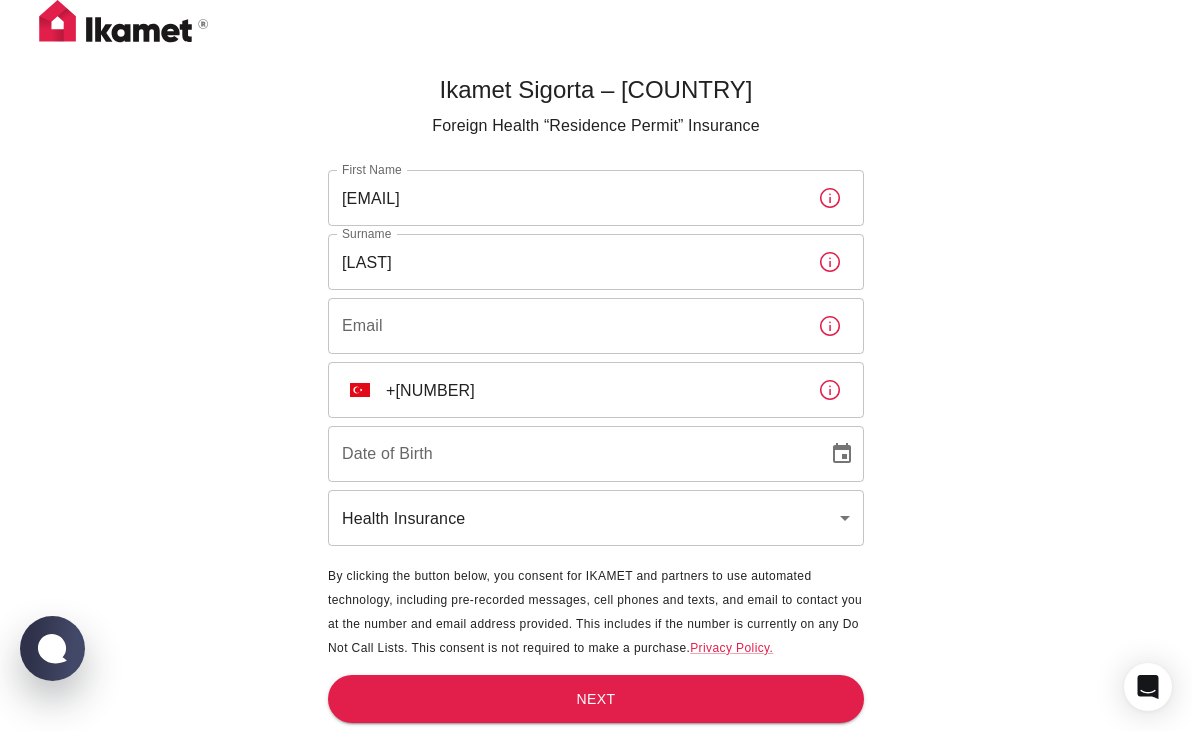 click on "[EMAIL]" at bounding box center [565, 198] 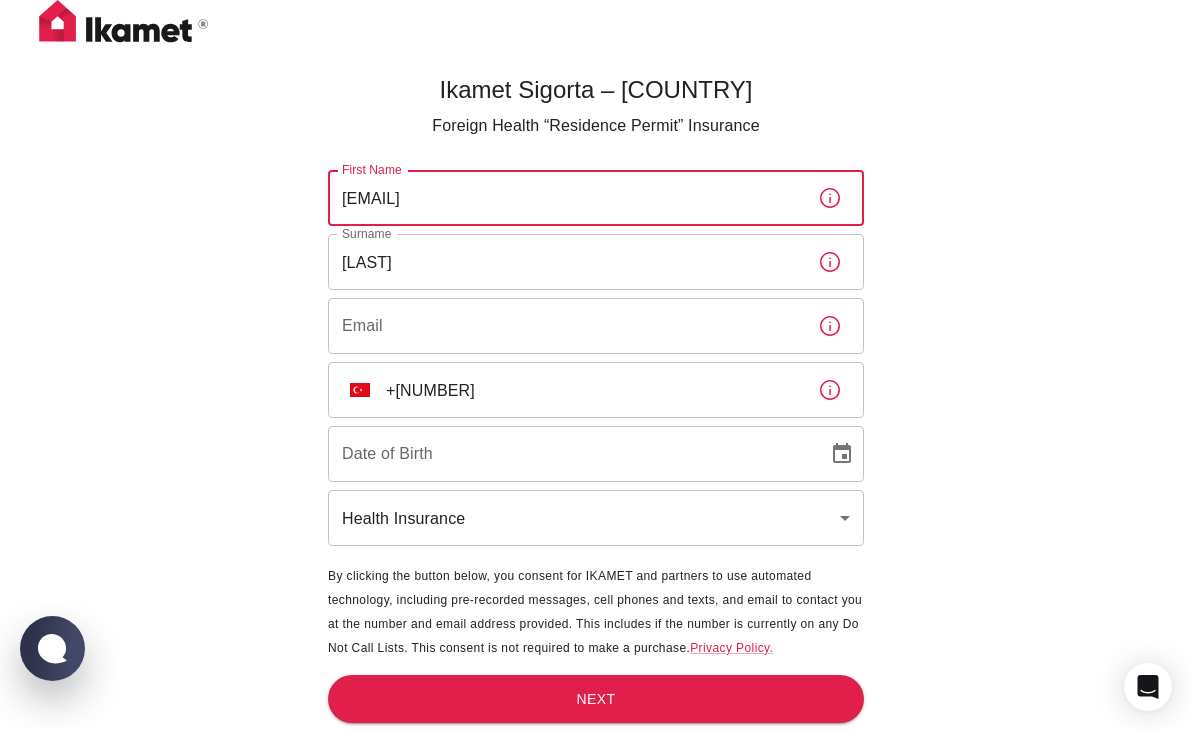 click on "[EMAIL]" at bounding box center [565, 198] 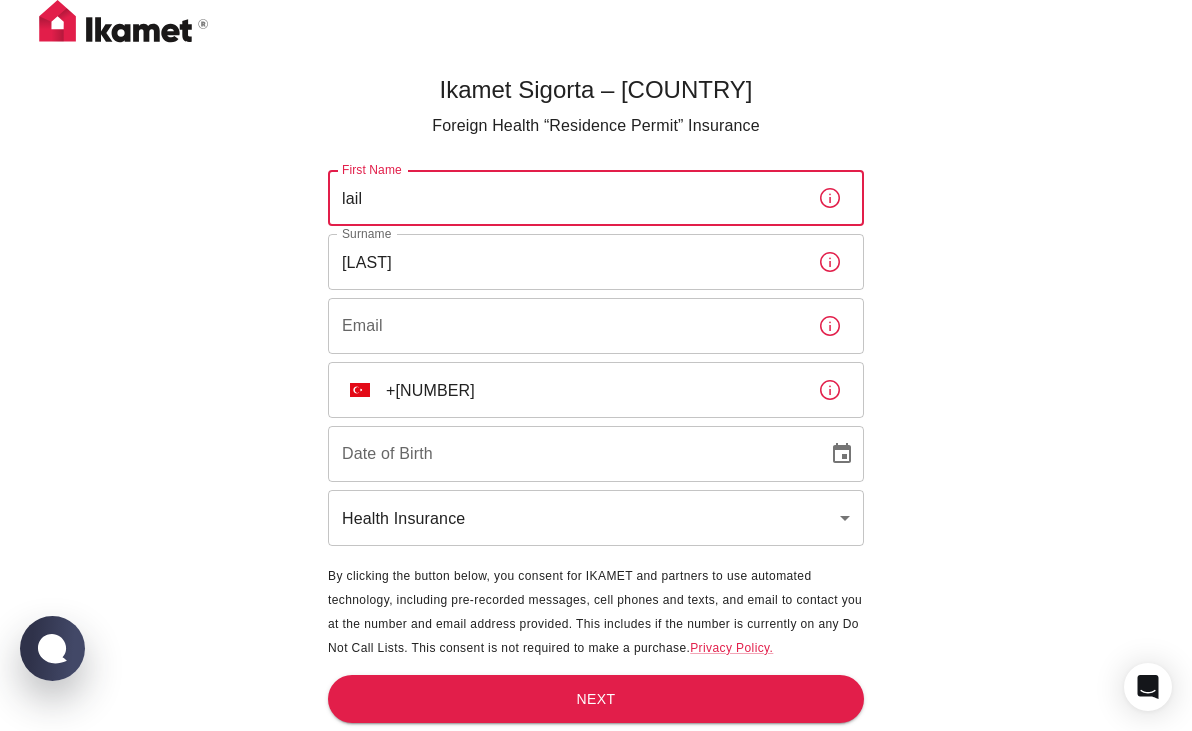 type on "Laila" 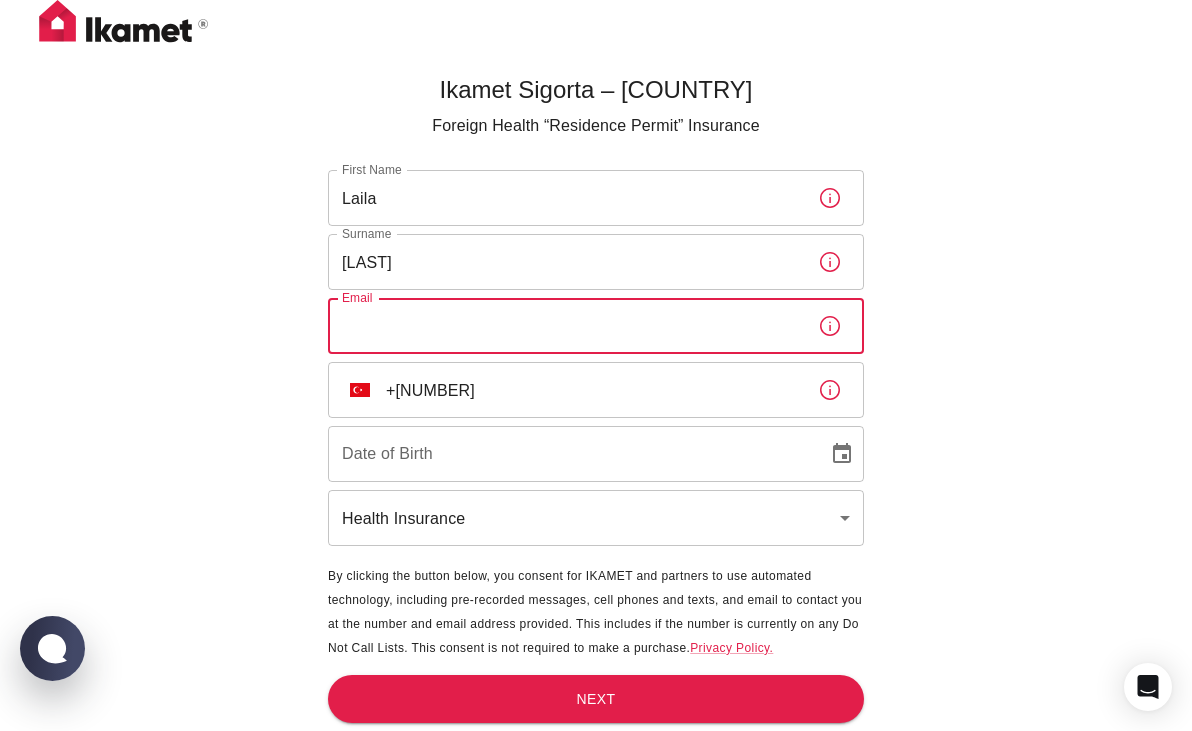 type on "j" 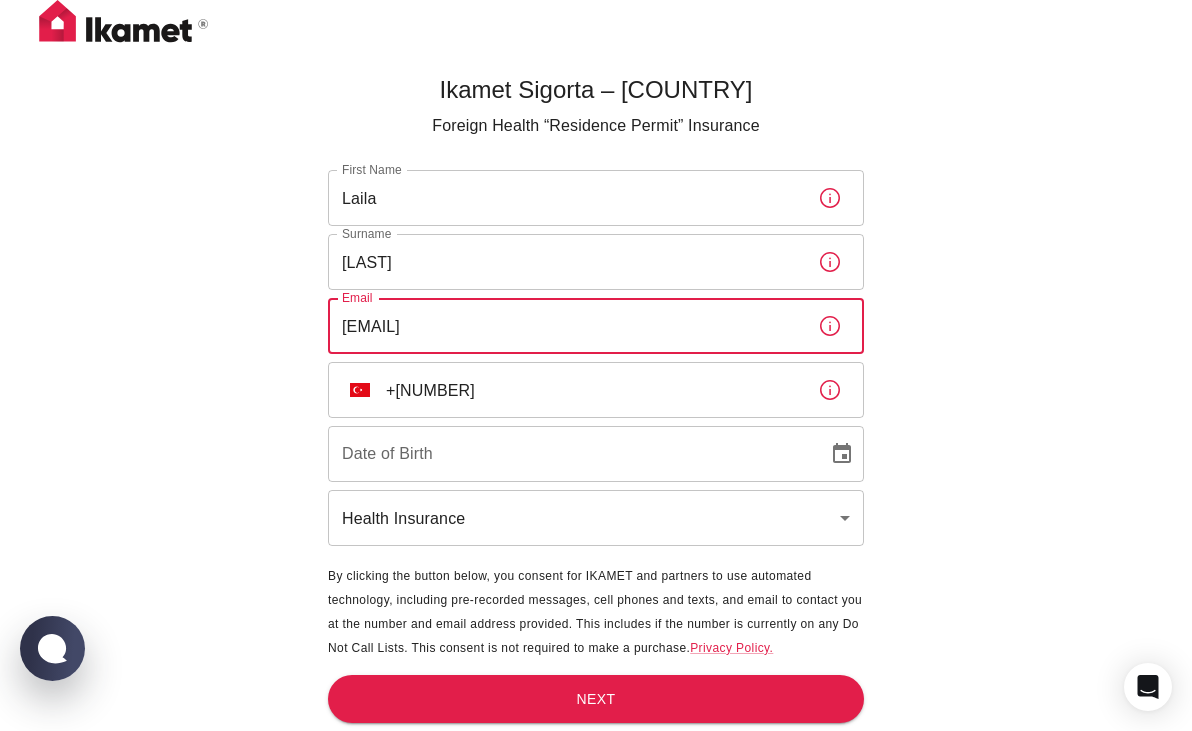 type on "[EMAIL]" 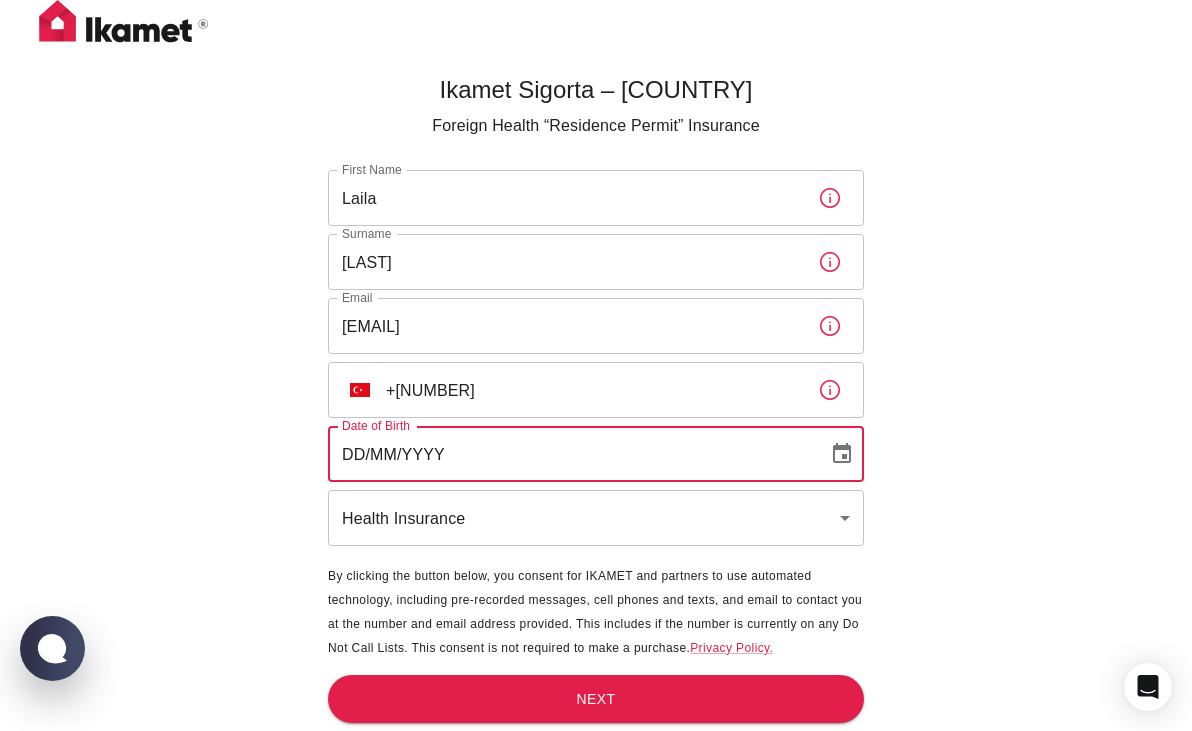 click on "DD/MM/YYYY" at bounding box center (571, 454) 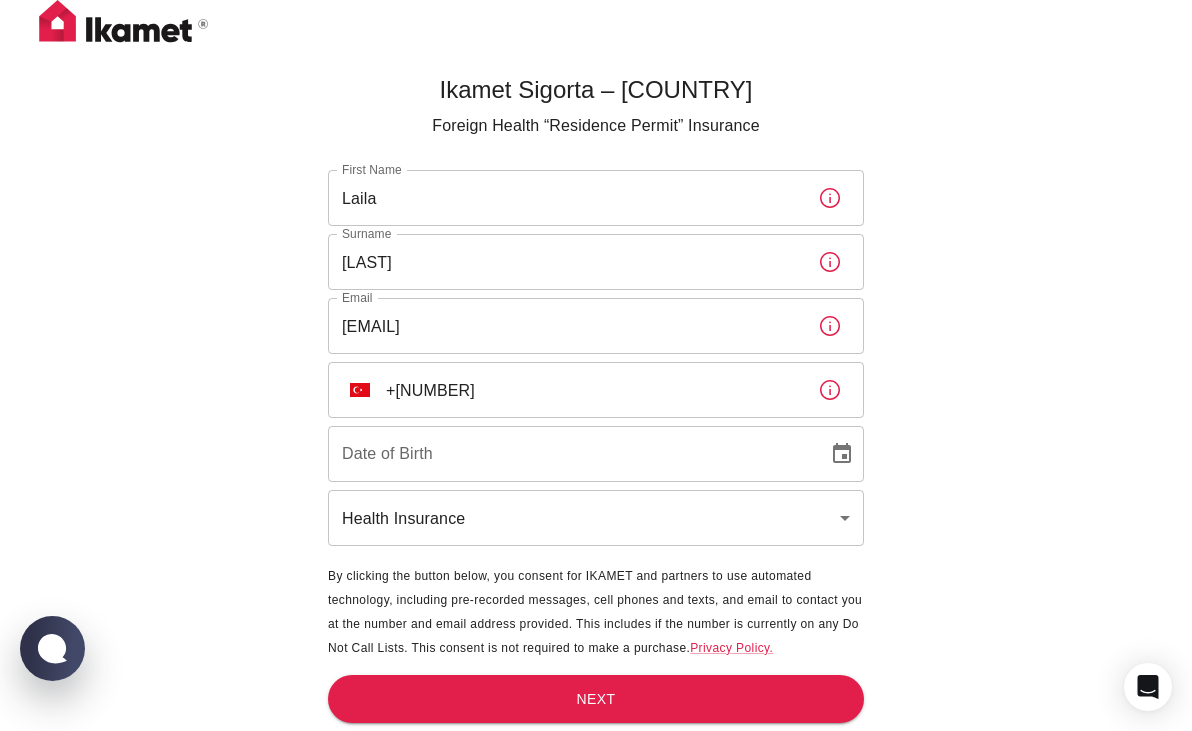 click 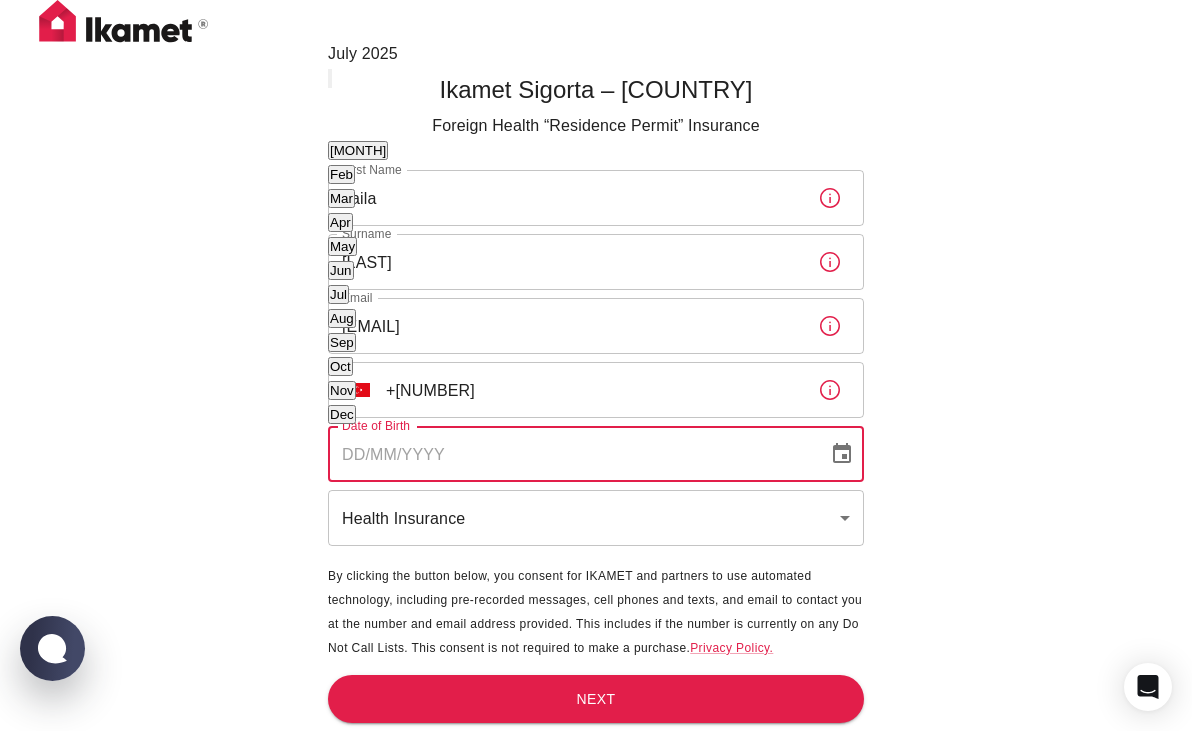 click at bounding box center (330, 78) 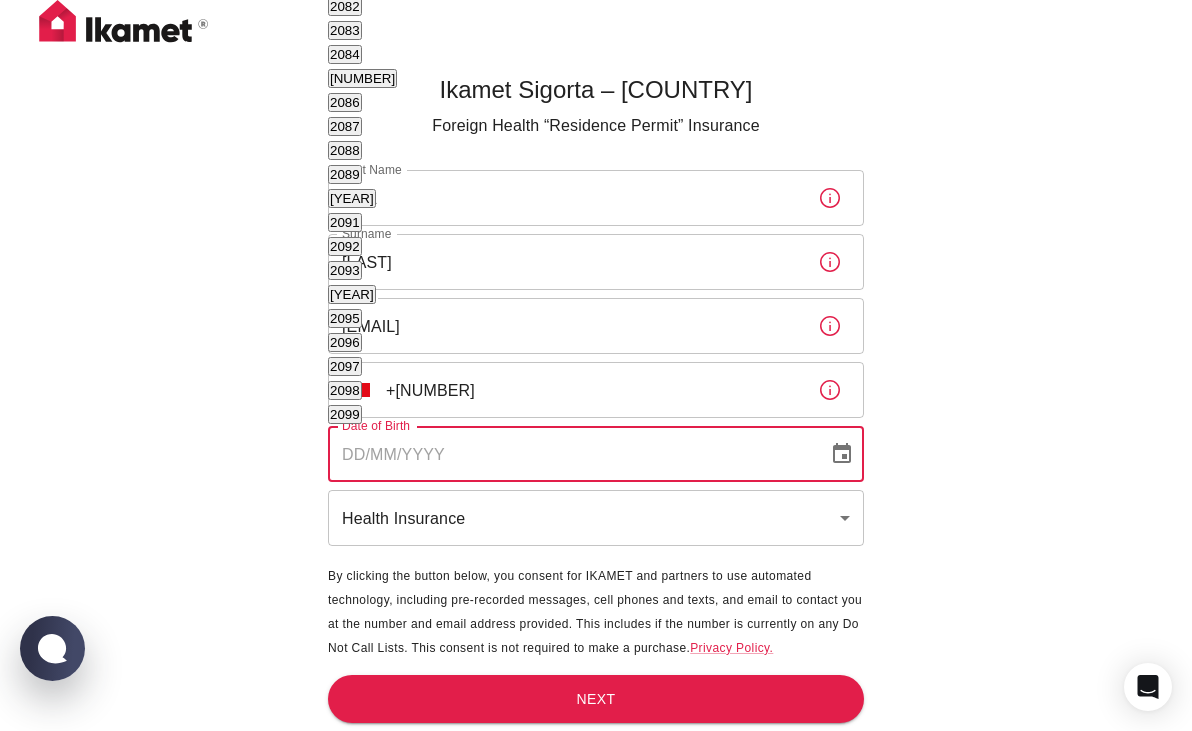 scroll, scrollTop: 1220, scrollLeft: 0, axis: vertical 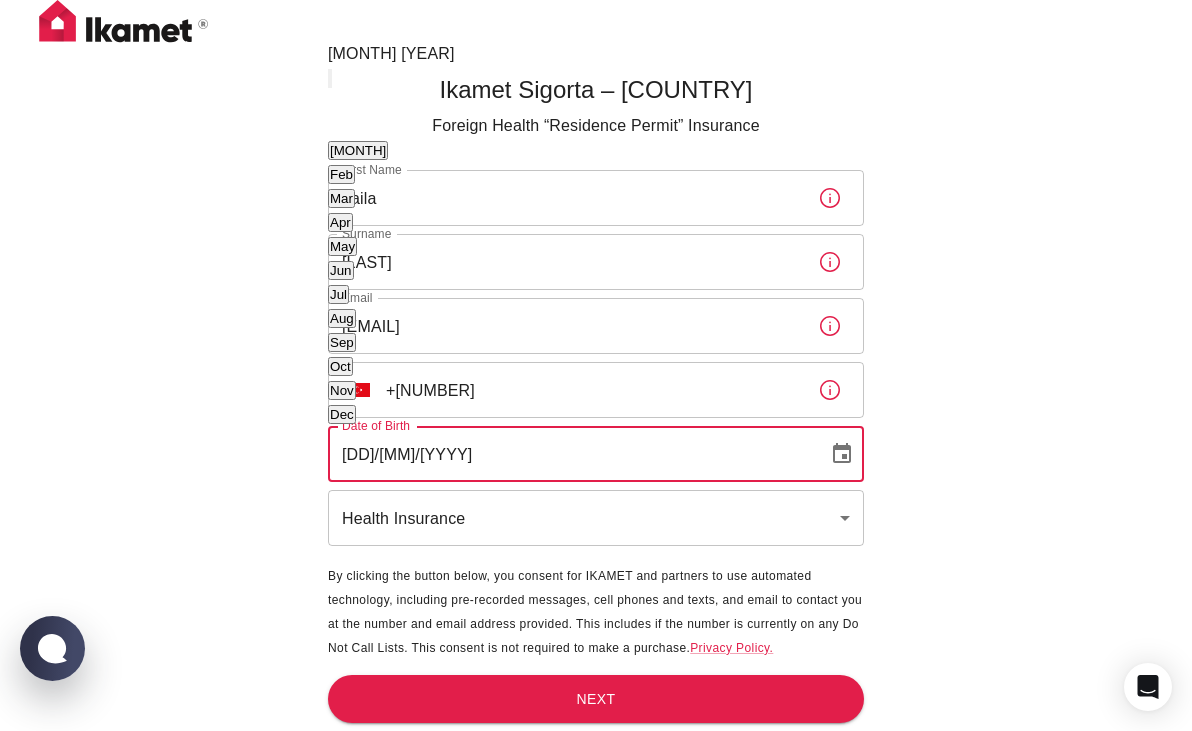 click on "May" at bounding box center (342, 246) 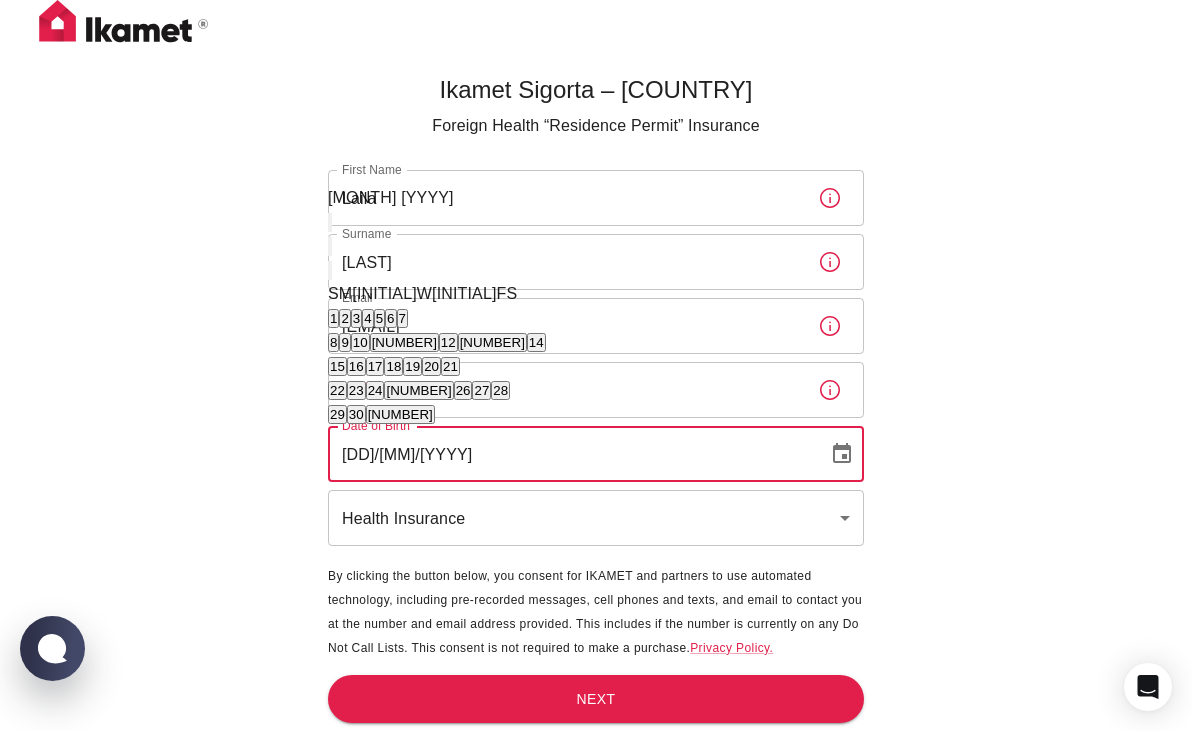 click on "1" at bounding box center [333, 318] 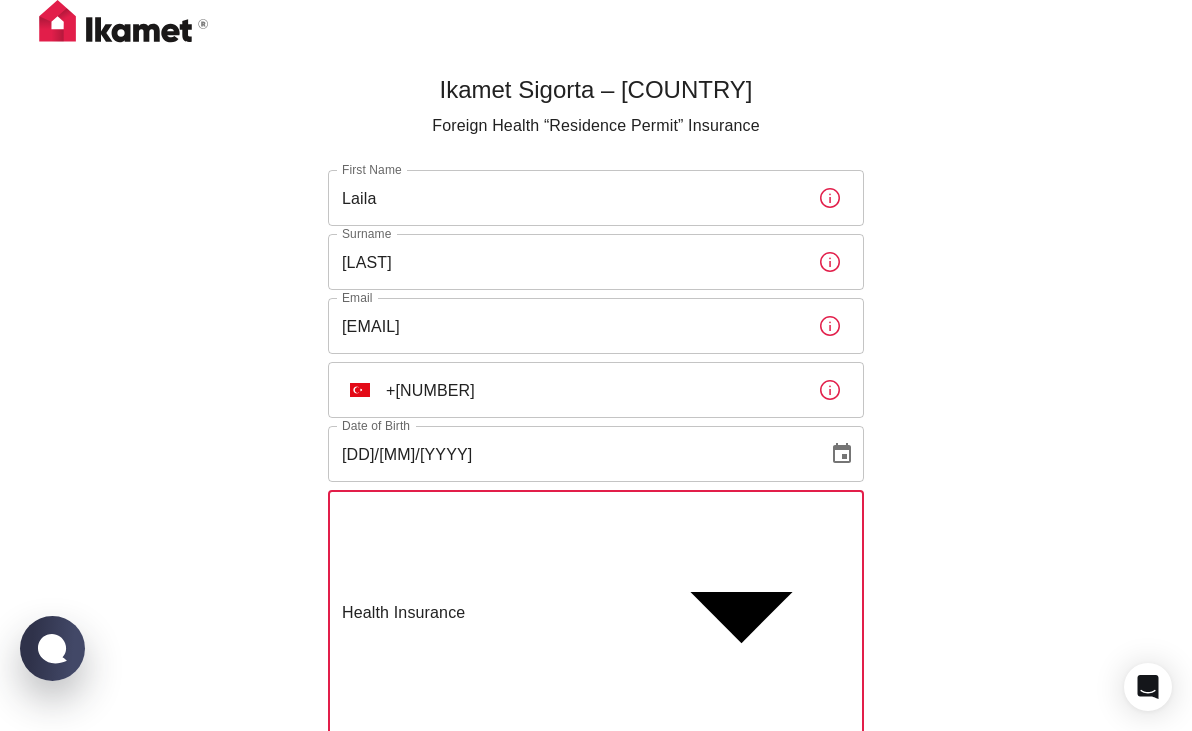 click on "Official Ikamet Sigorta – Turkey Foreign Health “Residence Permit” Insurance First Name [FIRST] First Name Surname [LAST] Surname Email [EMAIL] Email ​ TR +90 ​ Date of Birth [DATE] Date of Birth Health Insurance health ​ By clicking the button below, you consent for IKAMET and partners to use automated technology, including pre-recorded messages, cell phones and texts, and email to contact you at the number and email address provided. This consent is not required to make a purchase. ​ Privacy Policy. Next
WhatsApp Chat with us
Health Insurance Traffik Insurance Travel Insurance" at bounding box center [596, 496] 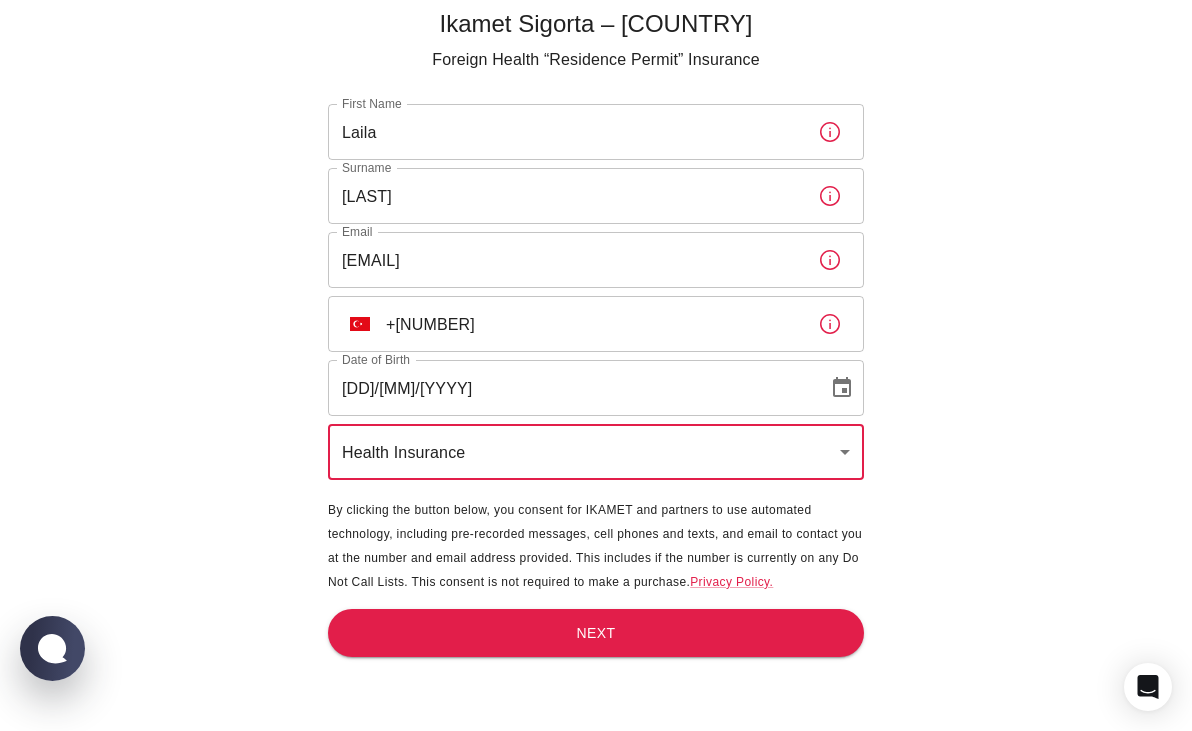 scroll, scrollTop: 66, scrollLeft: 0, axis: vertical 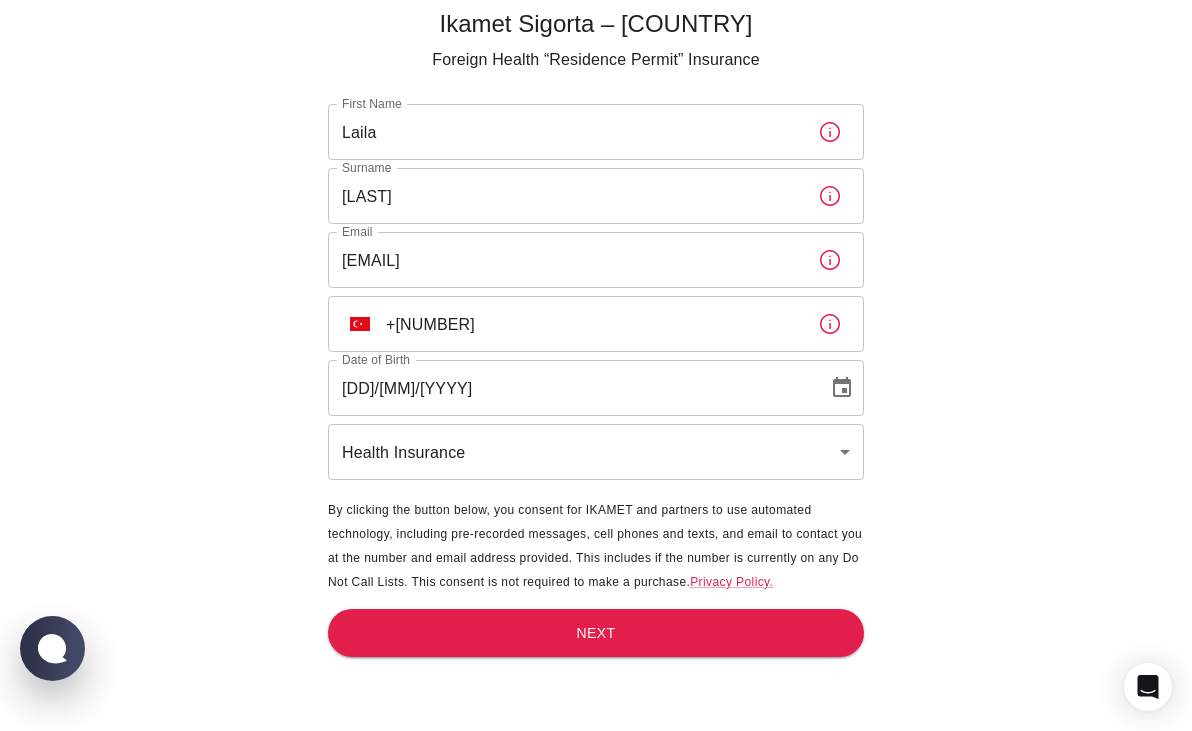 click at bounding box center [360, 324] 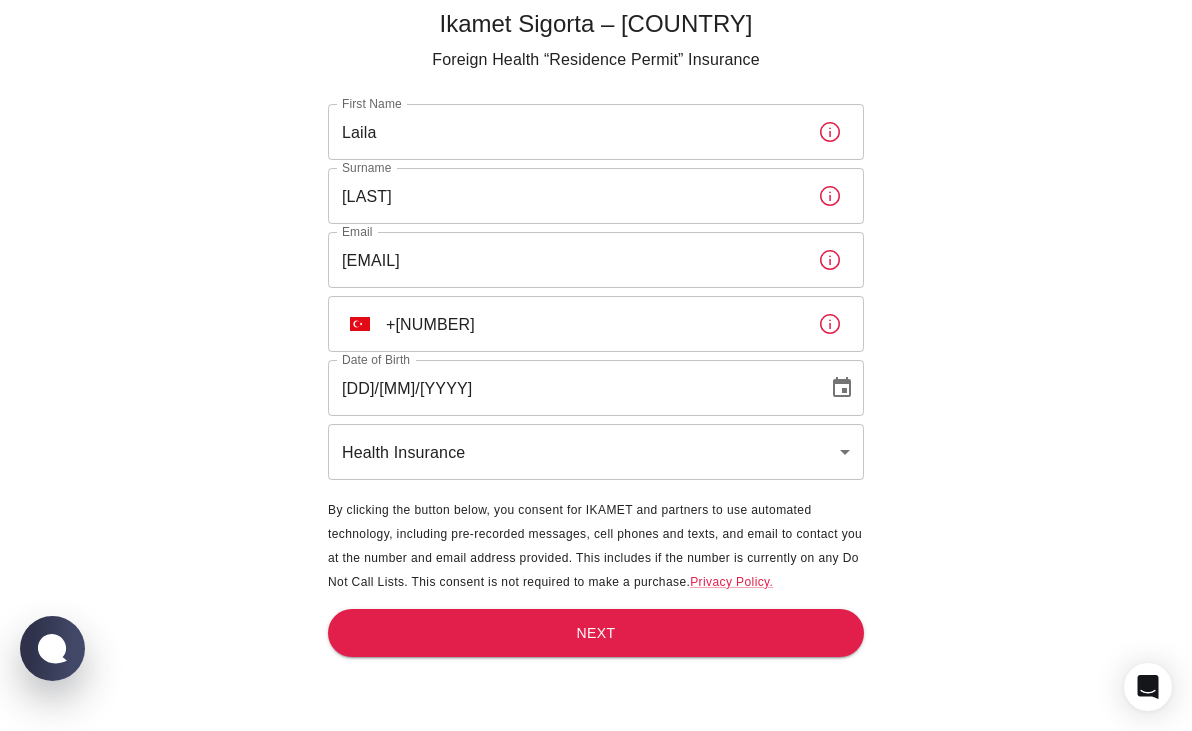 scroll, scrollTop: 3835, scrollLeft: 0, axis: vertical 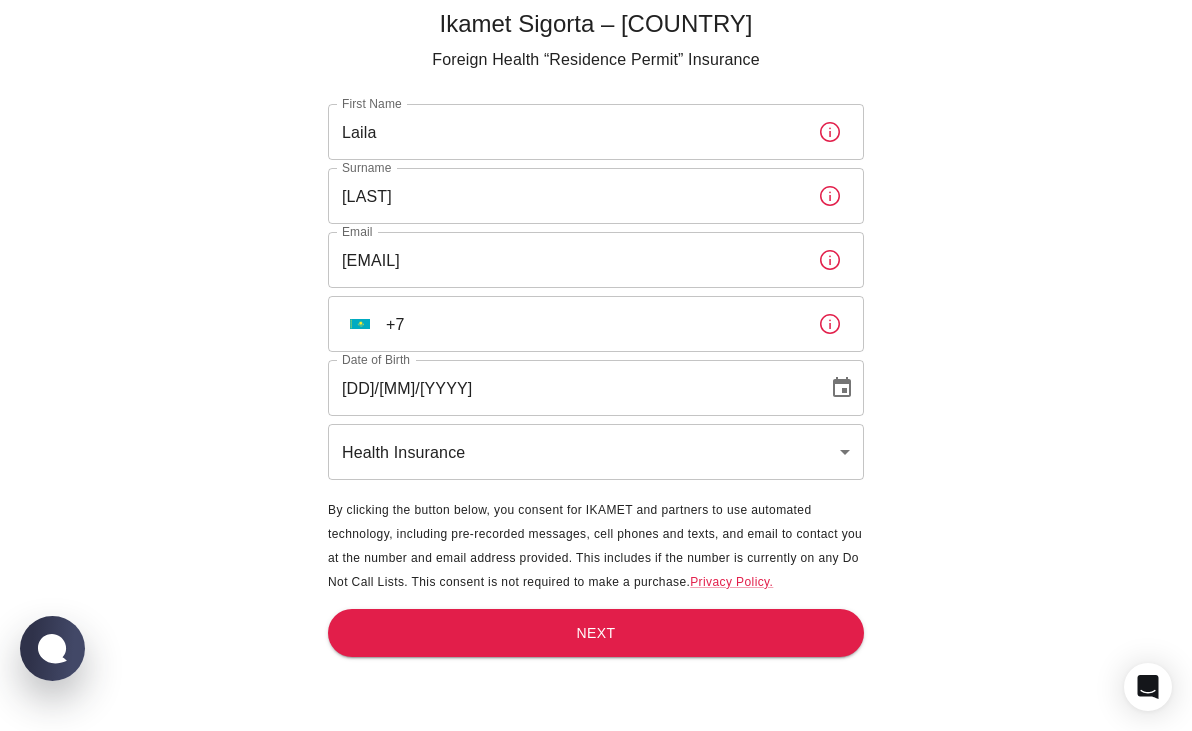 click on "+7" at bounding box center [594, 324] 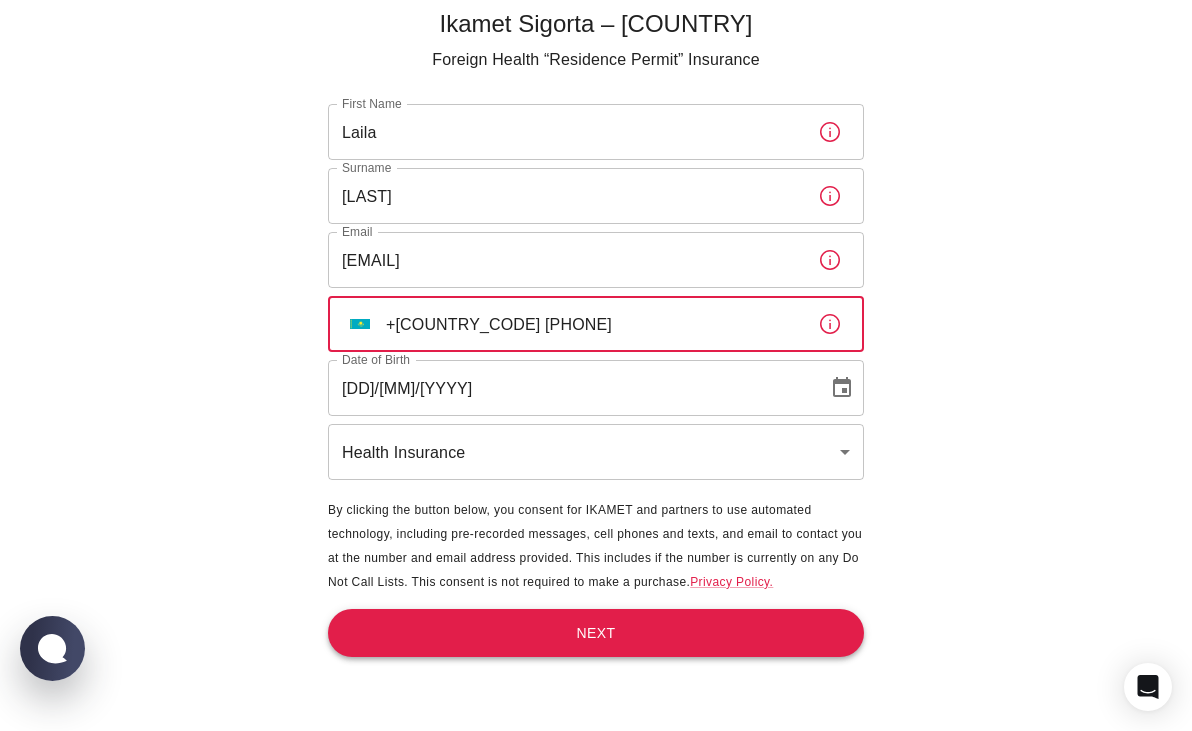 scroll, scrollTop: 66, scrollLeft: 0, axis: vertical 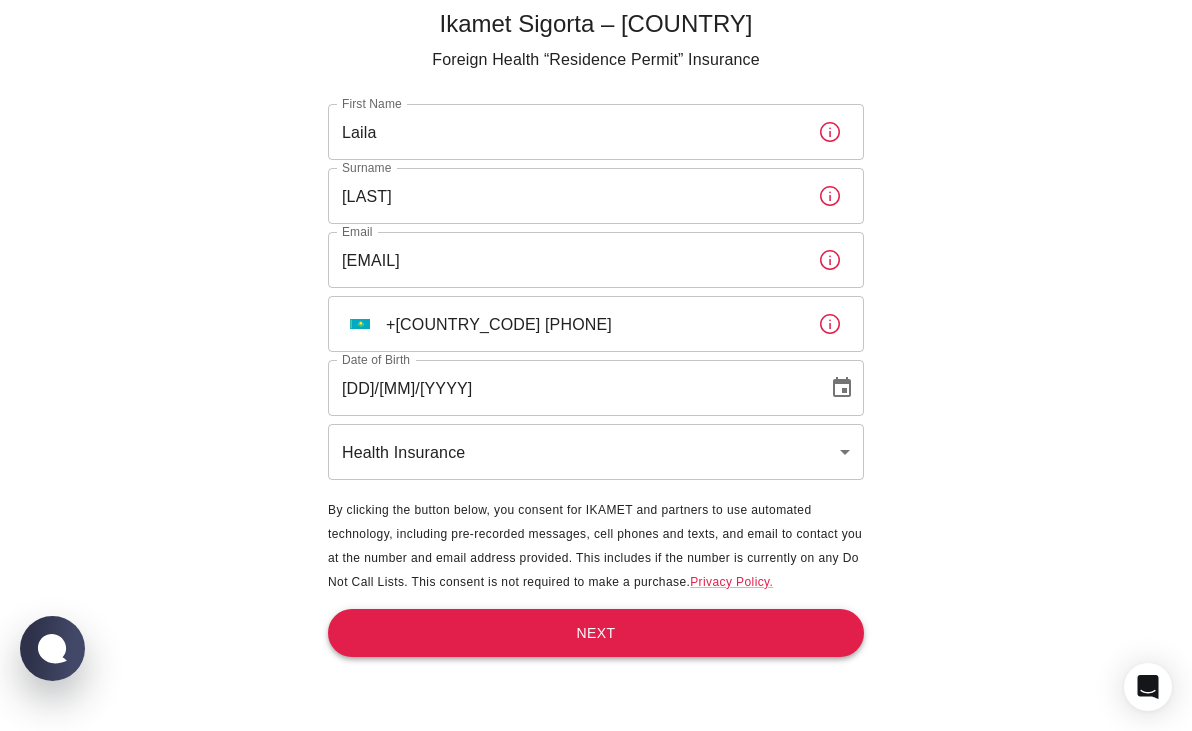 click on "Next" at bounding box center (596, 633) 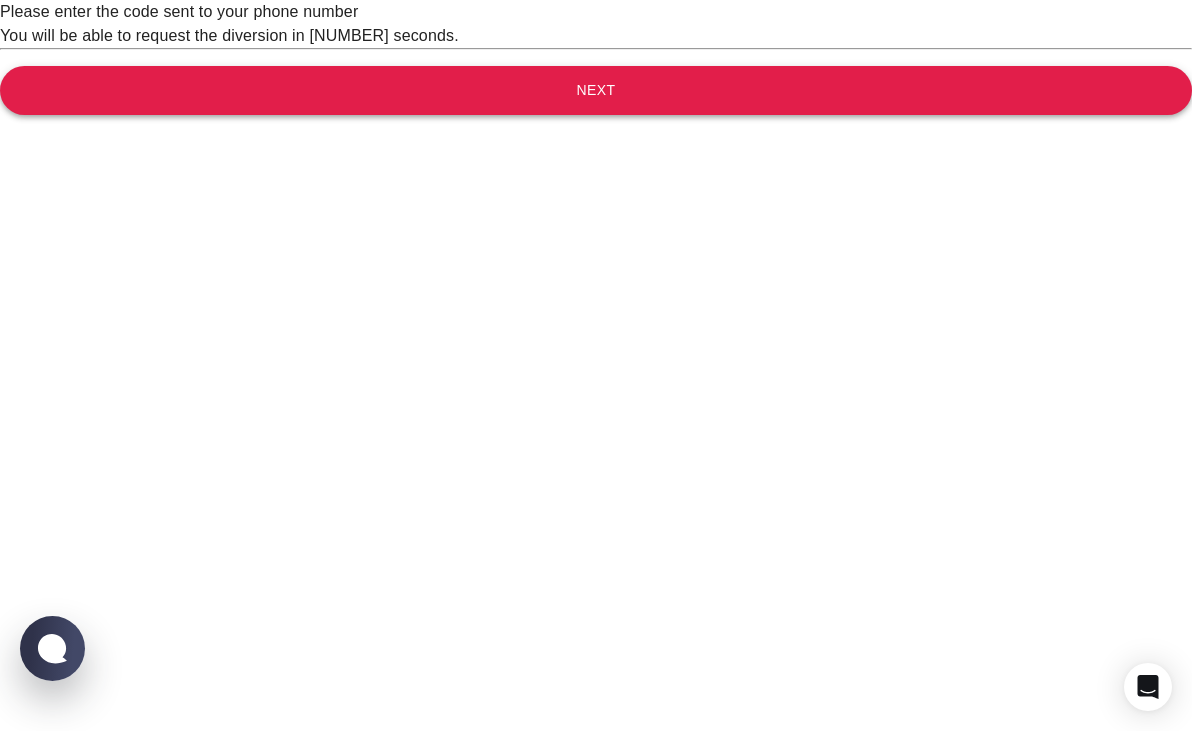 click on "Please enter the code sent to your phone number You will be able to request the diversion in 59 seconds. Next" at bounding box center (596, 57) 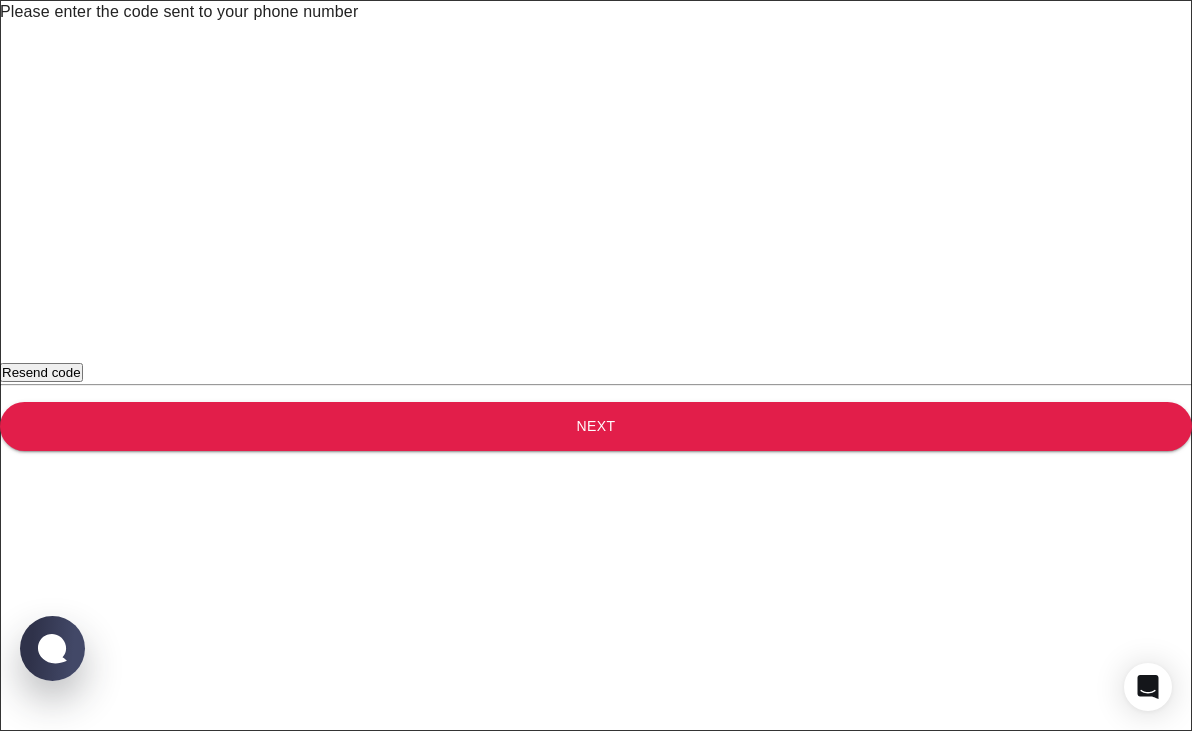 click on "Resend code" at bounding box center [41, 372] 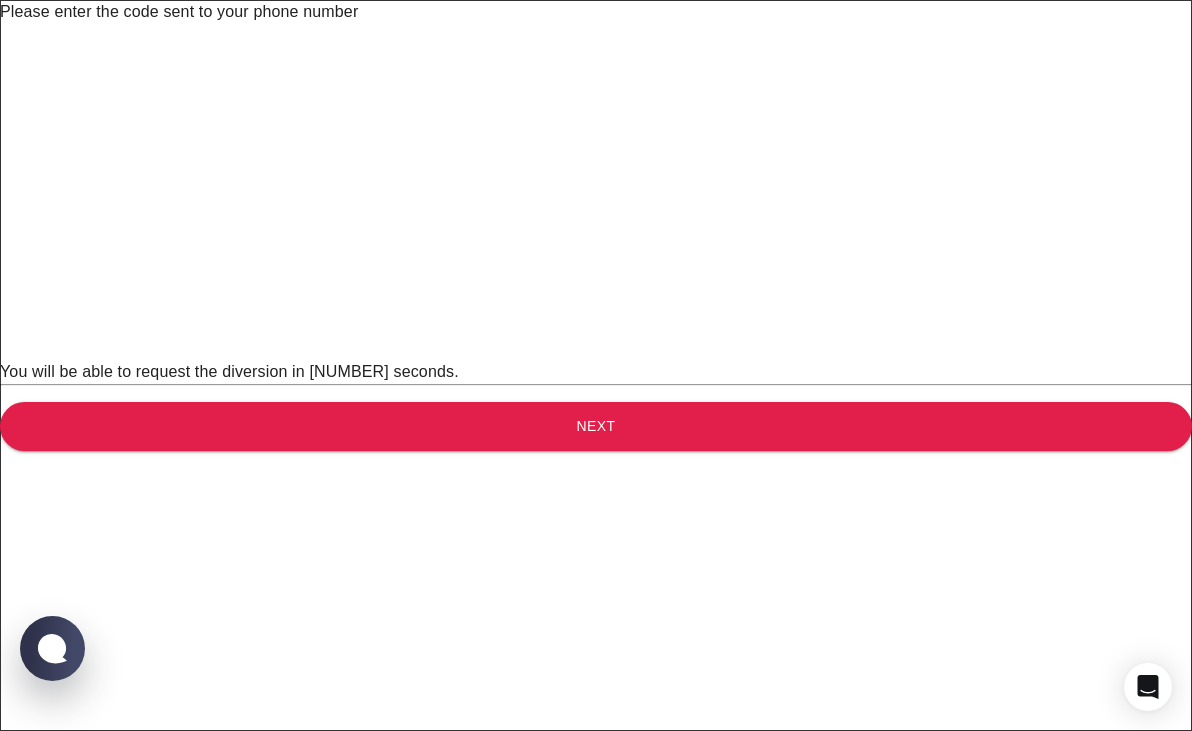 click at bounding box center [610, 52] 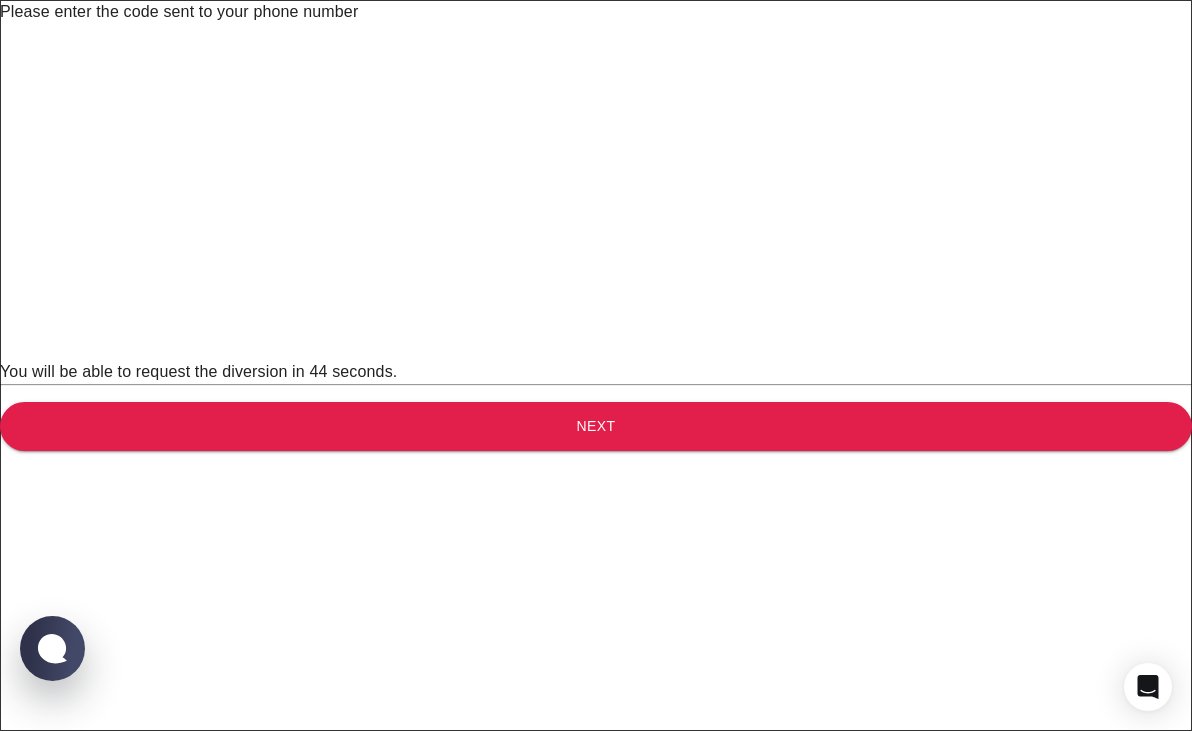 type on "8" 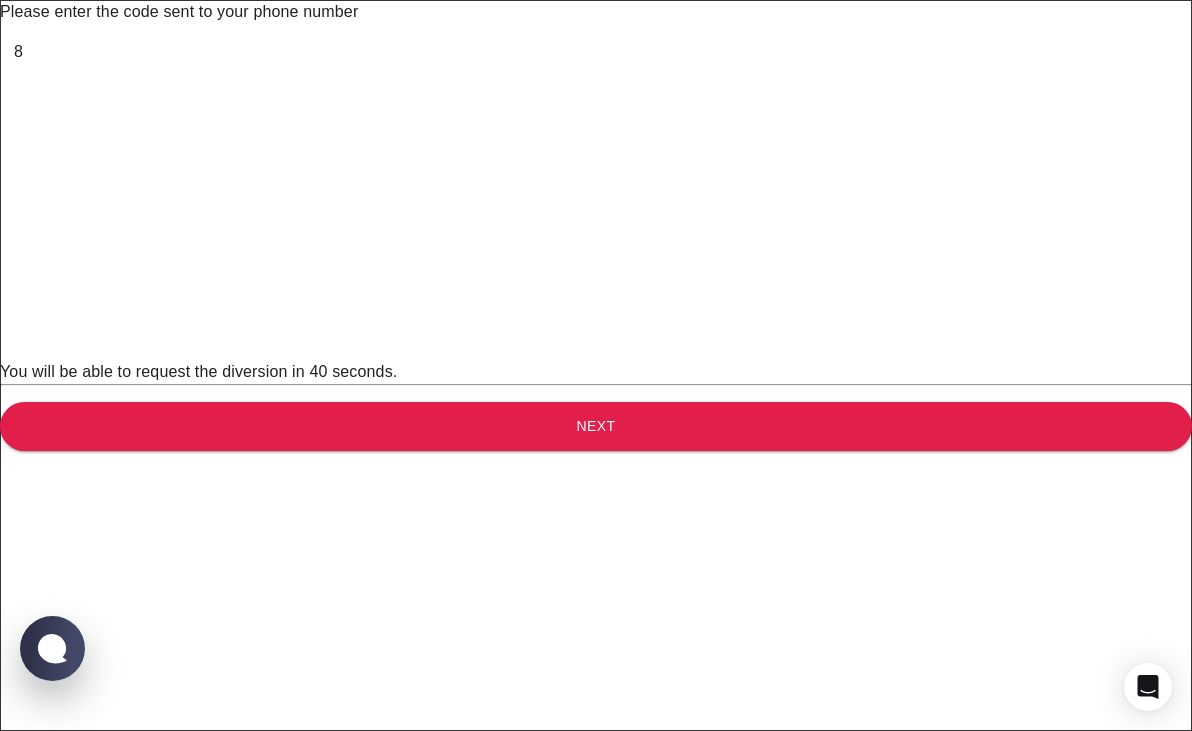 type on "3" 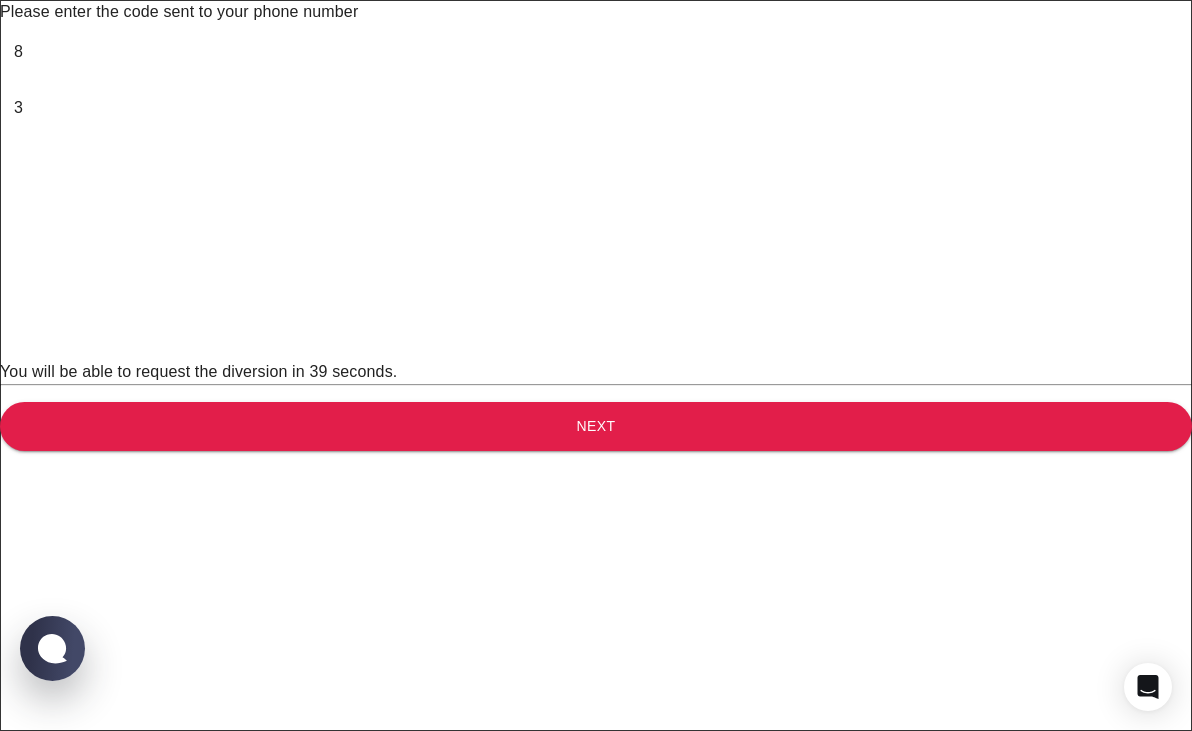 type on "7" 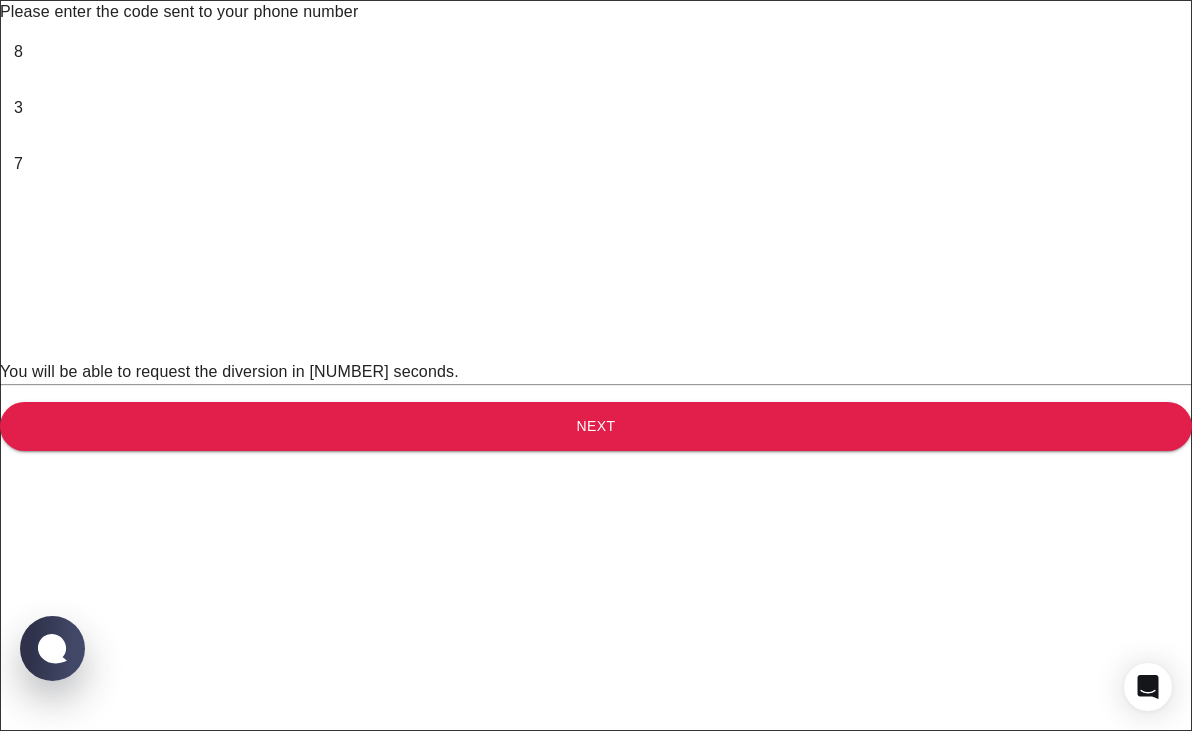 type on "0" 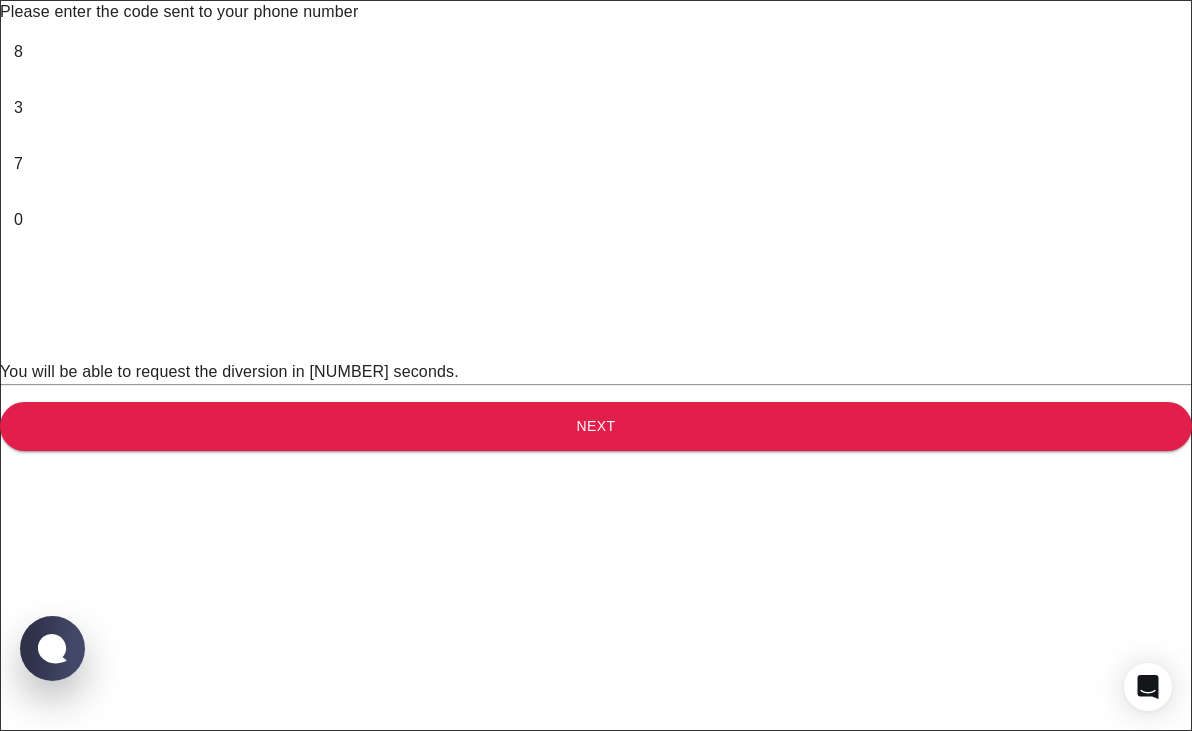 type on "7" 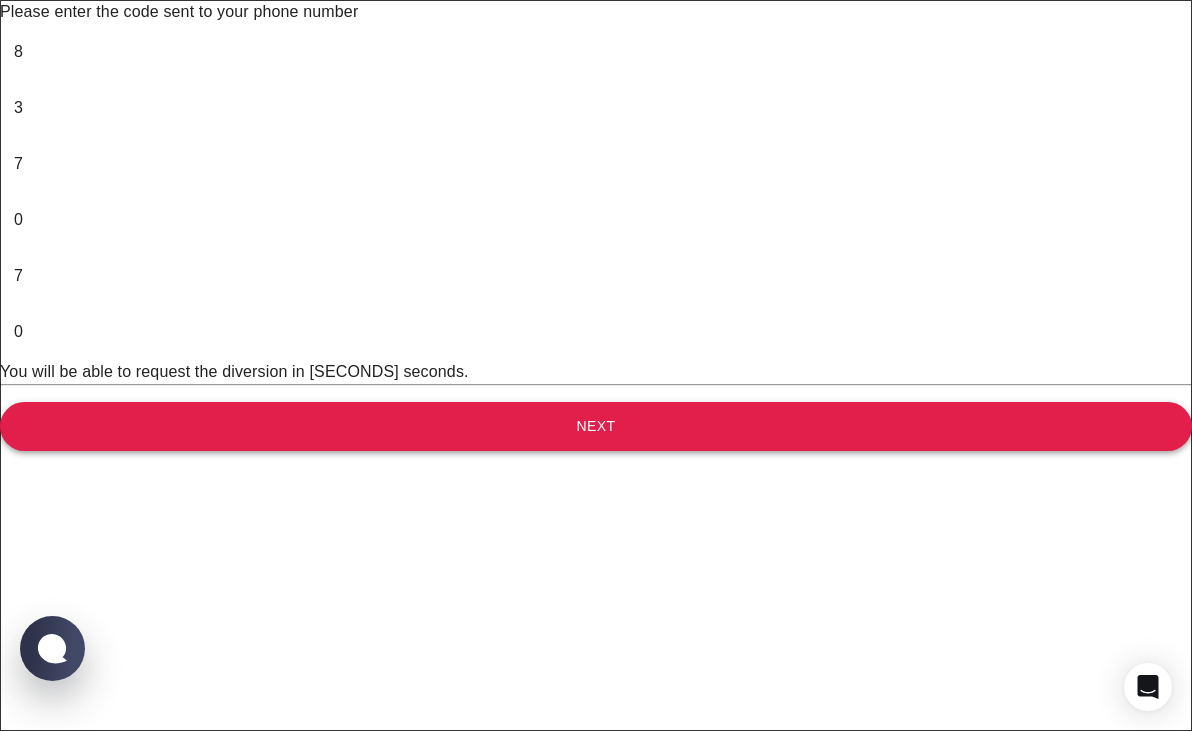 type on "0" 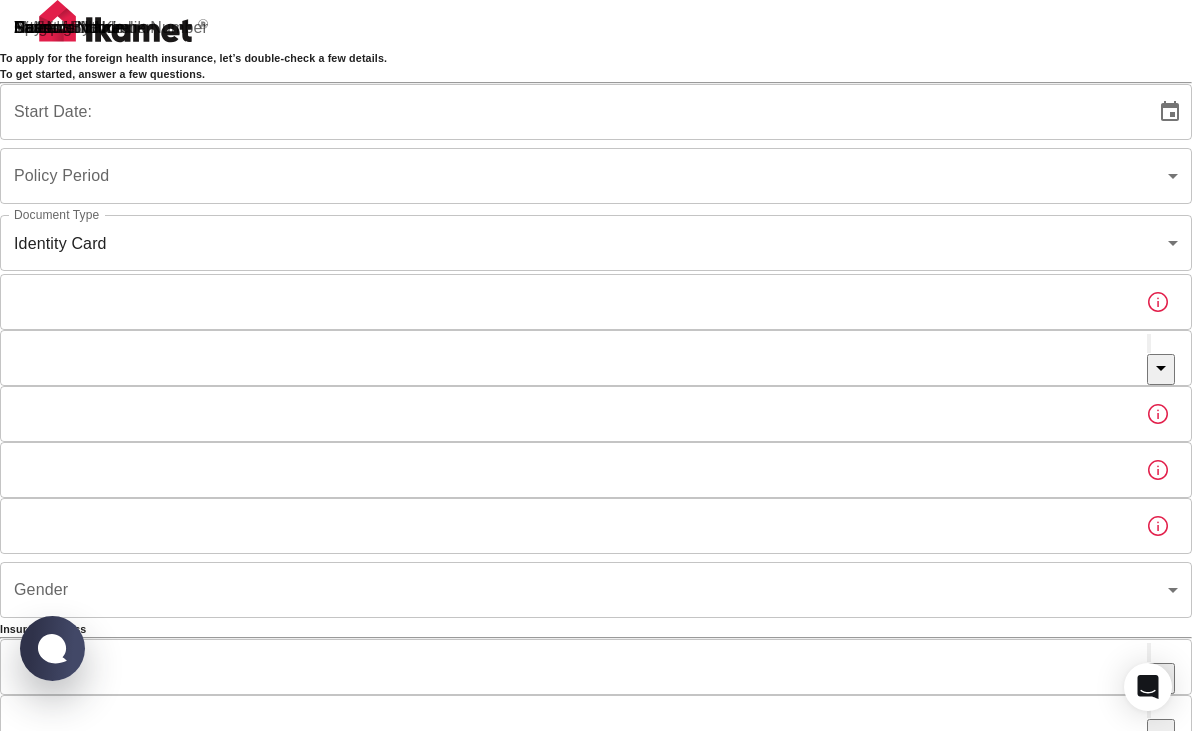 type on "[UUID]" 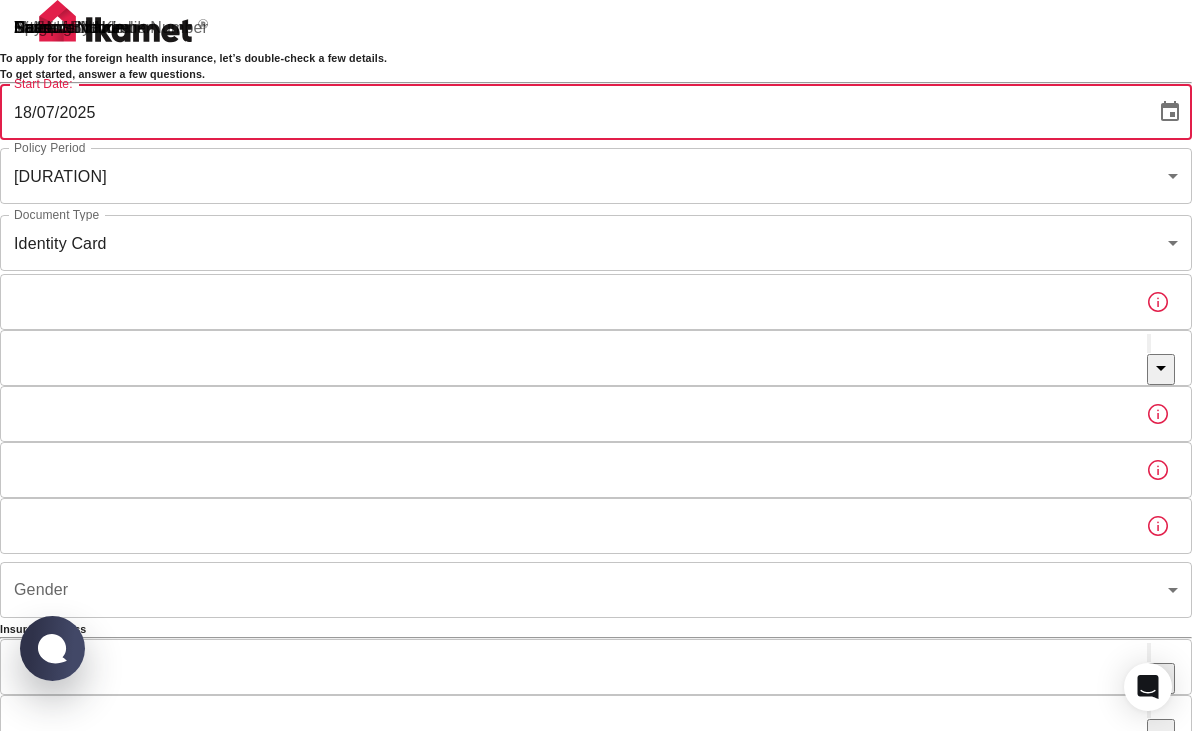 click on "18/07/2025" at bounding box center [571, 112] 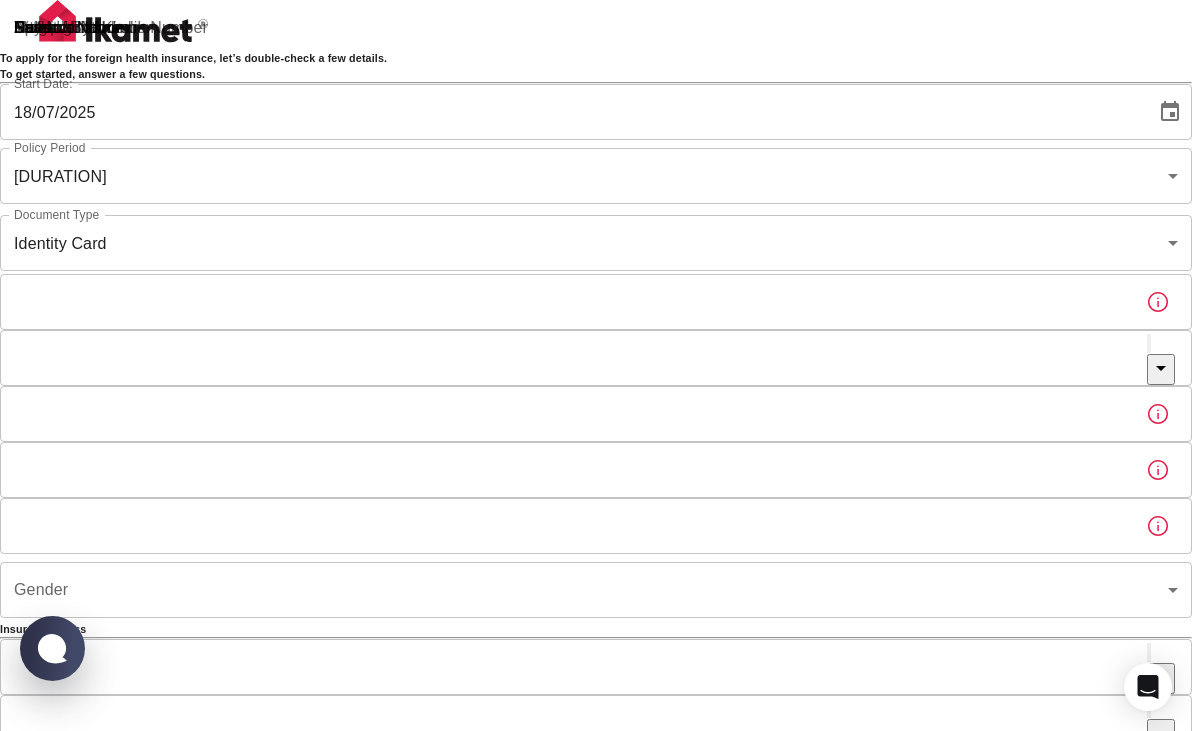 click 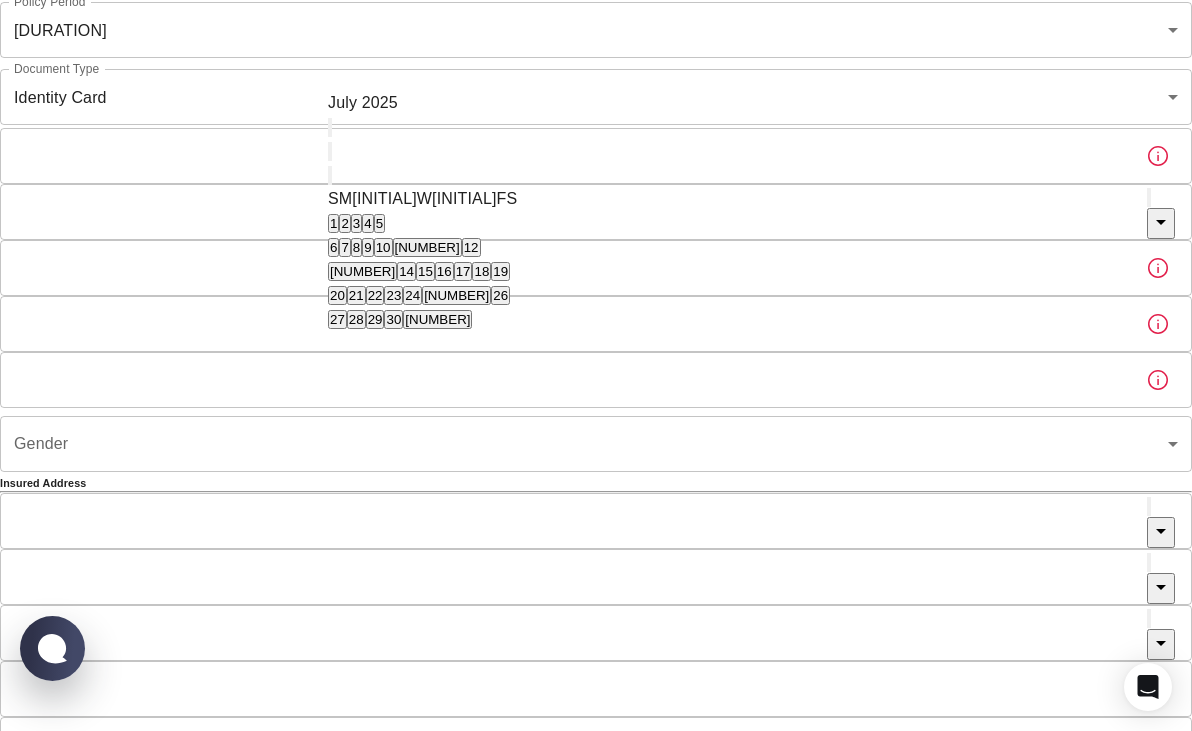 scroll, scrollTop: 118, scrollLeft: 0, axis: vertical 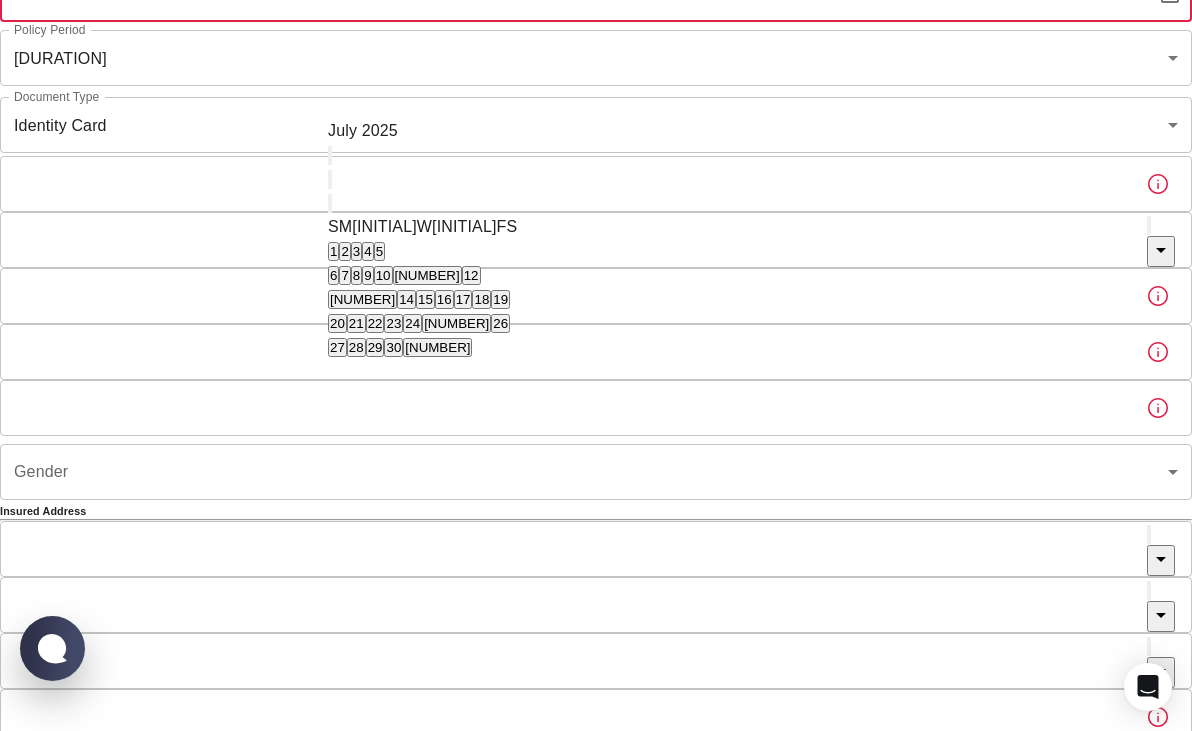 click on "July 2025" at bounding box center (422, 143) 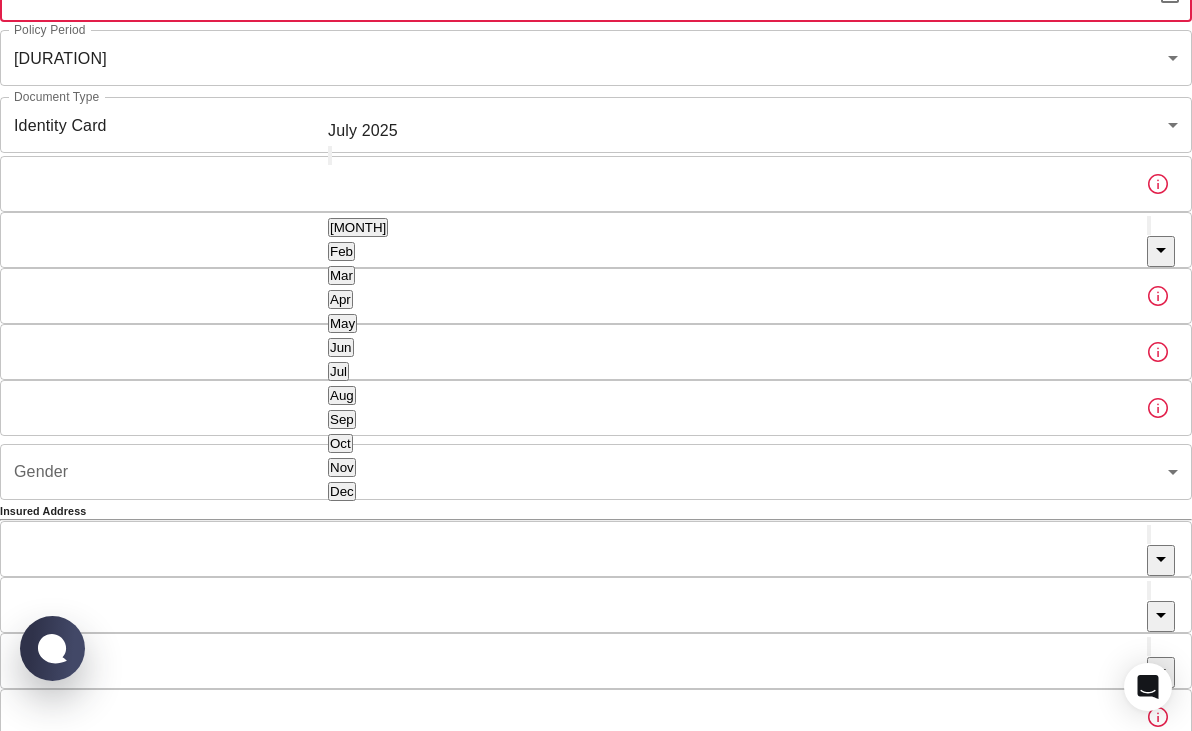 click on "Aug" at bounding box center [342, 395] 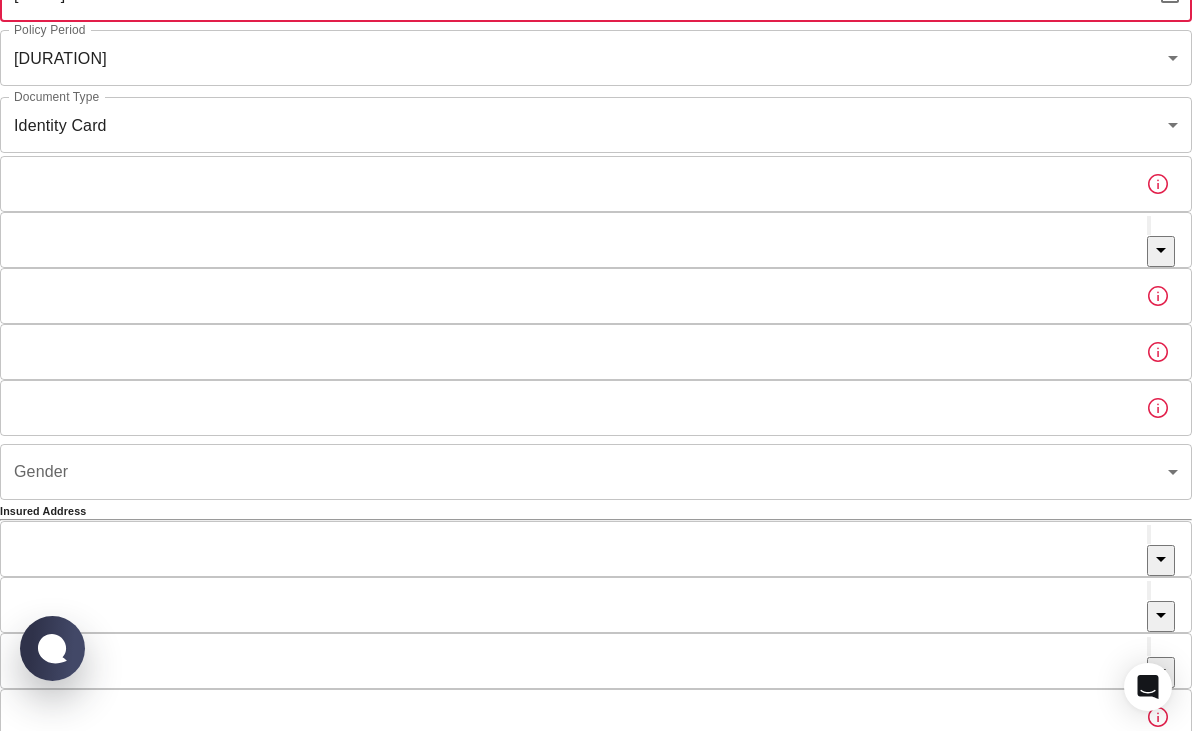 click on "[DATE]" at bounding box center (571, -6) 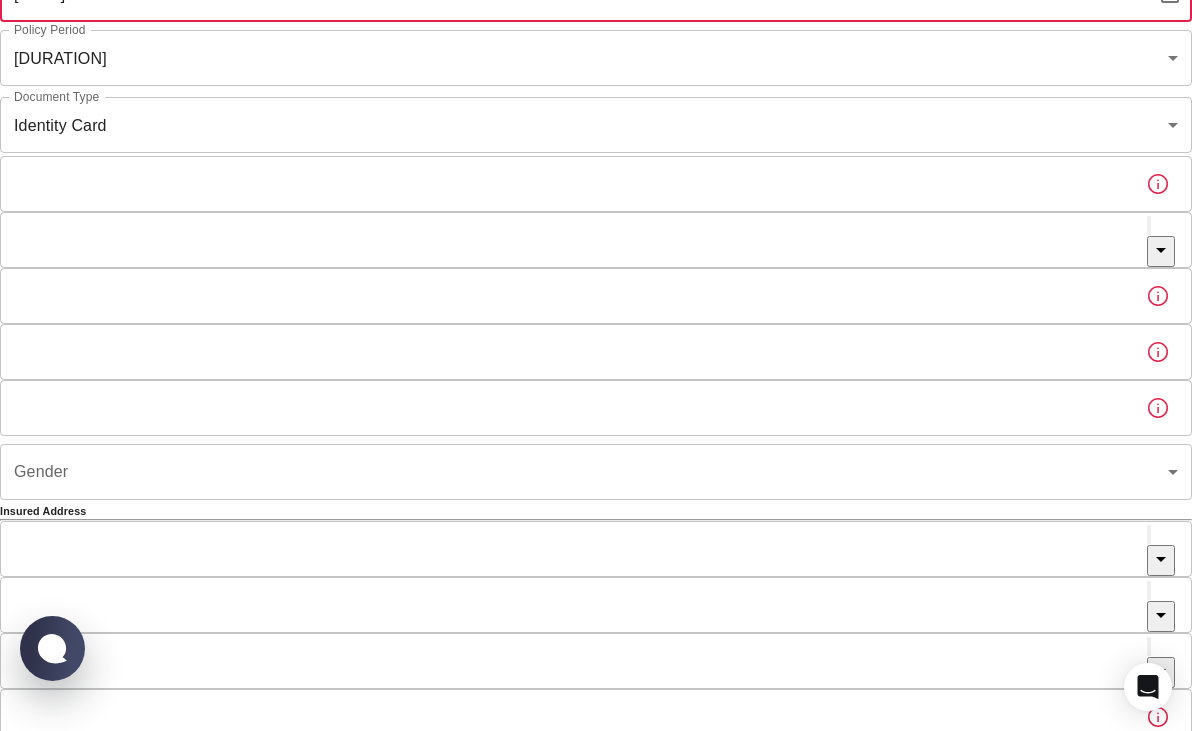 click 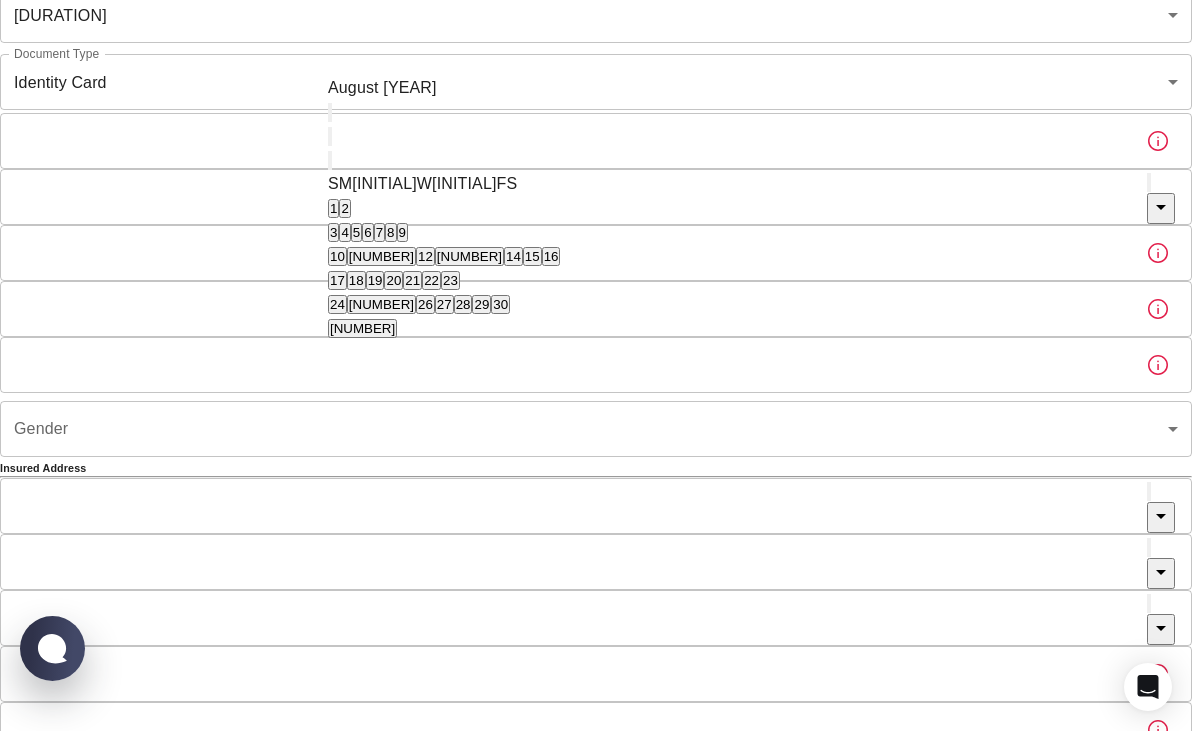 scroll, scrollTop: 184, scrollLeft: 0, axis: vertical 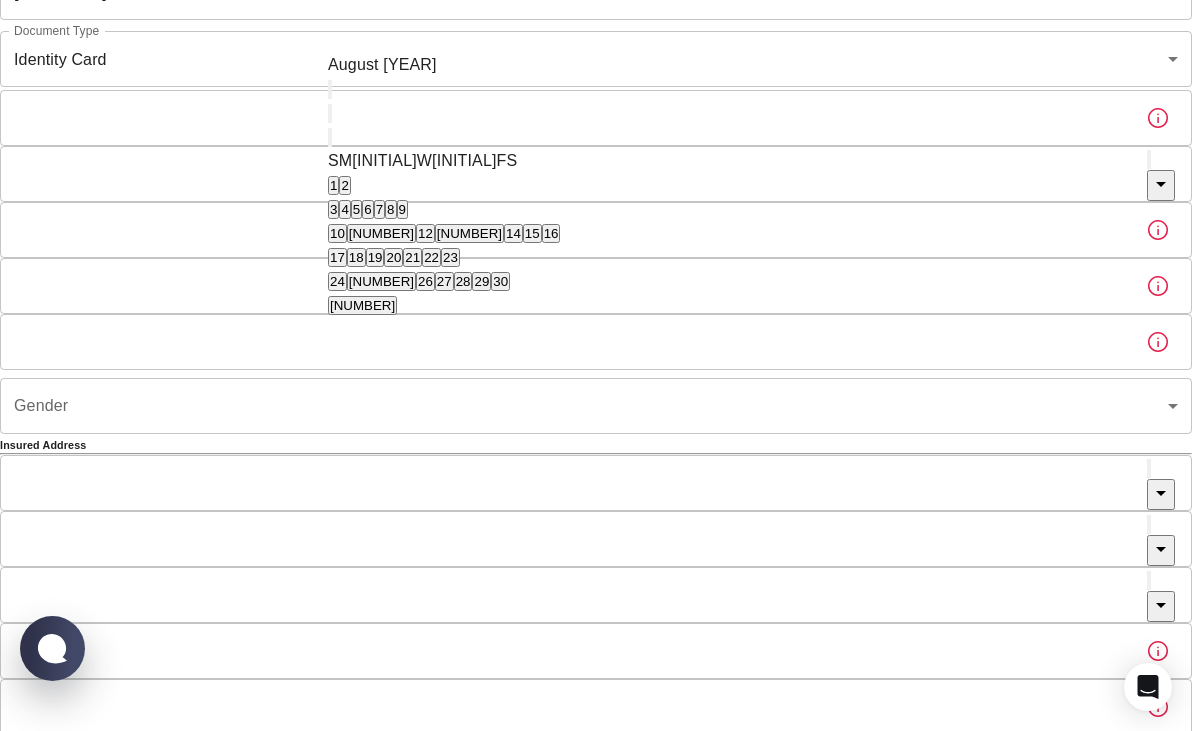 click on "August [YEAR]" at bounding box center [444, 65] 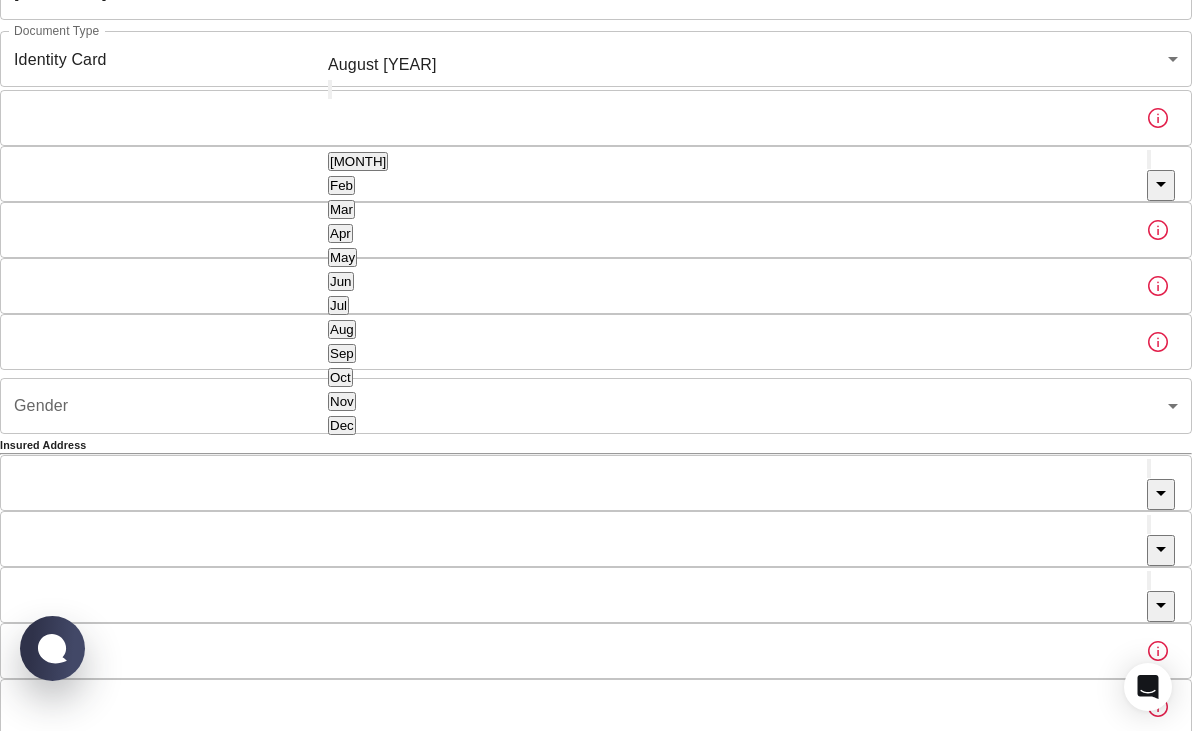 click on "Sep" at bounding box center (342, 353) 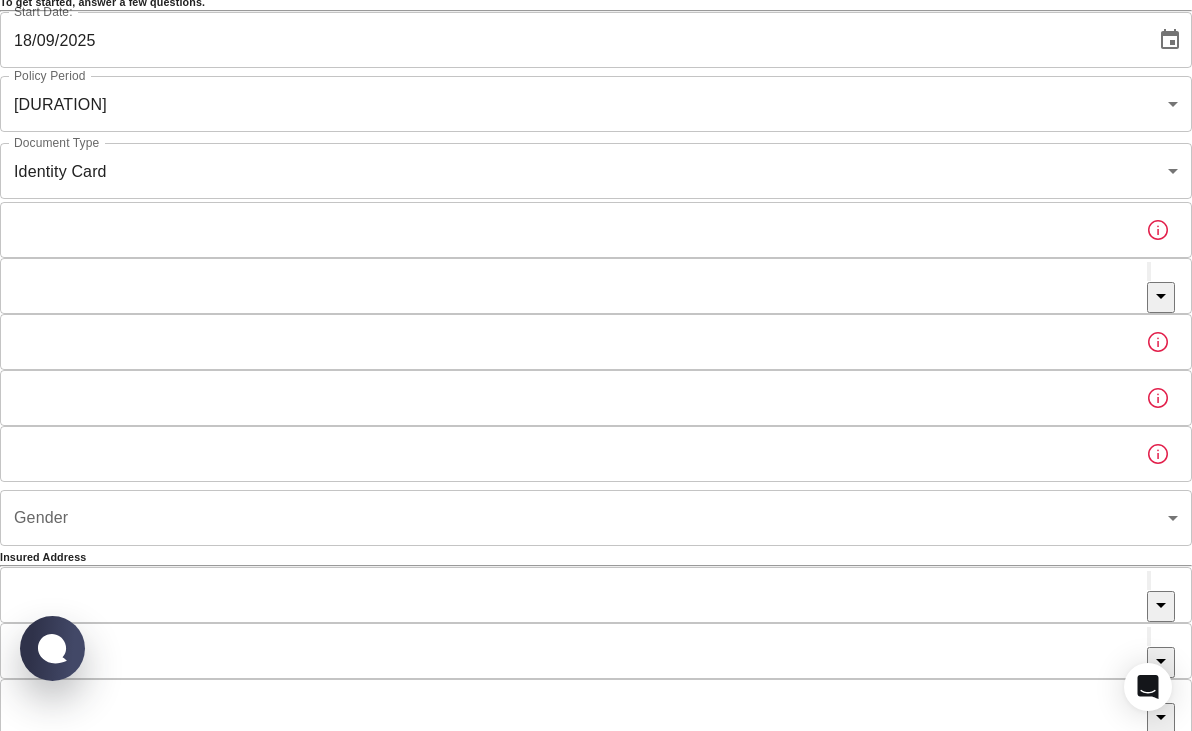 scroll, scrollTop: 70, scrollLeft: 0, axis: vertical 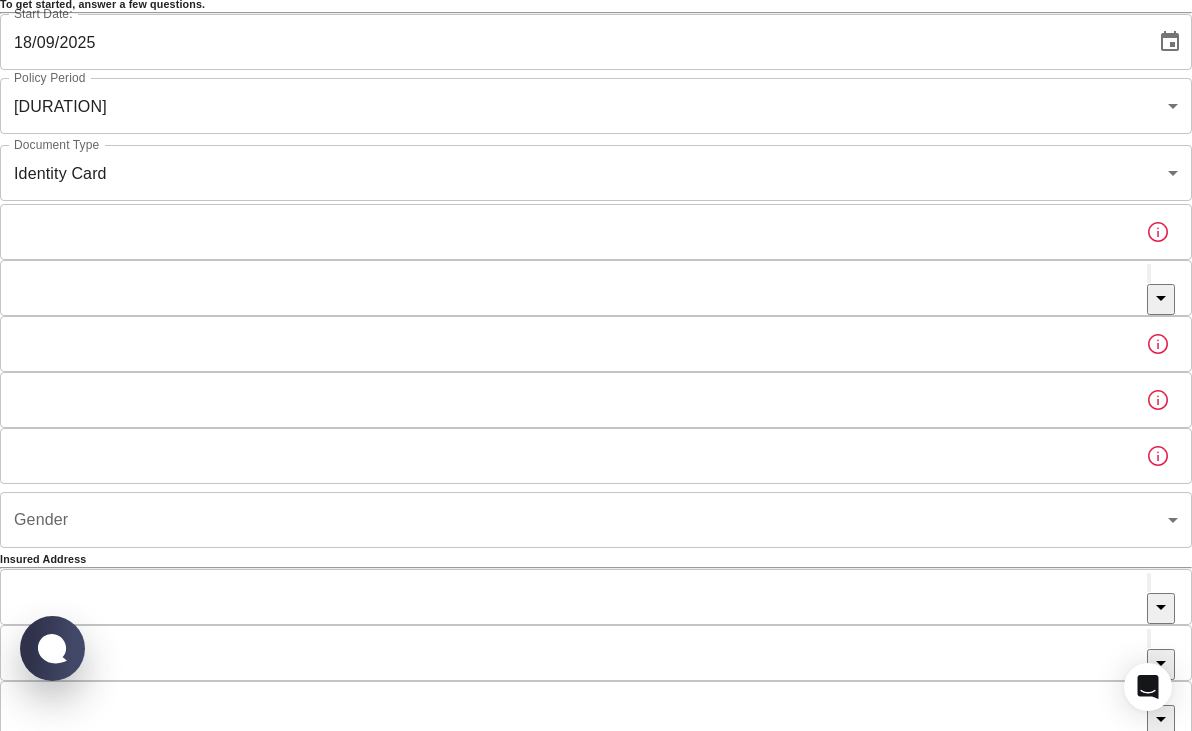 click on "18/09/2025" at bounding box center [571, 42] 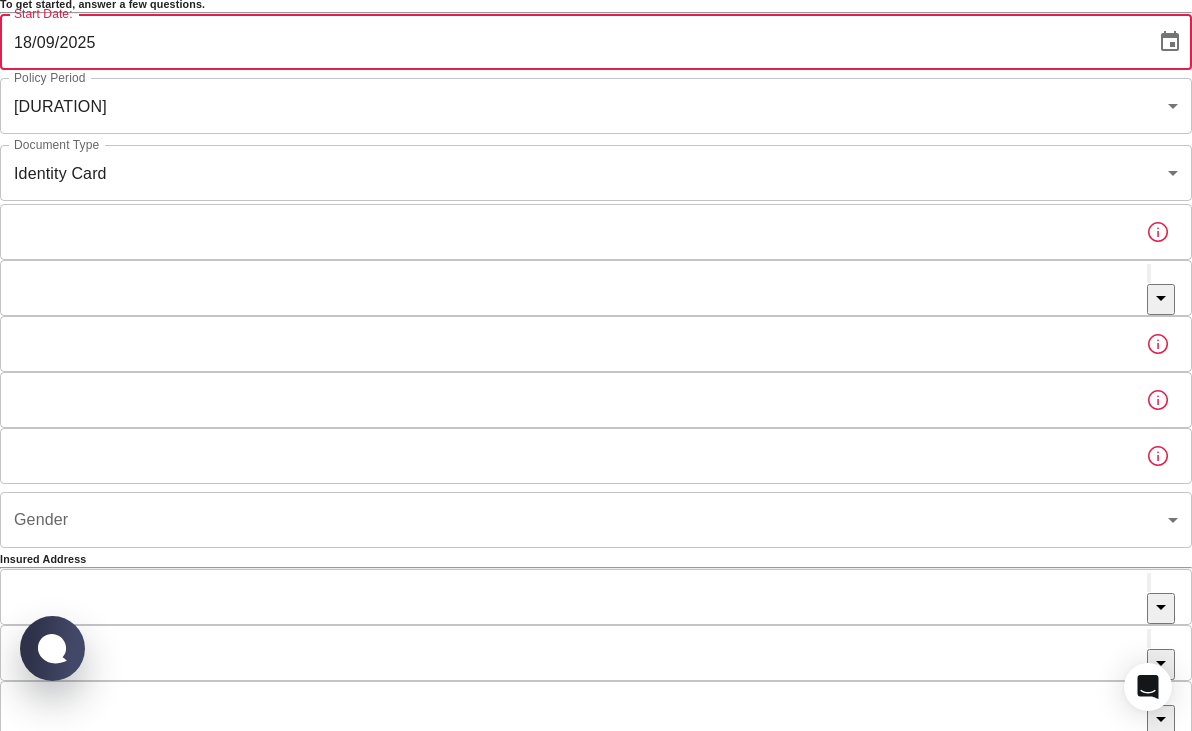 click 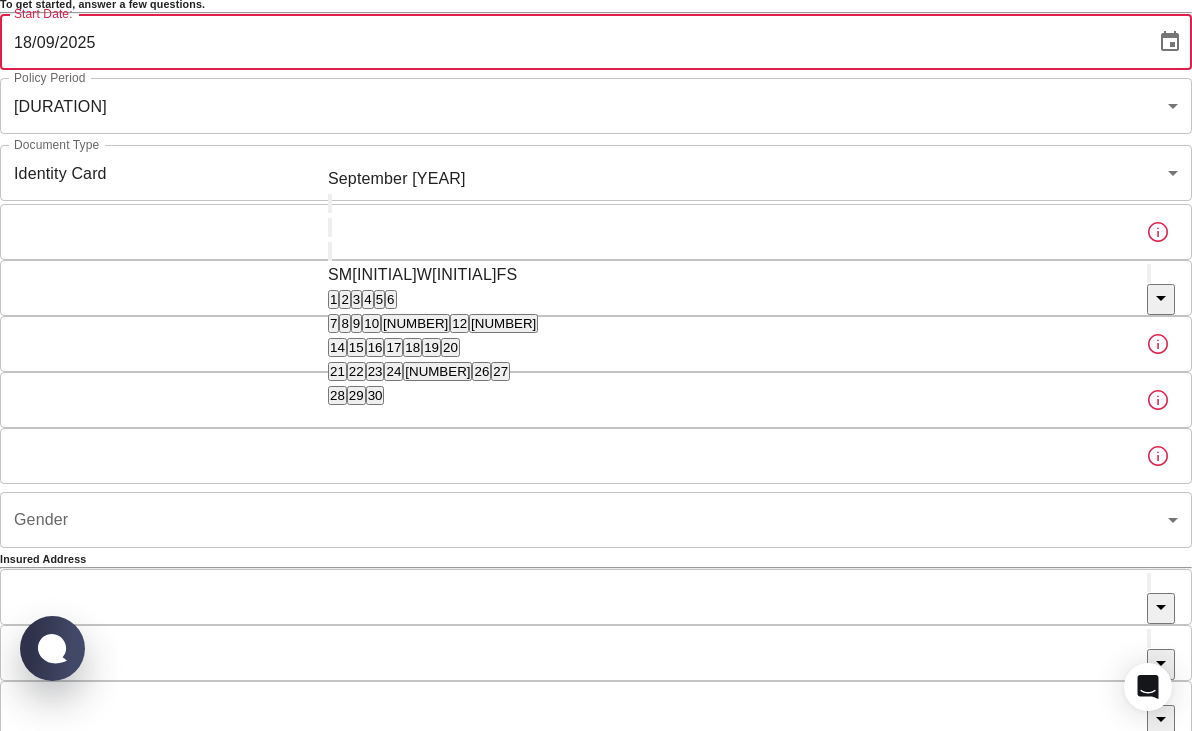 click on "29" at bounding box center (356, 395) 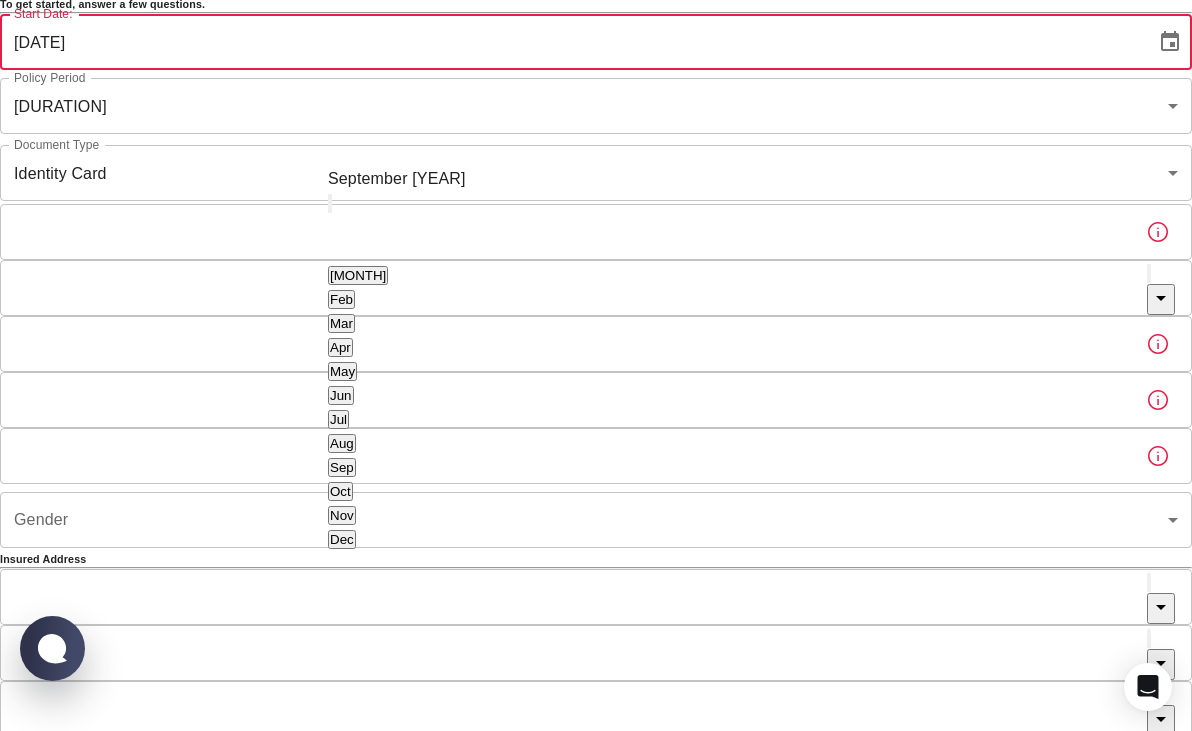 click 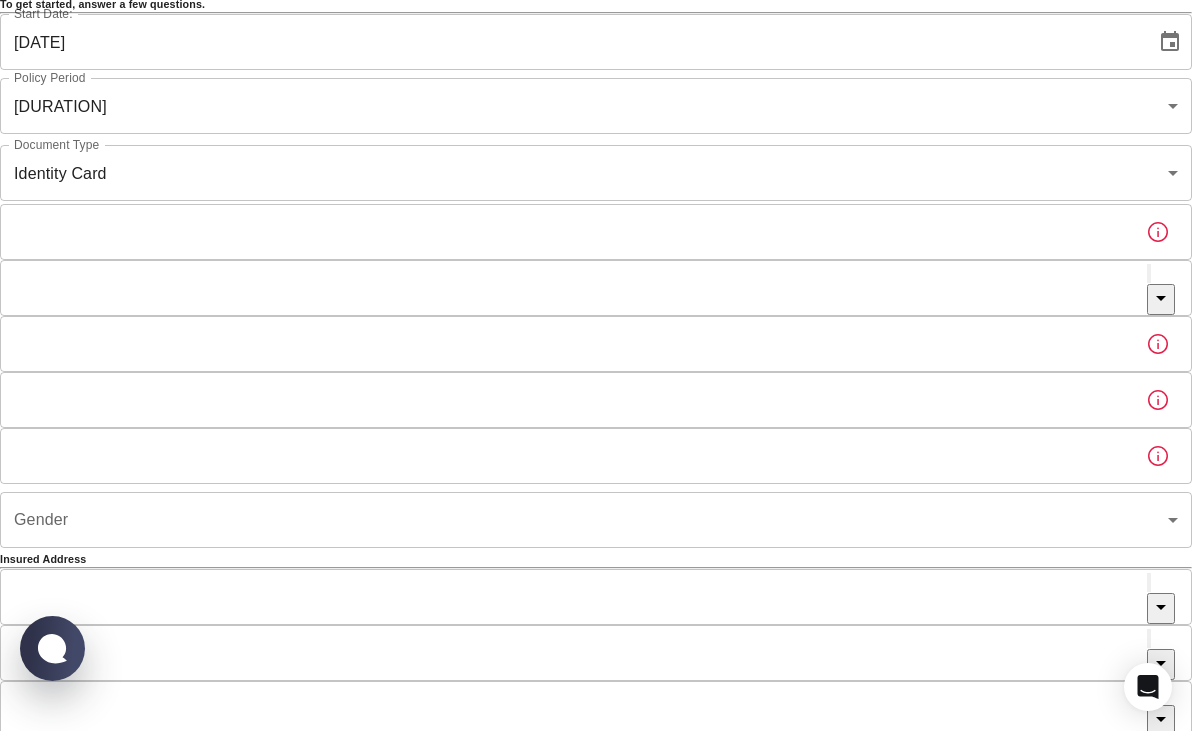 click 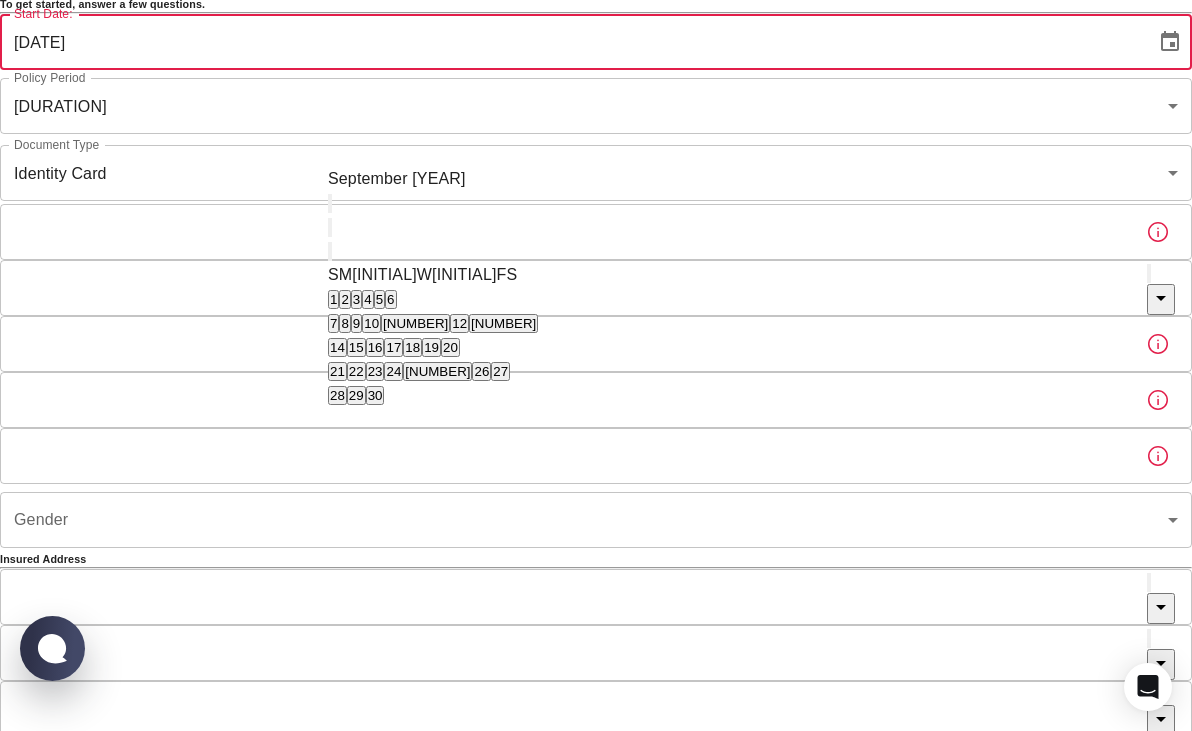 click 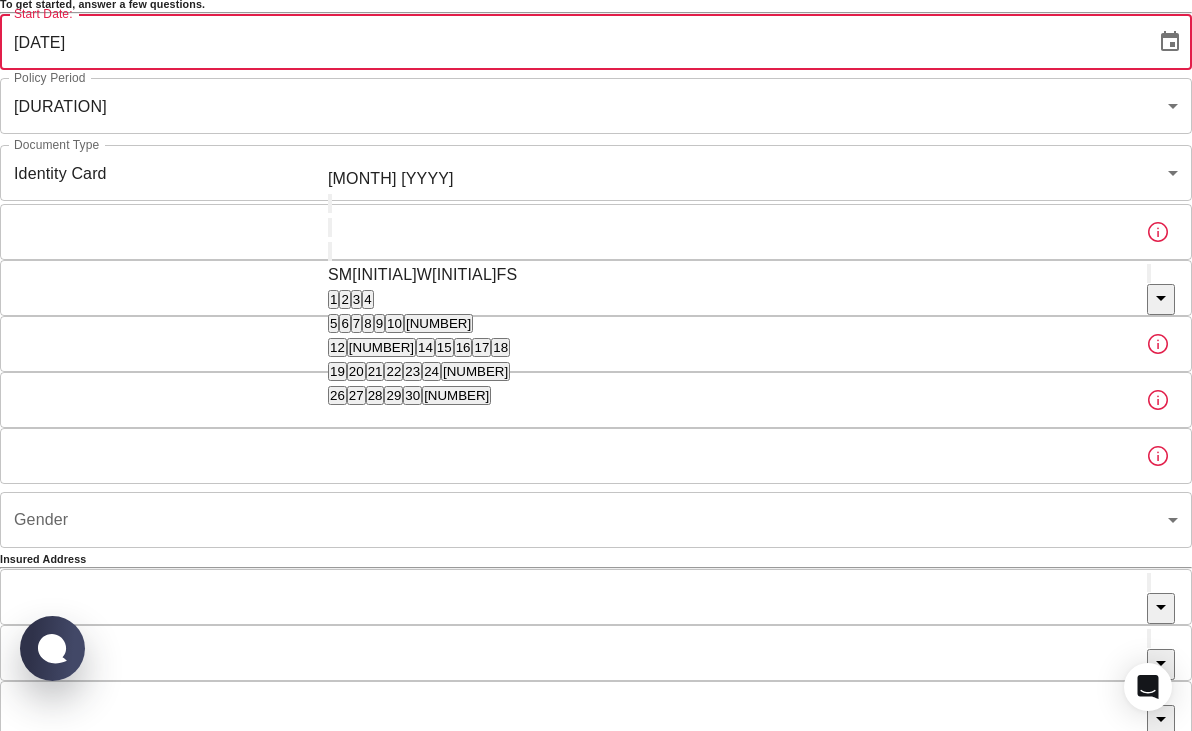 click 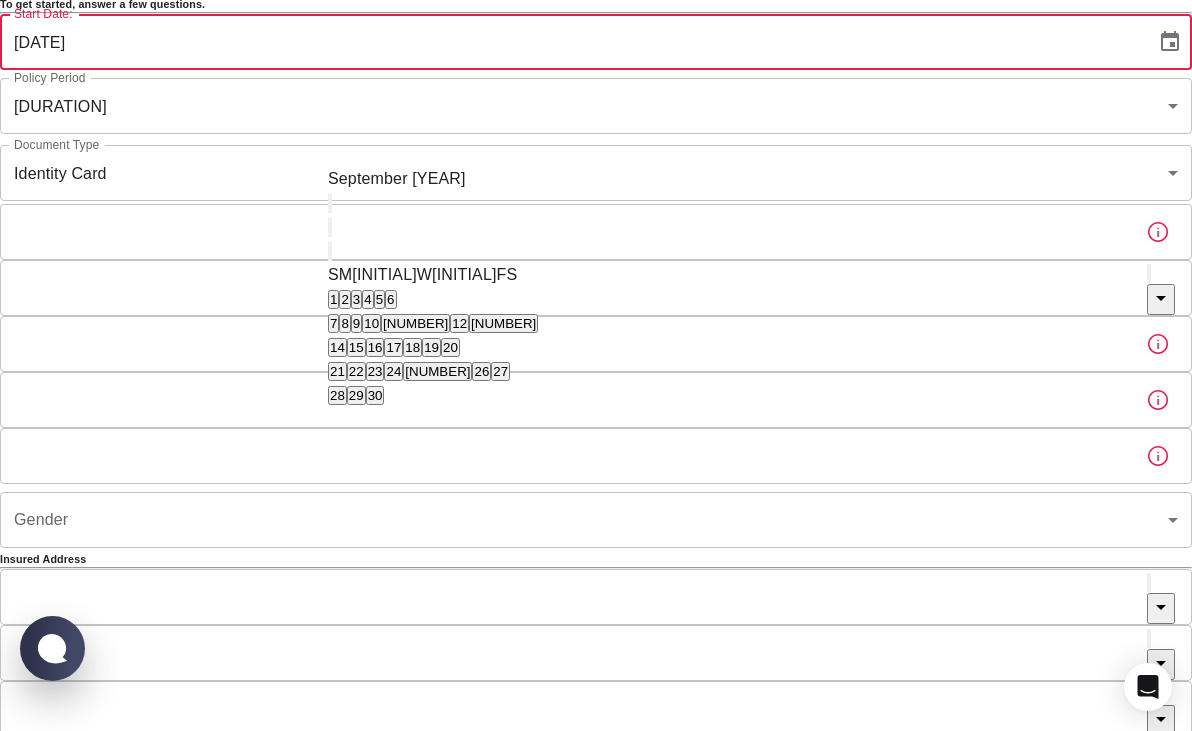 click on "15" at bounding box center [356, 347] 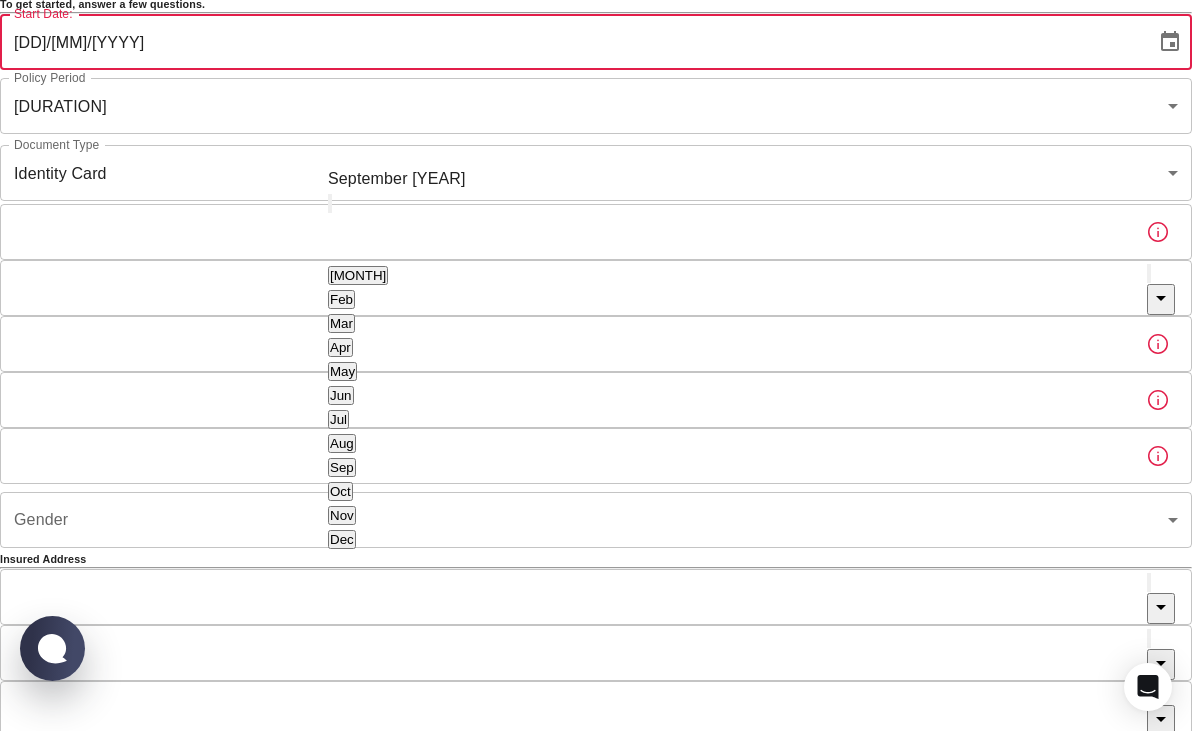 click 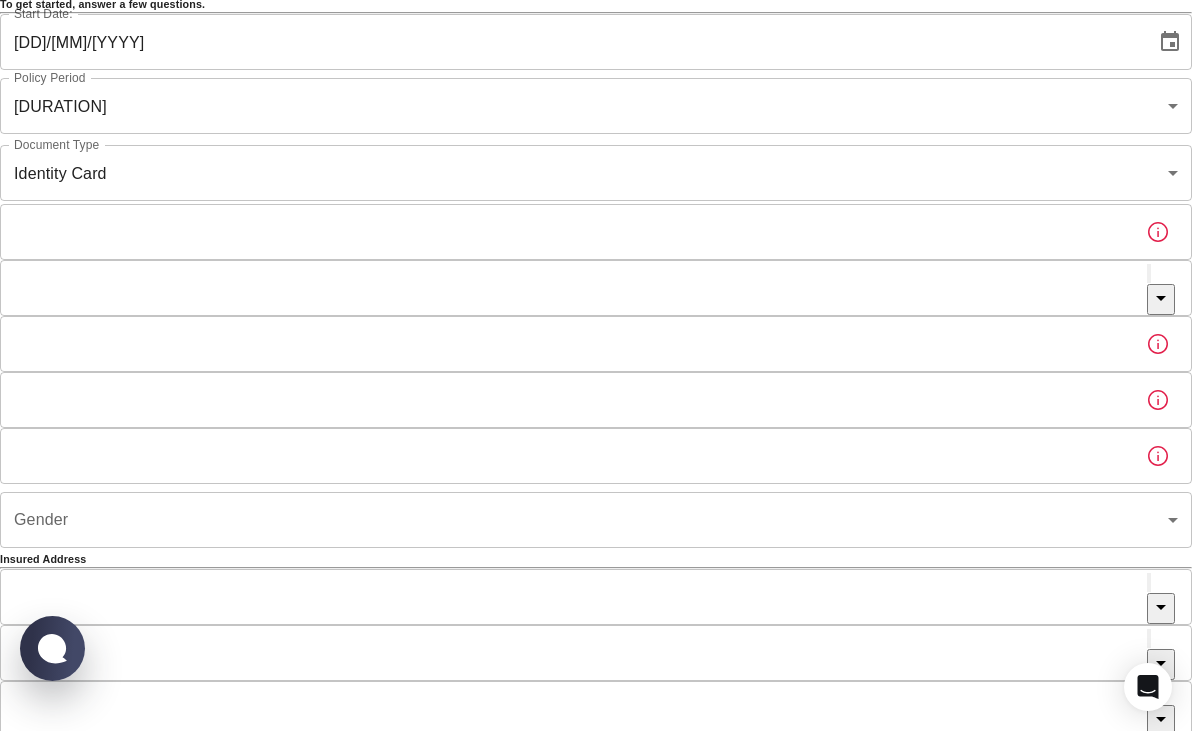 click 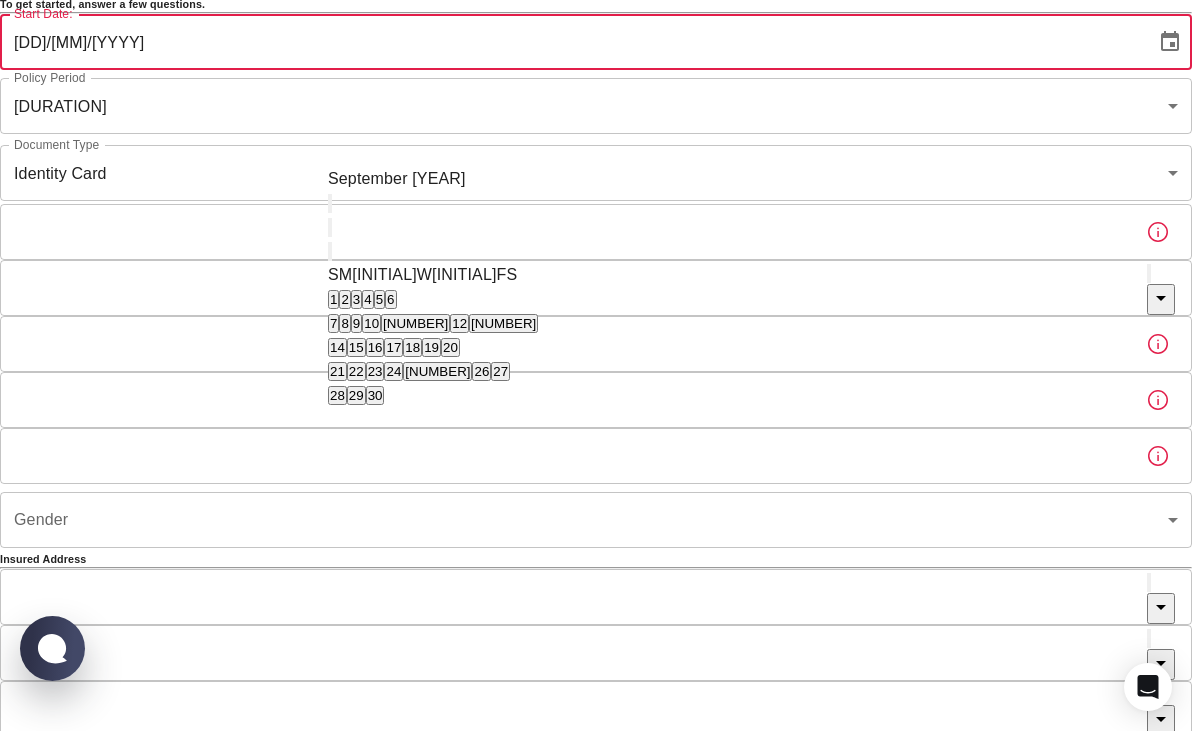 click on "10" at bounding box center [371, 323] 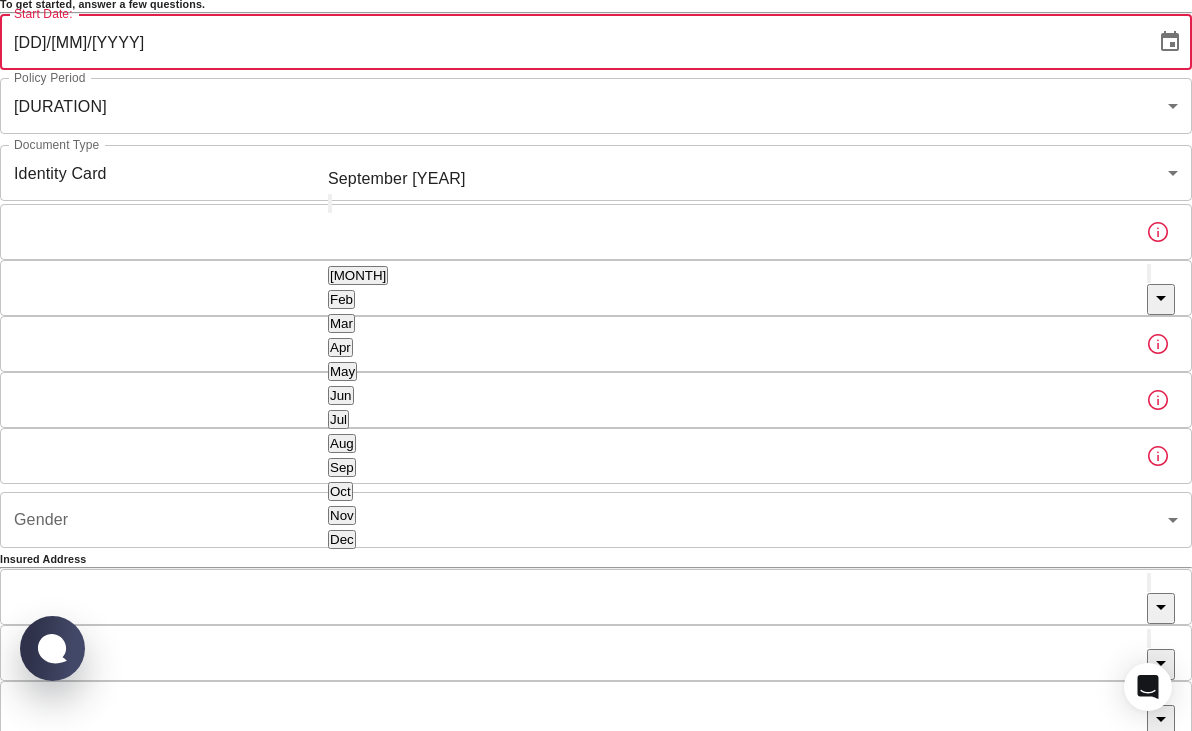 click 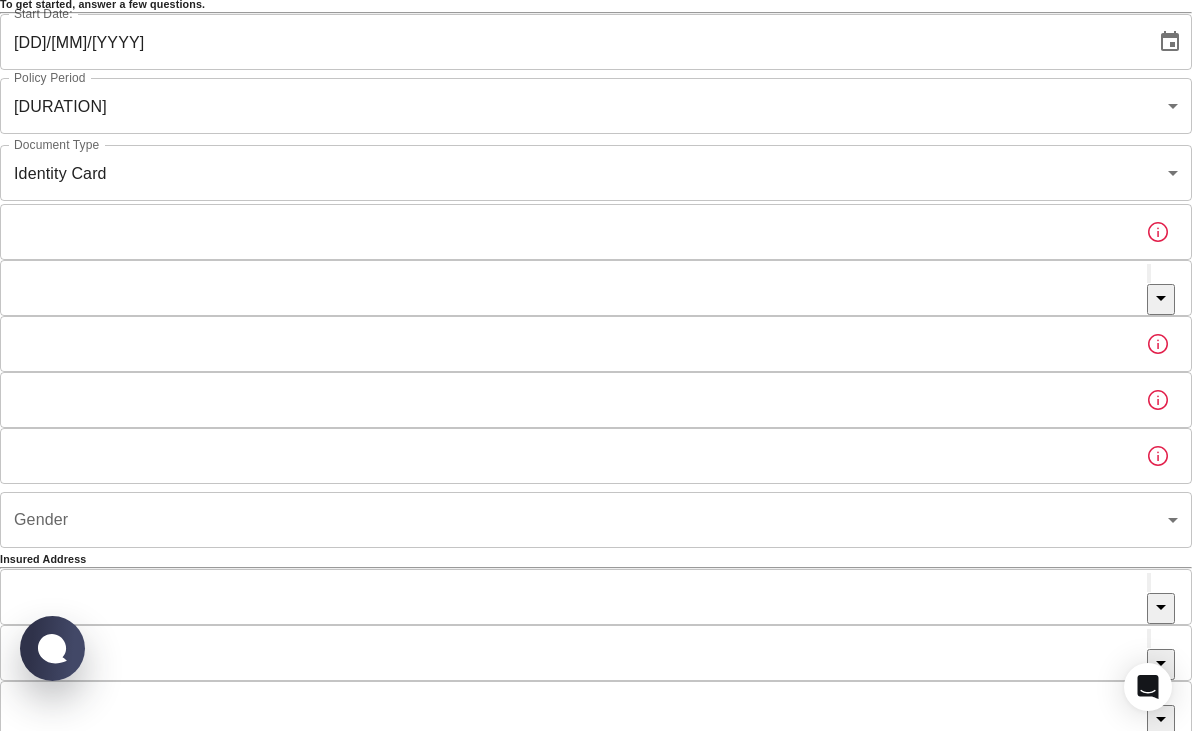 click on "[DATE] Start Date:" at bounding box center [596, 42] 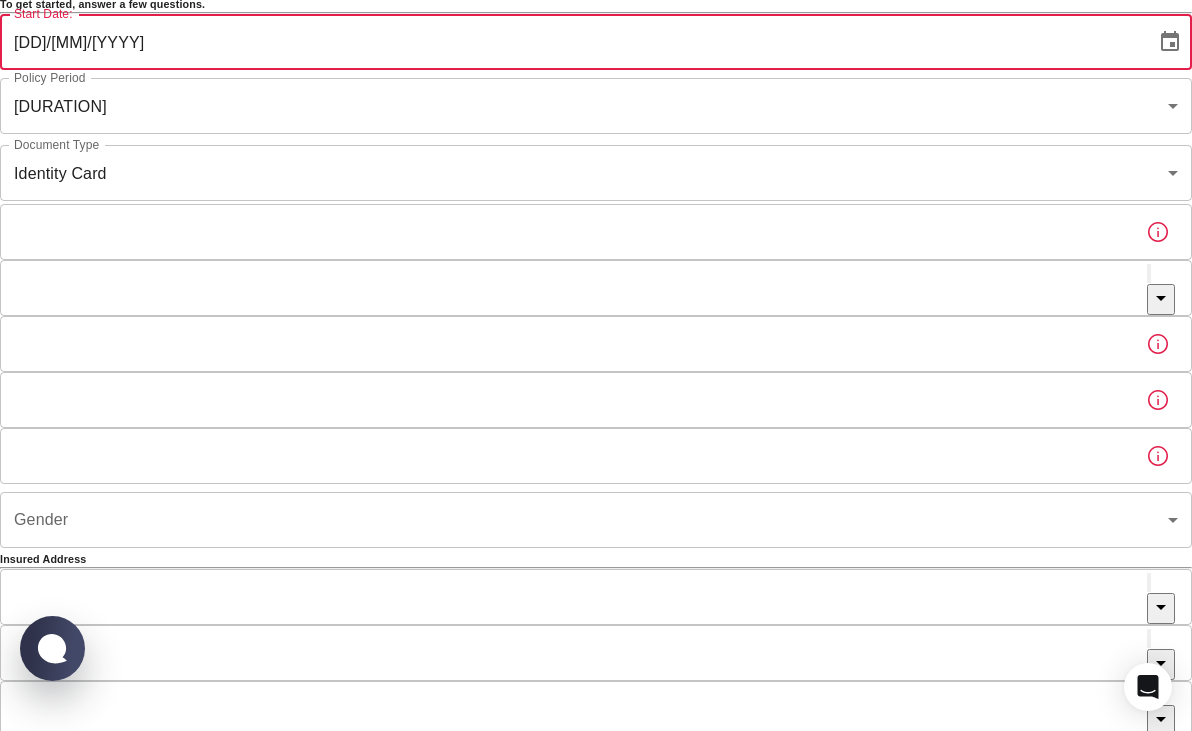 click 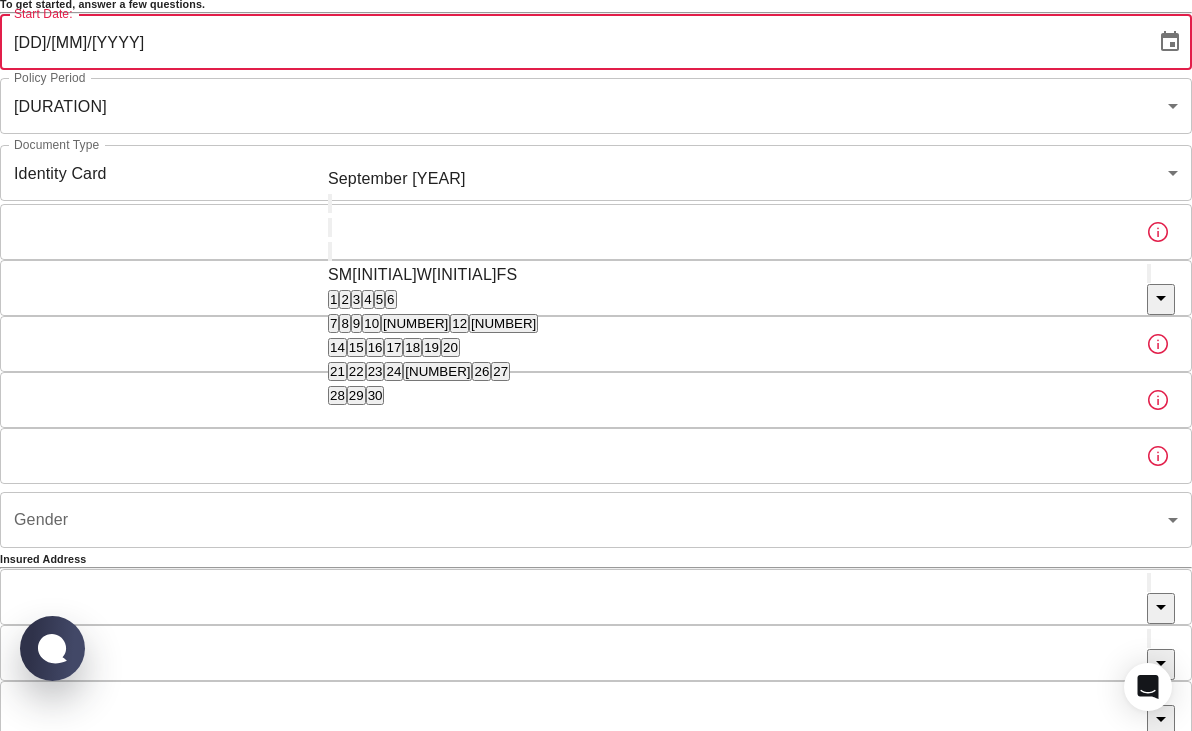 click on "[NUMBER]" at bounding box center [503, 323] 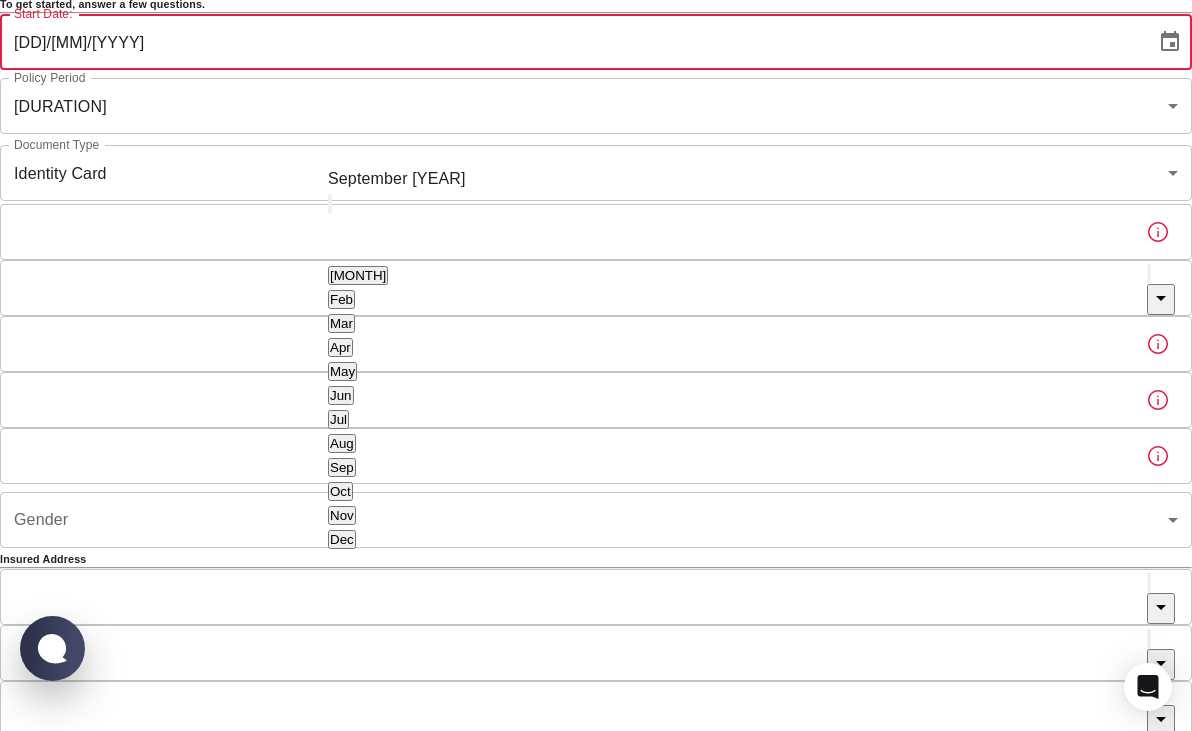 click at bounding box center (1170, 42) 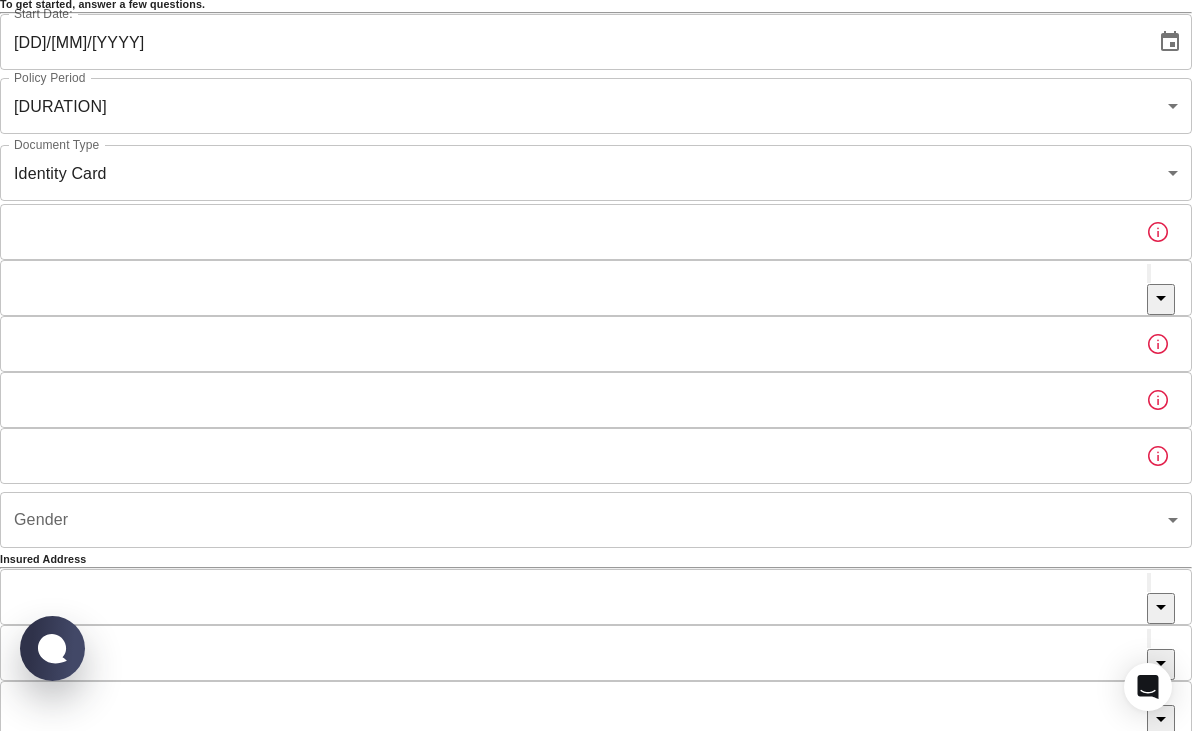 click on "To apply for the foreign health insurance, let’s double-check a few details. To get started, answer a few questions. Start Date: [DATE] Start Date: Policy Period 1 Year [UUID] Policy Period Document Type Identity Card id Document Type Passport or Kimlik Number Passport or Kimlik Number Nationality Nationality Father's Name Father's Name Mother's Name Mother's Name Birth Place Birth Place Gender ​ Gender Insured Address City City Town Town Neighborhood Neighborhood Street Street Building Number Building Number Apartment Number Apartment Number EFT Credit Card I have read and accept the  Privacy Policy and User Agreement I have read and accept the  Clarification Text I agree to recieve E-mail and SMS about this offer and campaigns. Order Summary Foreign Health “Residence Permit” 1 Year 550 Lira Discount Applied Checkout 550 Lira Checkout 550 Lira
Ikamet Sigorta | Personal Information
WhatsApp Chat with us" at bounding box center (596, 563) 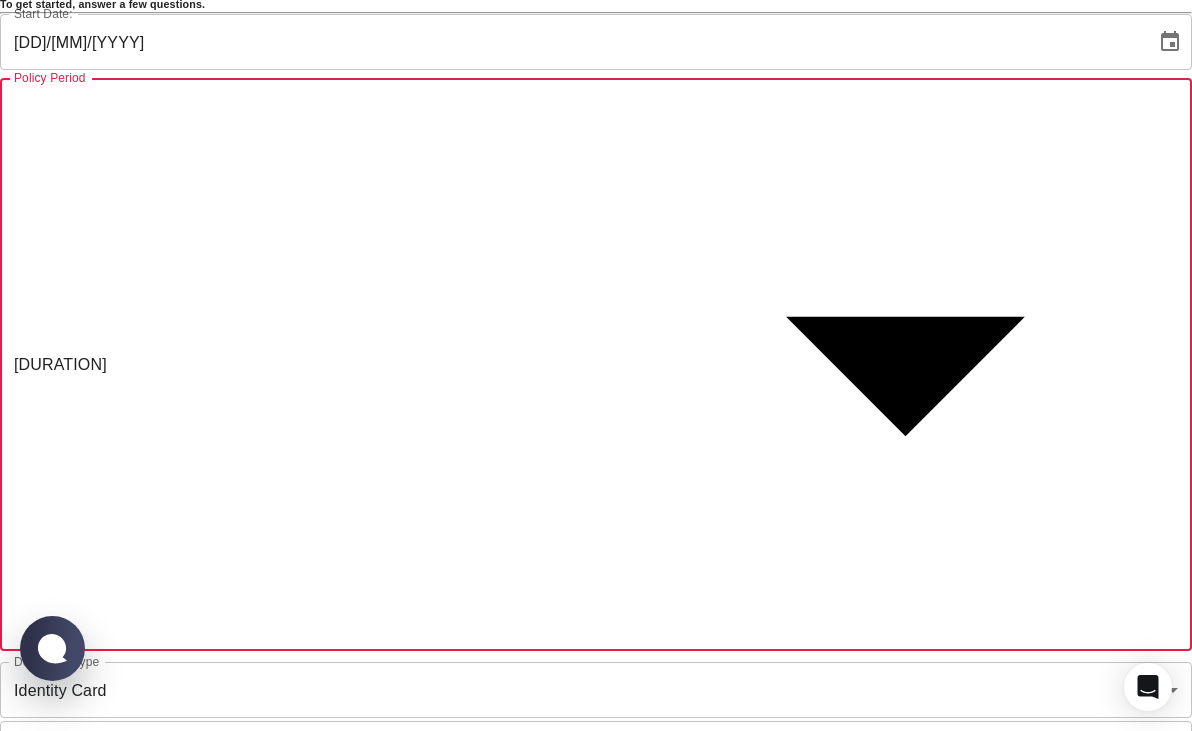 click at bounding box center (596, 1714) 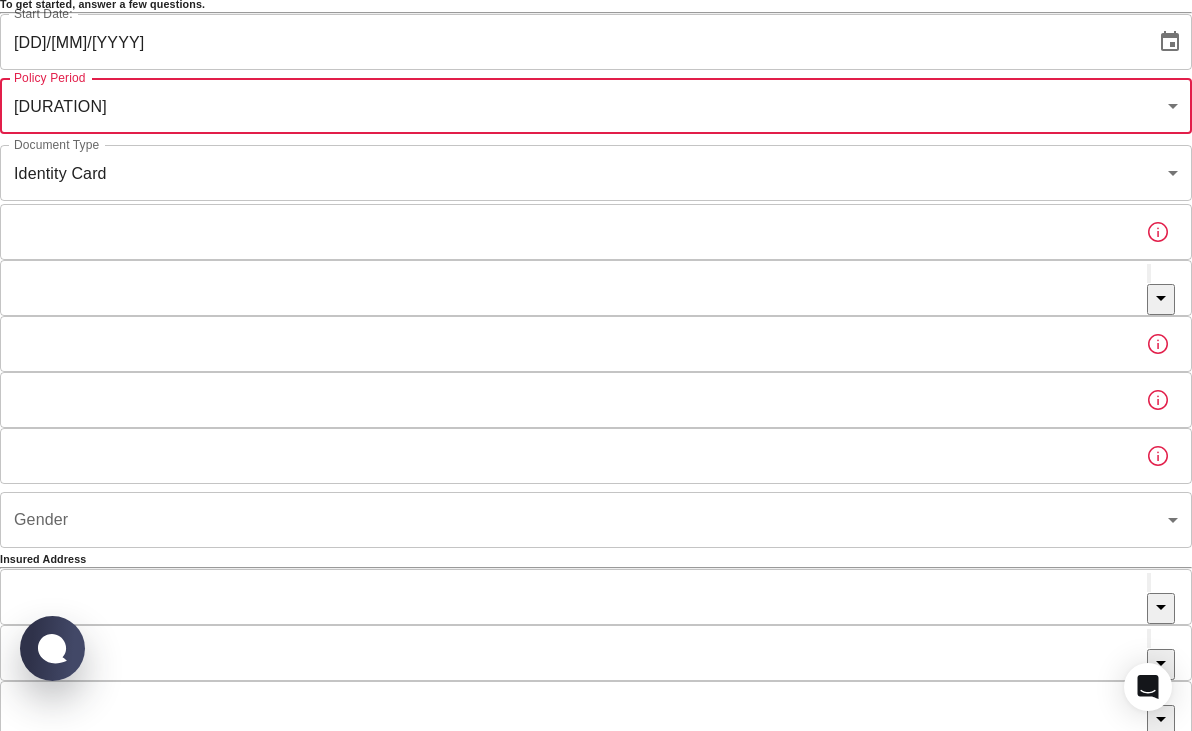 click on "To apply for the foreign health insurance, let’s double-check a few details. To get started, answer a few questions. Start Date: [DATE] Start Date: Policy Period 1 Year [UUID] Policy Period Document Type Identity Card id Document Type Passport or Kimlik Number Passport or Kimlik Number Nationality Nationality Father's Name Father's Name Mother's Name Mother's Name Birth Place Birth Place Gender ​ Gender Insured Address City City Town Town Neighborhood Neighborhood Street Street Building Number Building Number Apartment Number Apartment Number EFT Credit Card I have read and accept the  Privacy Policy and User Agreement I have read and accept the  Clarification Text I agree to recieve E-mail and SMS about this offer and campaigns. Order Summary Foreign Health “Residence Permit” 1 Year 550 Lira Discount Applied Checkout 550 Lira Checkout 550 Lira
Ikamet Sigorta | Personal Information
WhatsApp Chat with us" at bounding box center [596, 563] 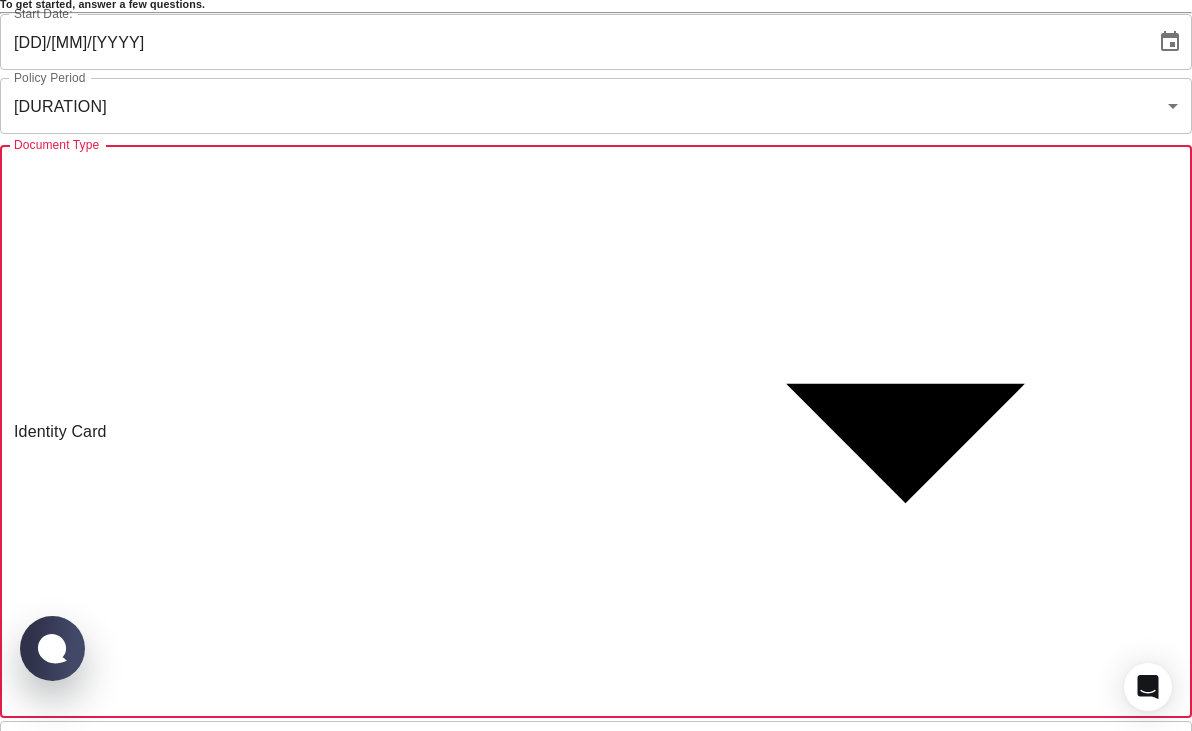 click at bounding box center (596, 1714) 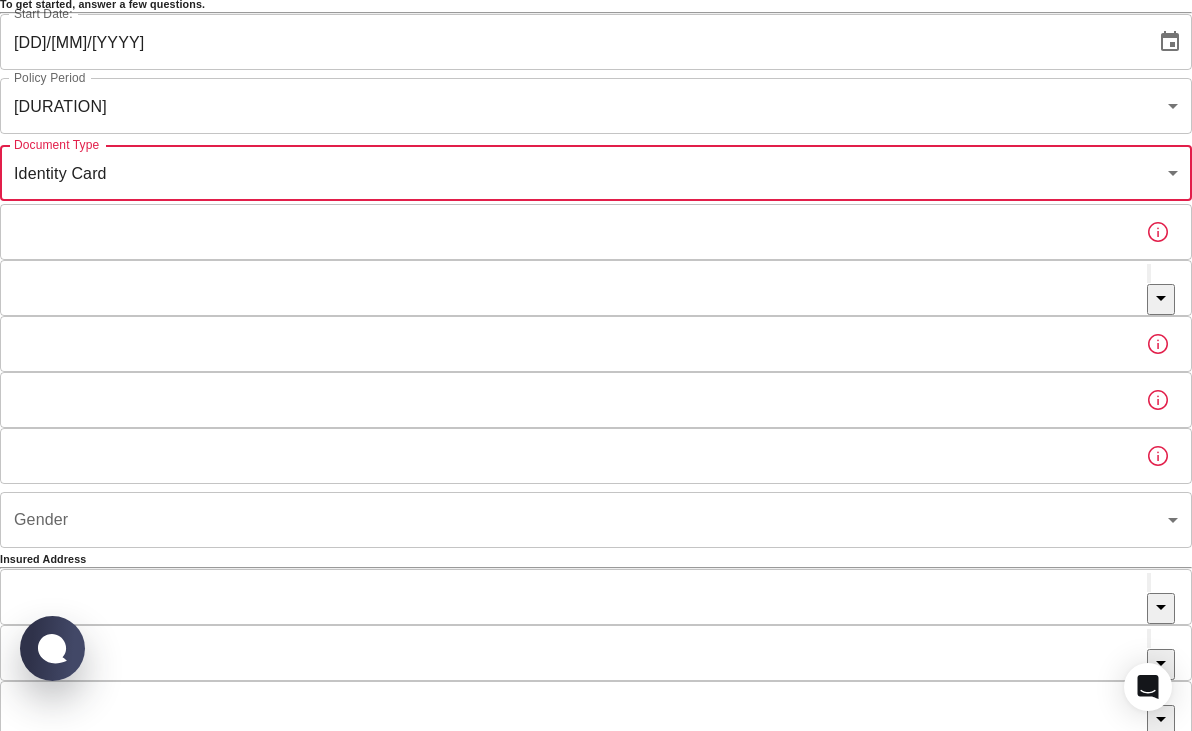 click on "Passport or Kimlik Number" at bounding box center (565, 232) 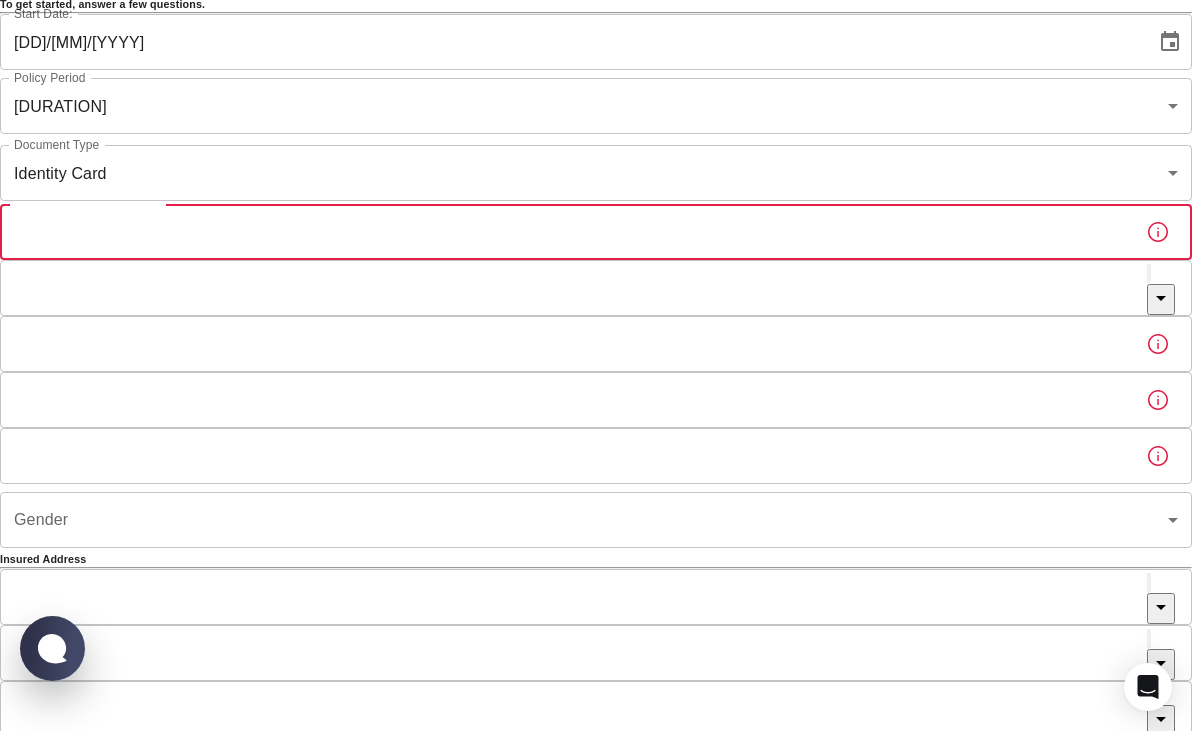 click on "To apply for the foreign health insurance, let’s double-check a few details. To get started, answer a few questions. Start Date: [DATE] Start Date: Policy Period 1 Year [UUID] Policy Period Document Type Identity Card id Document Type Passport or Kimlik Number Passport or Kimlik Number Nationality Nationality Father's Name Father's Name Mother's Name Mother's Name Birth Place Birth Place Gender ​ Gender Insured Address City City Town Town Neighborhood Neighborhood Street Street Building Number Building Number Apartment Number Apartment Number EFT Credit Card I have read and accept the  Privacy Policy and User Agreement I have read and accept the  Clarification Text I agree to recieve E-mail and SMS about this offer and campaigns. Order Summary Foreign Health “Residence Permit” 1 Year 550 Lira Discount Applied Checkout 550 Lira Checkout 550 Lira
Ikamet Sigorta | Personal Information
WhatsApp Chat with us" at bounding box center (596, 563) 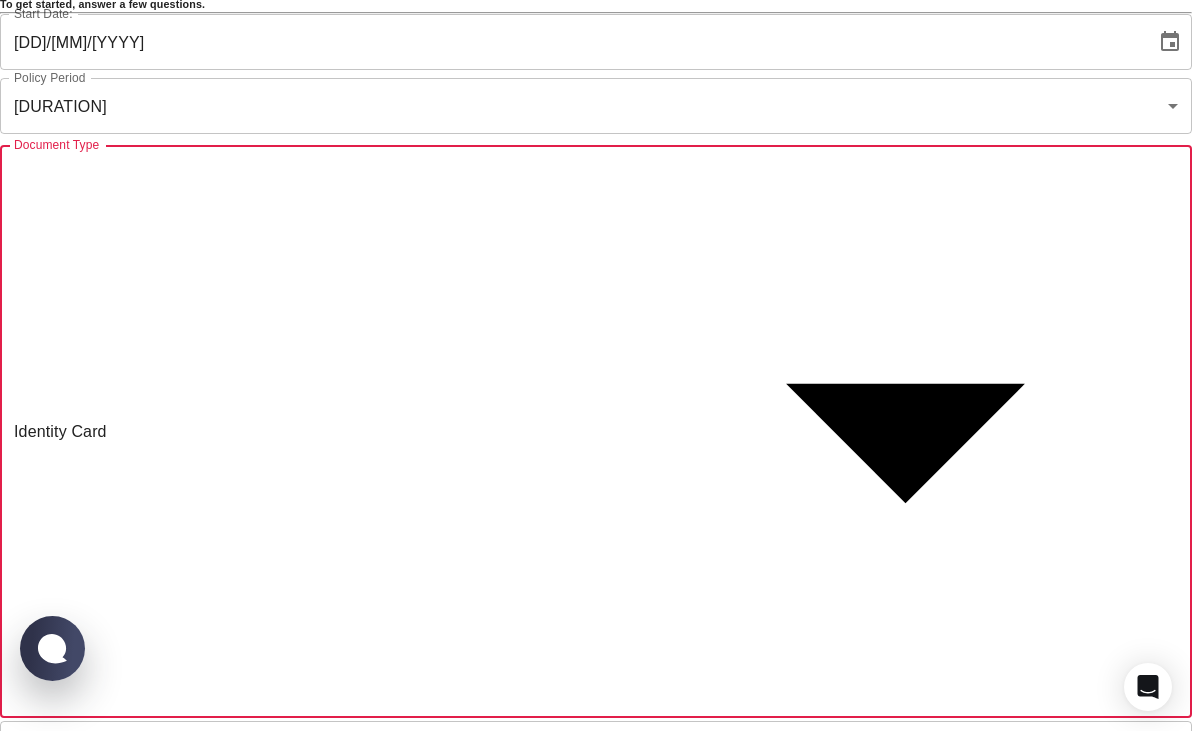 click on "Passport" at bounding box center [596, 1726] 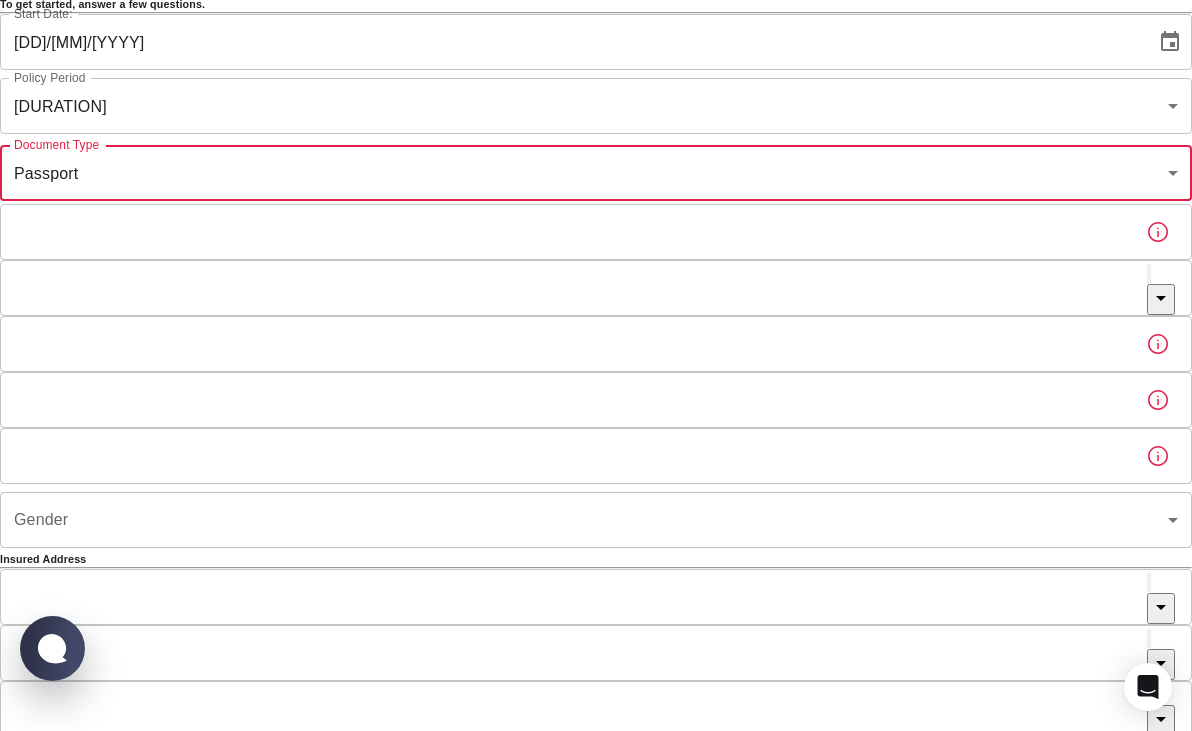 click on "Passport or Kimlik Number" at bounding box center (565, 232) 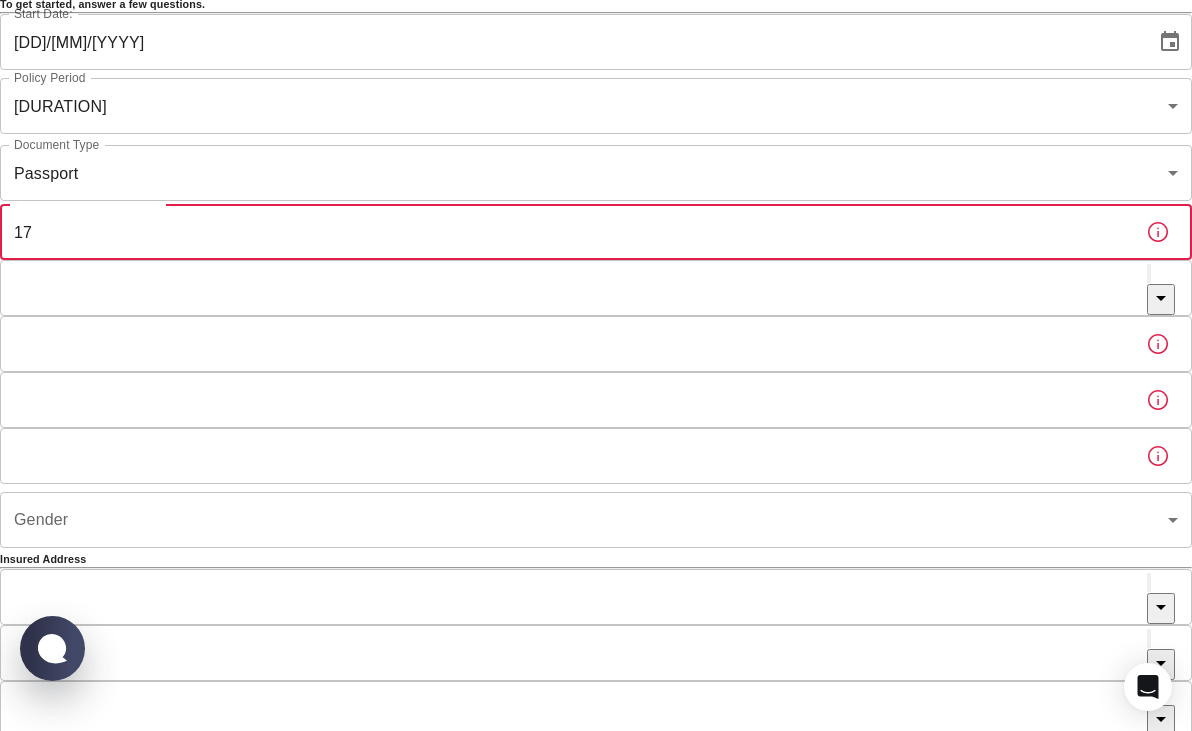 type on "1" 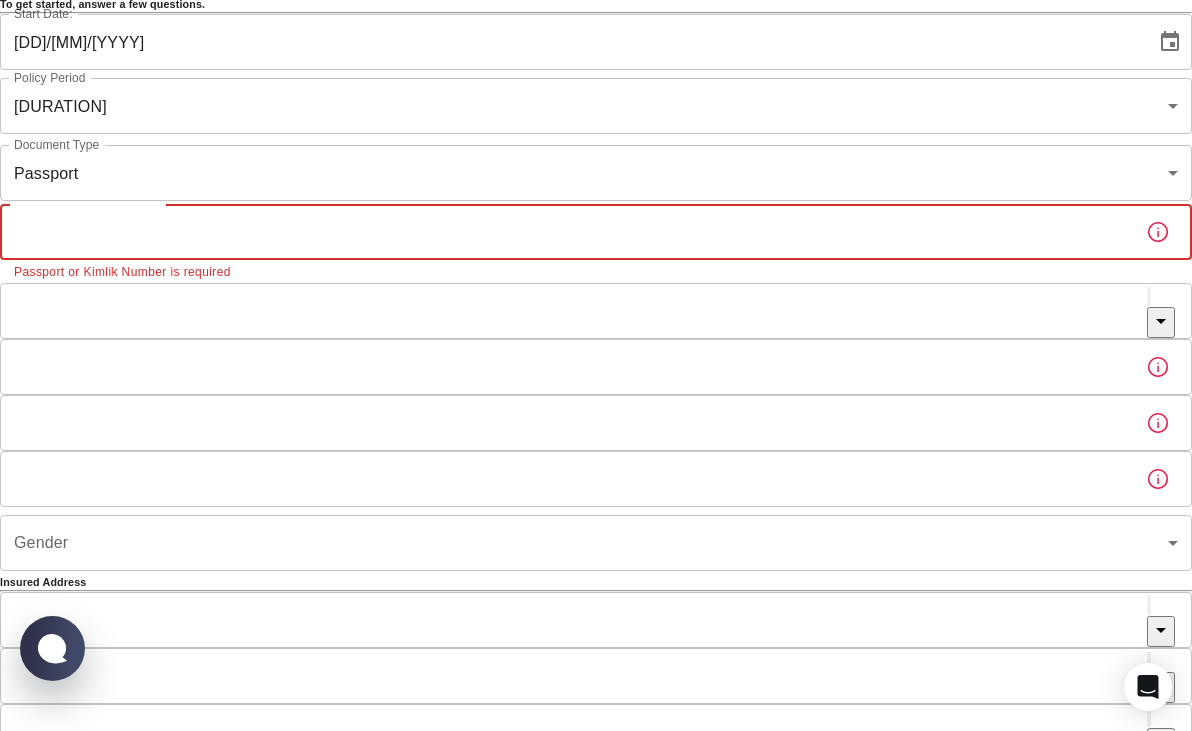 type on "#" 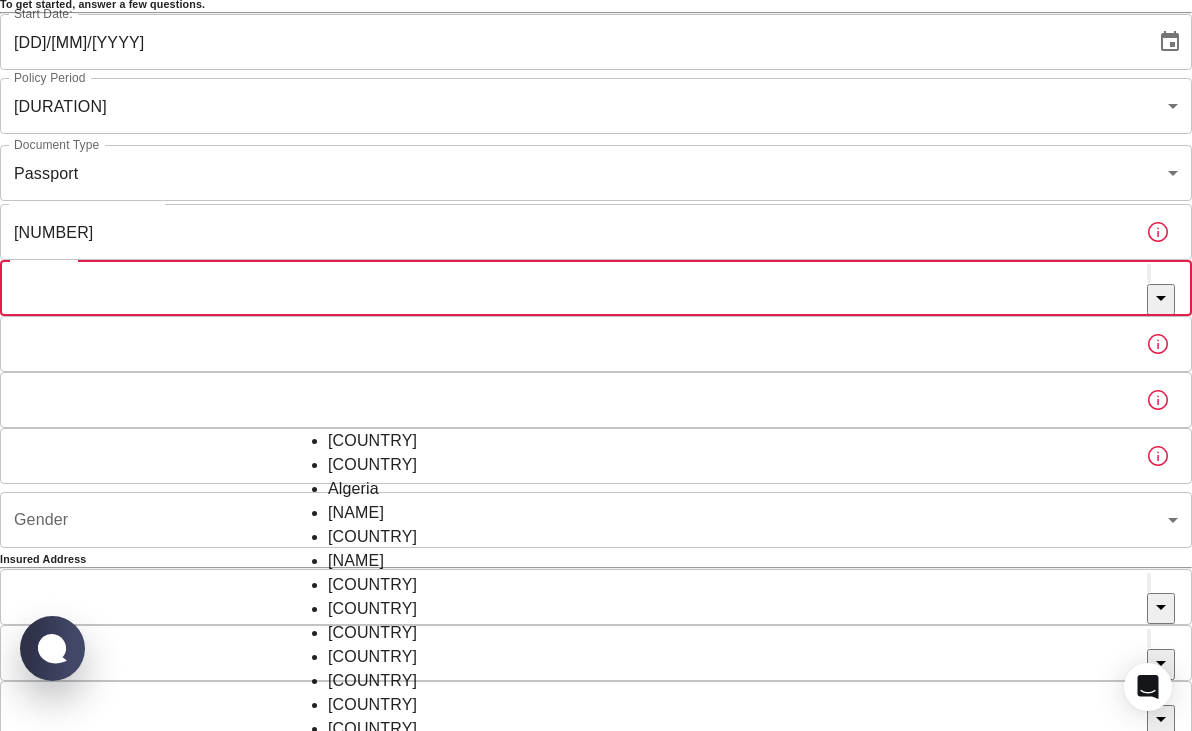click on "Nationality" at bounding box center [573, 288] 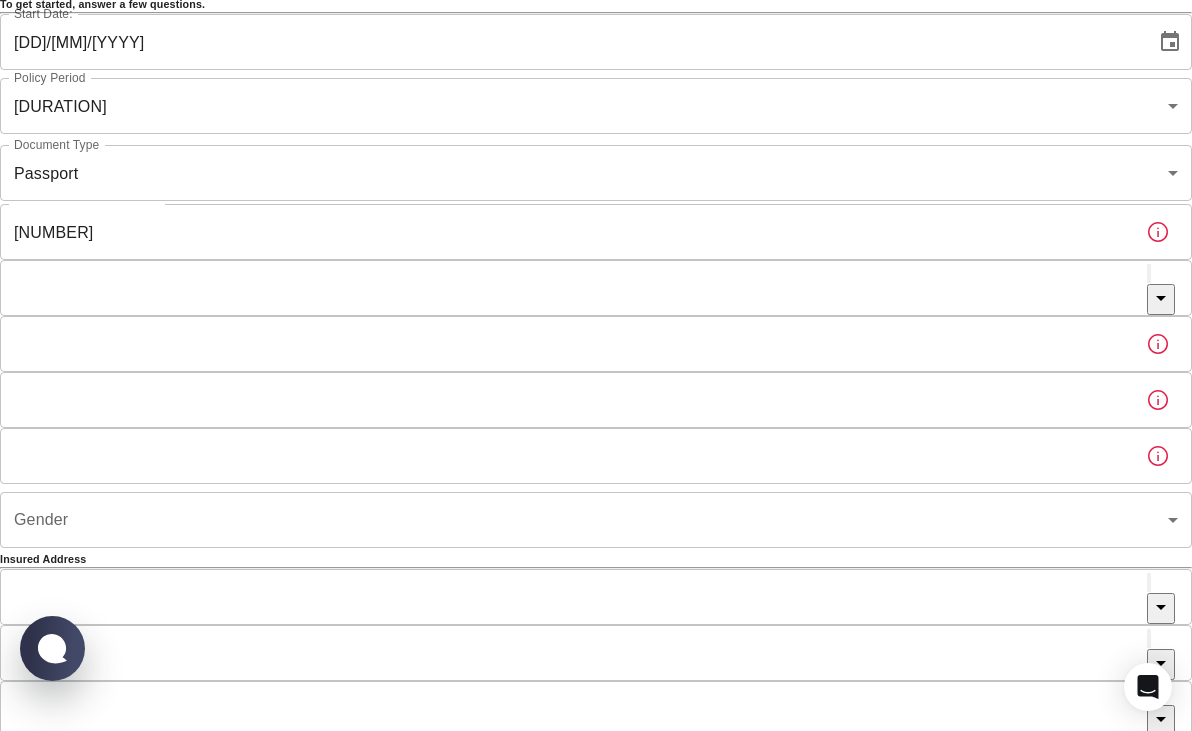 click 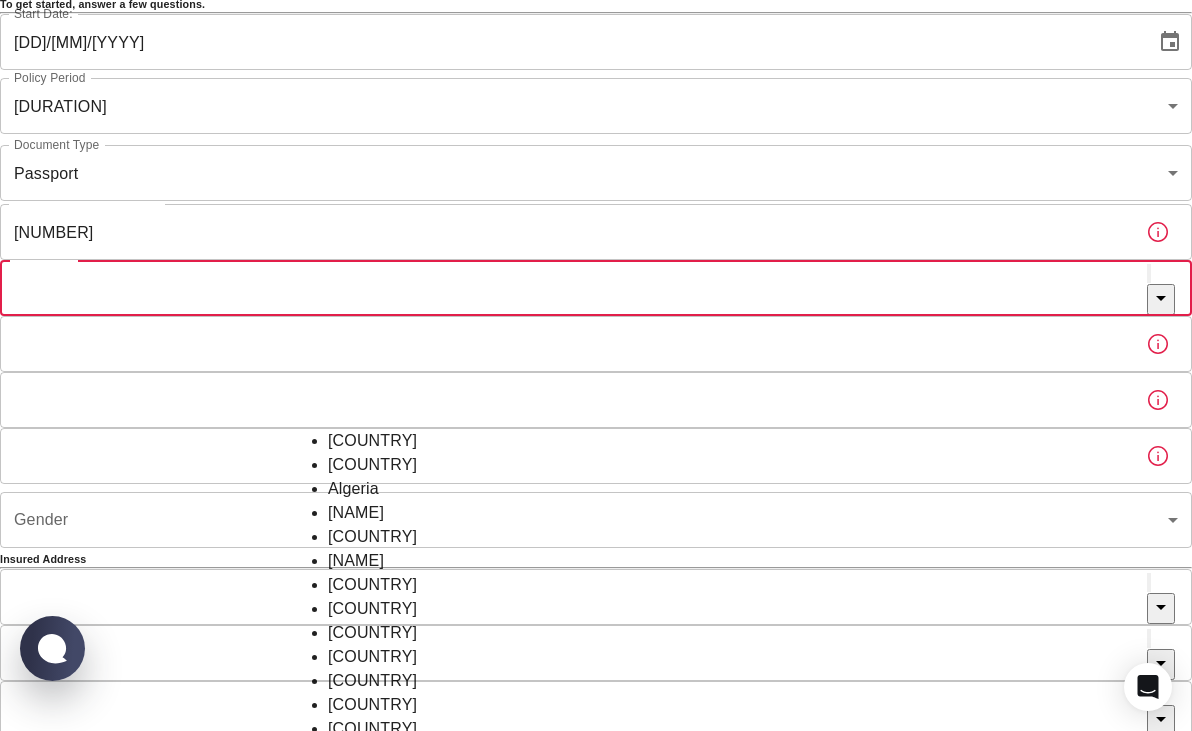 click on "Nationality" at bounding box center (573, 288) 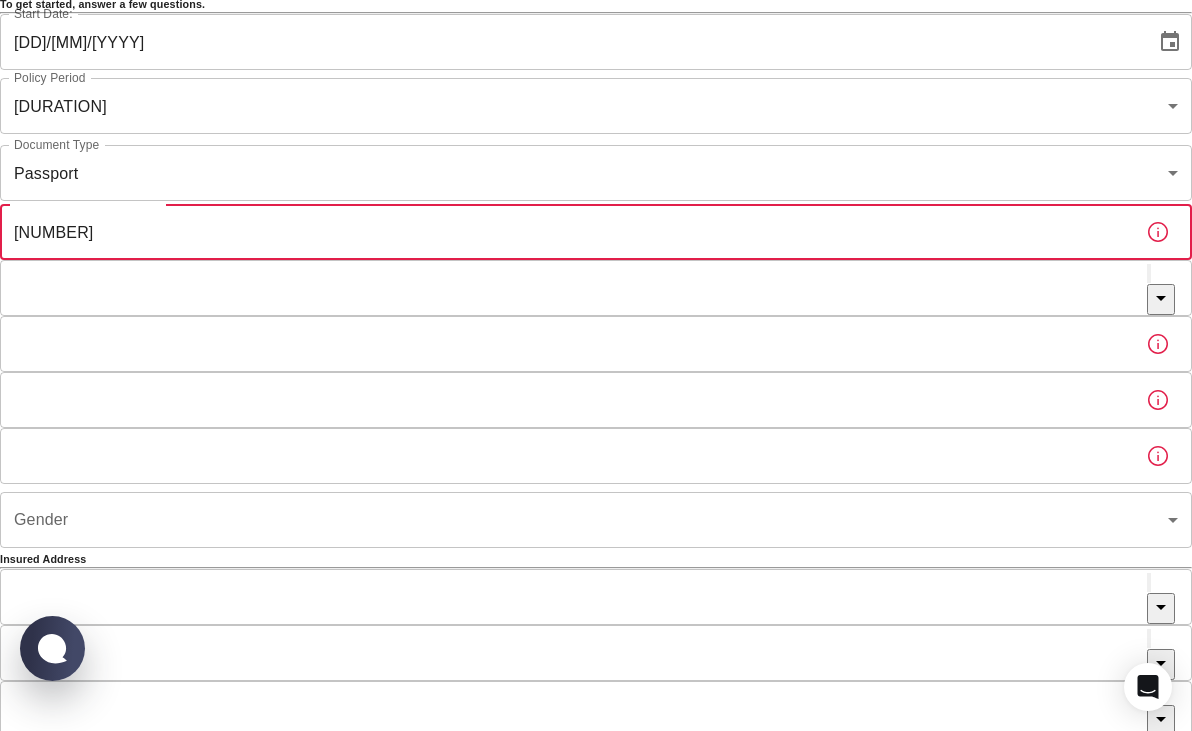 type on "[NUMBER]" 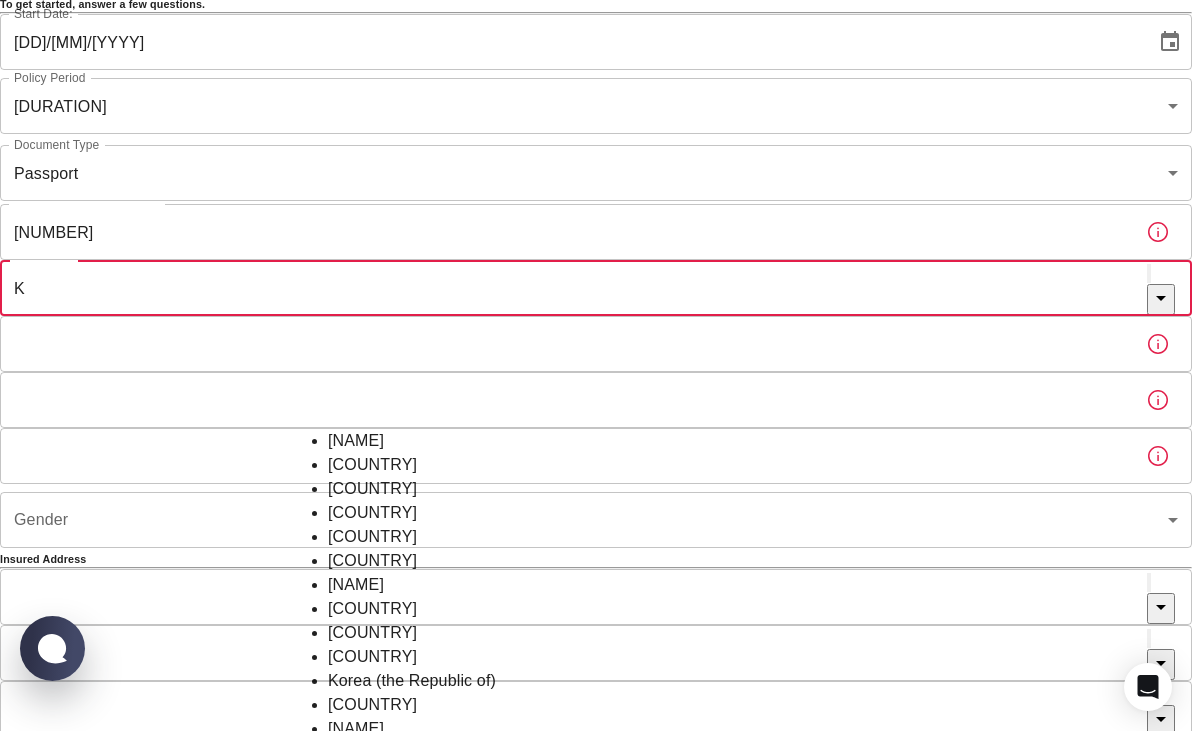 scroll, scrollTop: 0, scrollLeft: 0, axis: both 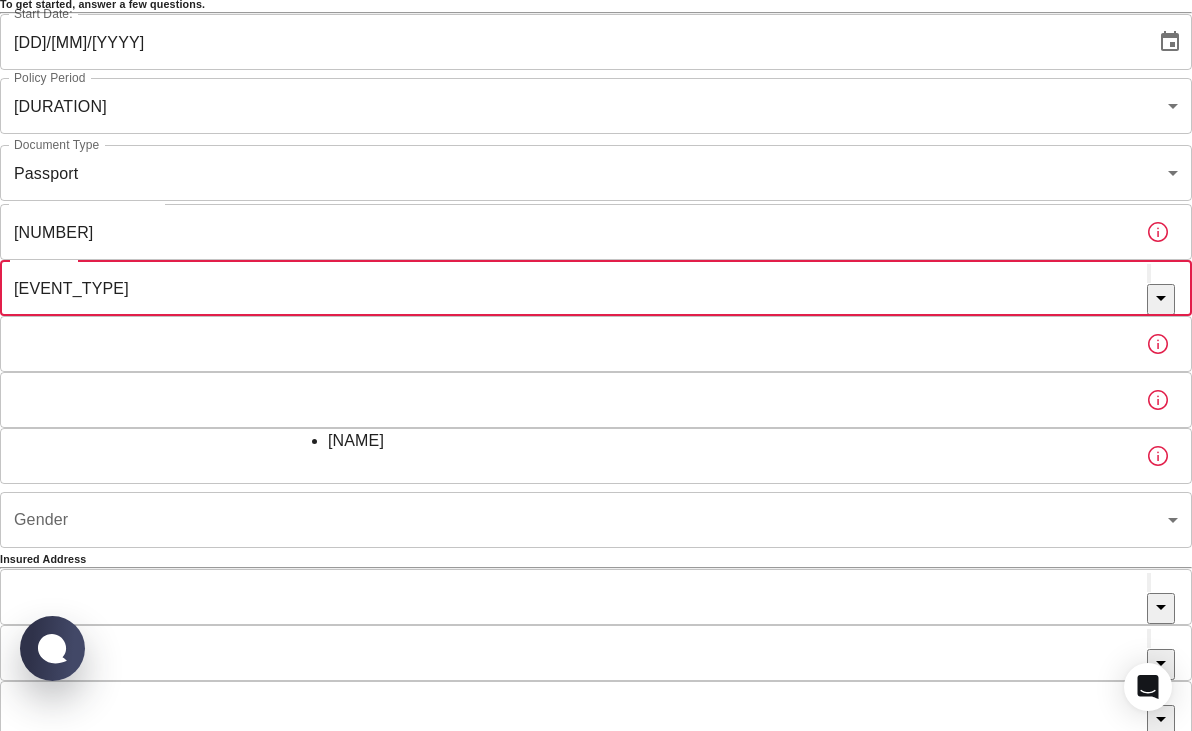 click on "[NAME]" at bounding box center (596, 441) 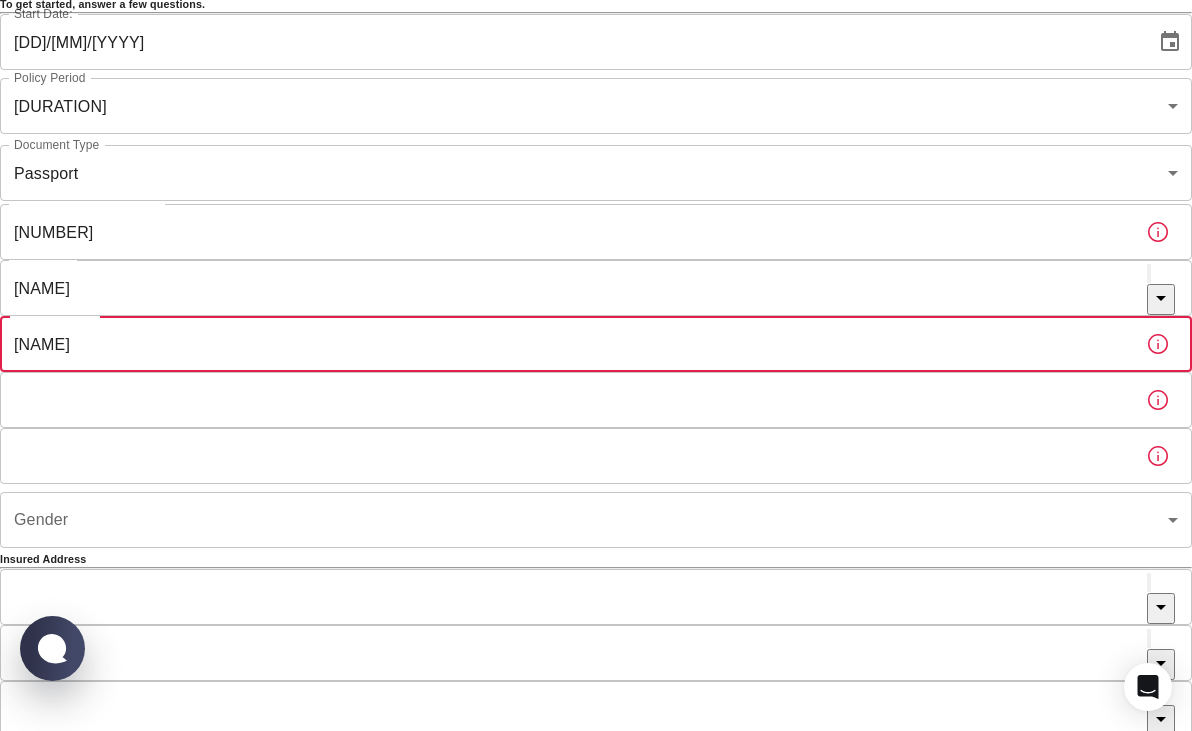 type on "[NAME]" 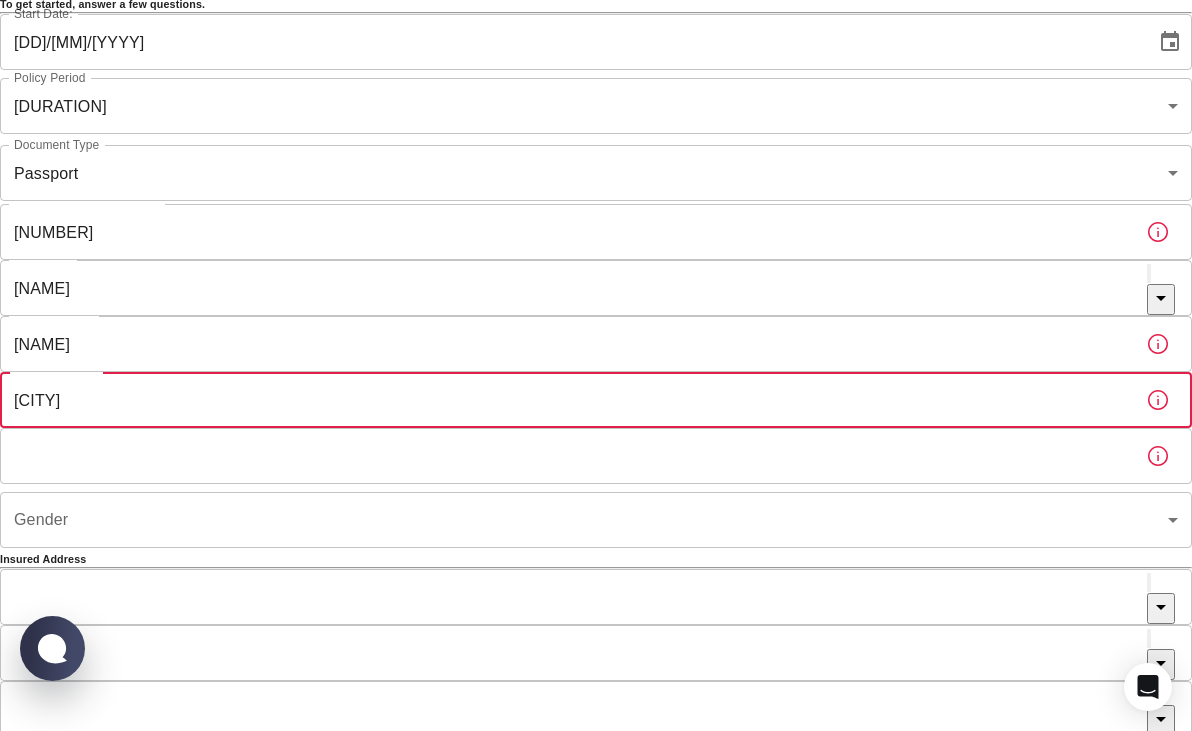 type on "[CITY]" 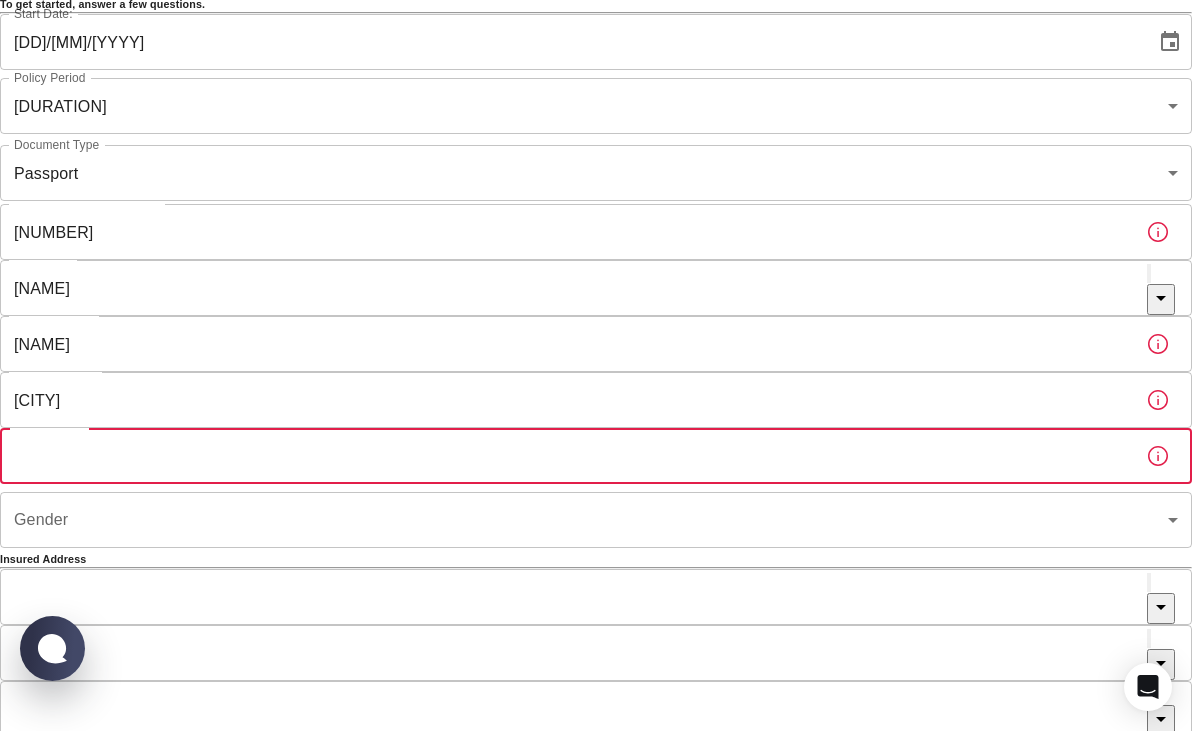 click on "Date of Birth" at bounding box center (565, 456) 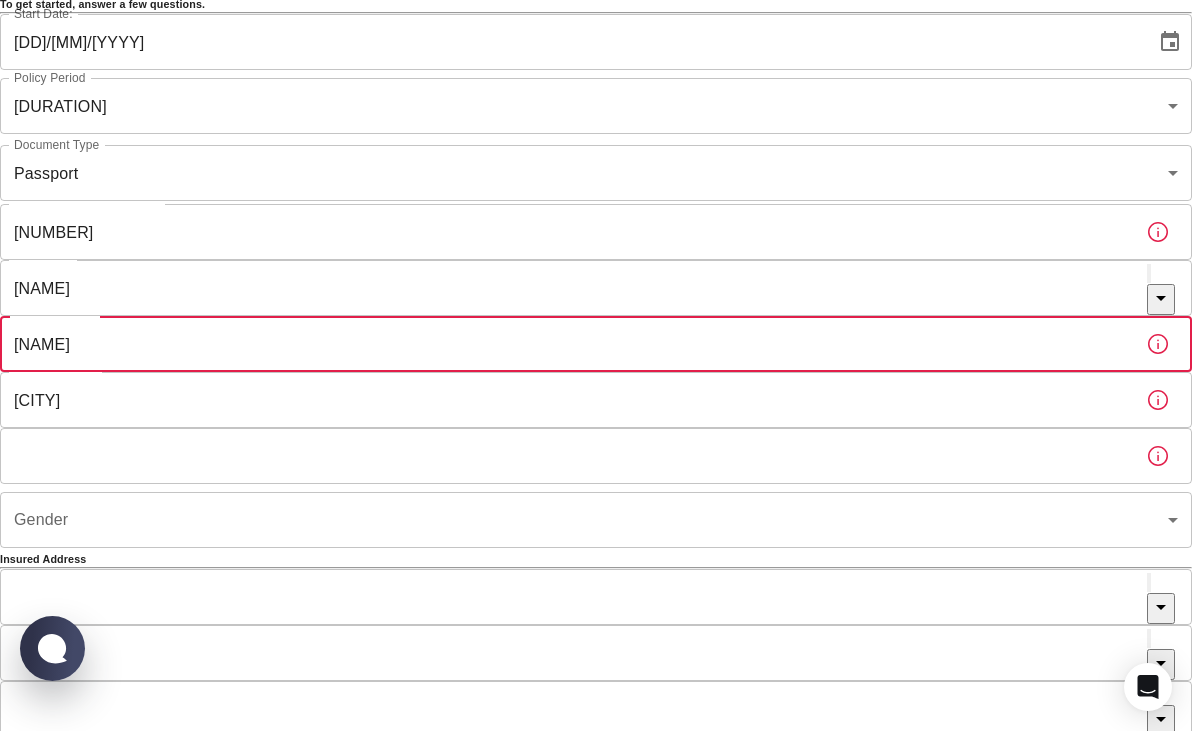 type on "[NAME]" 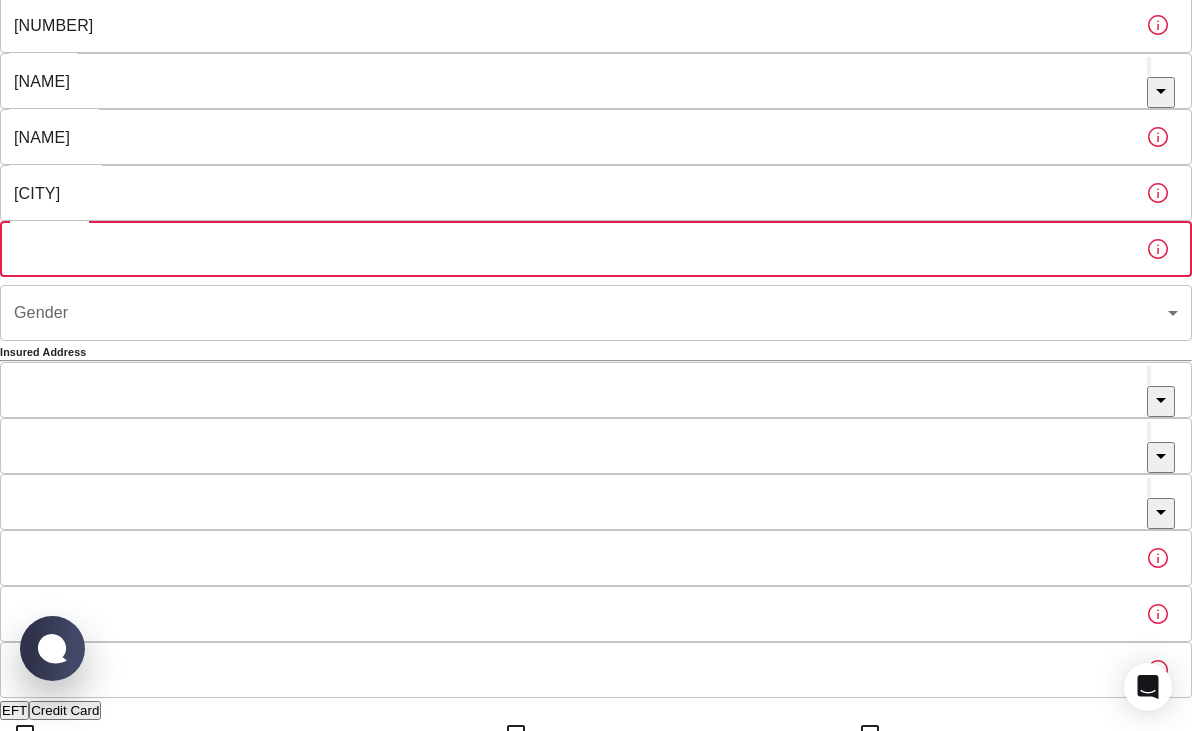 scroll, scrollTop: 285, scrollLeft: 0, axis: vertical 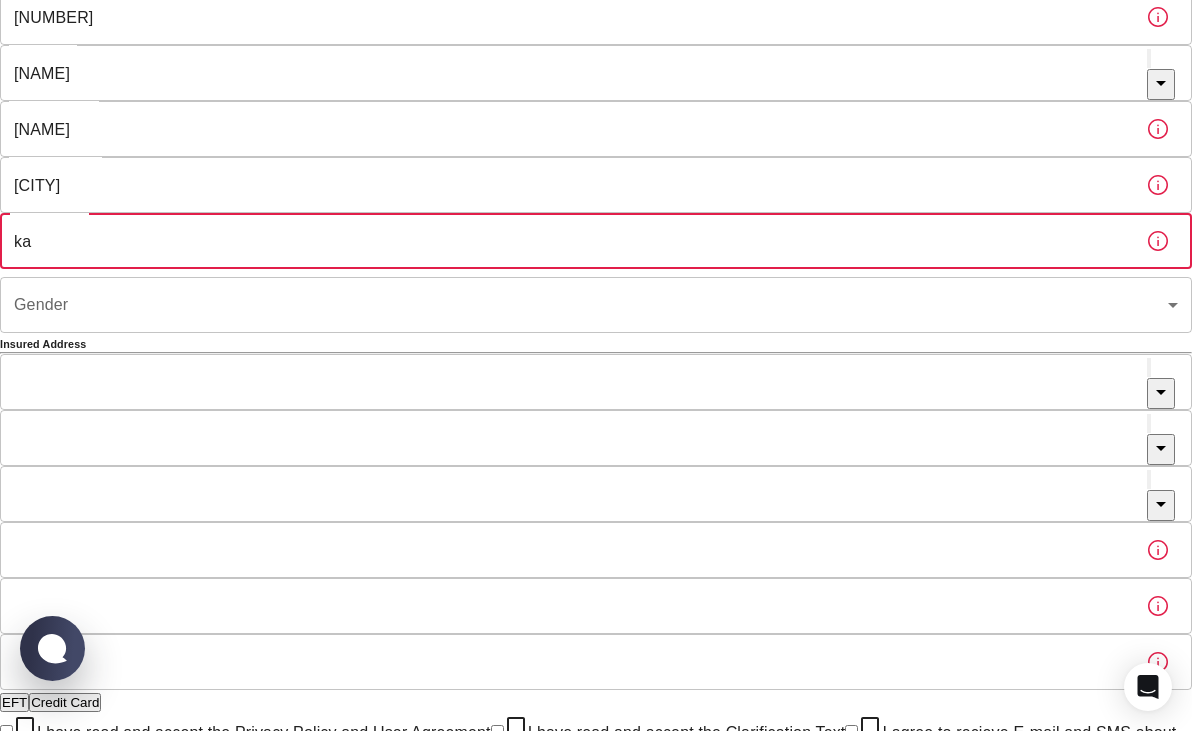 type on "k" 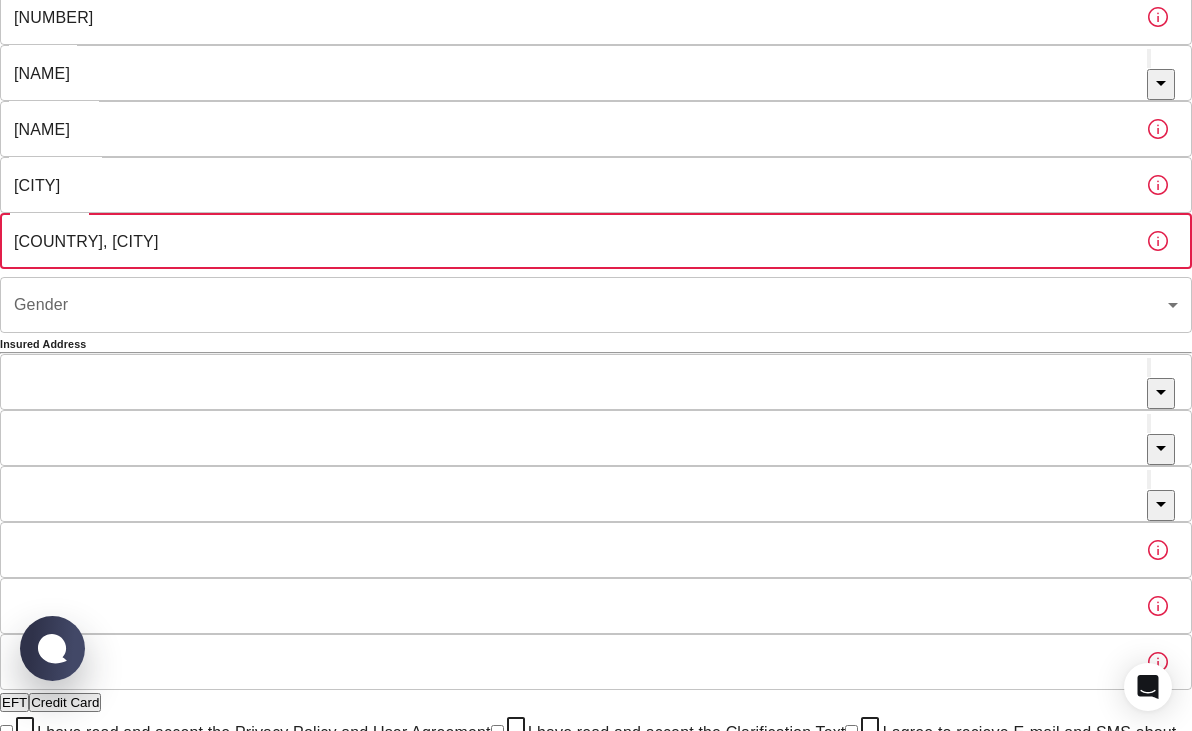 type on "[COUNTRY], [CITY]" 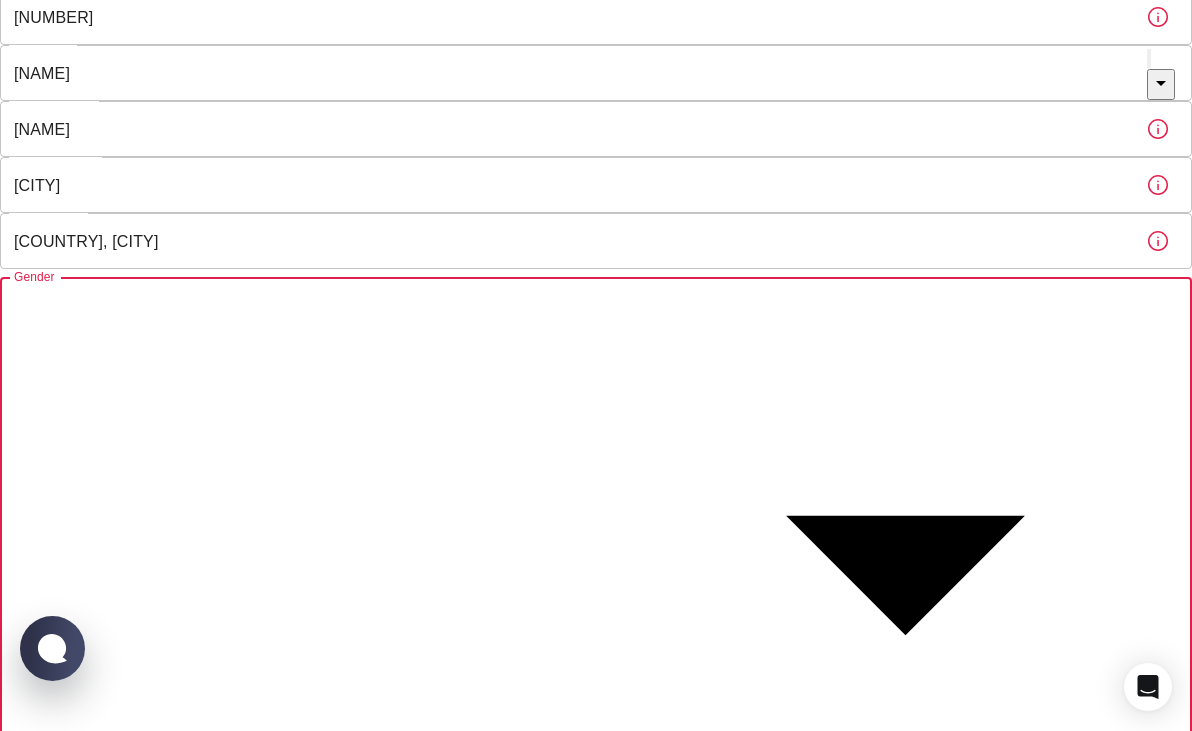 click on "Female" at bounding box center [596, 1535] 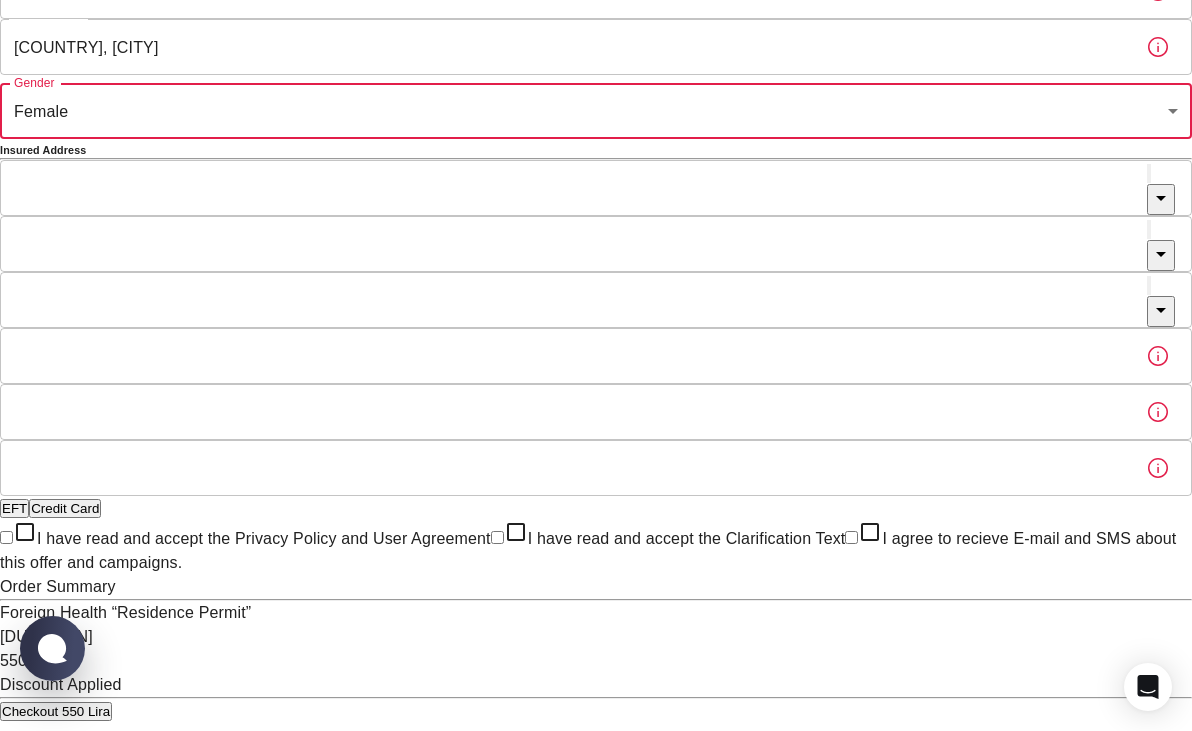 scroll, scrollTop: 512, scrollLeft: 0, axis: vertical 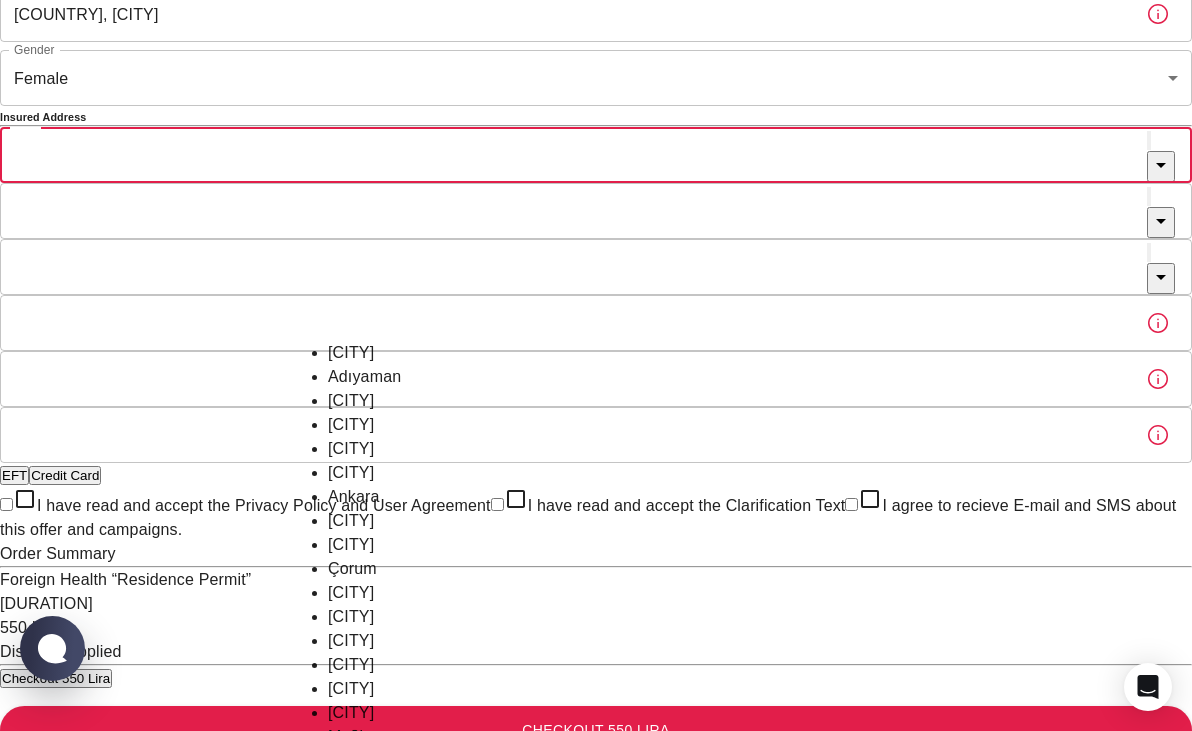 click on "City" at bounding box center (573, 155) 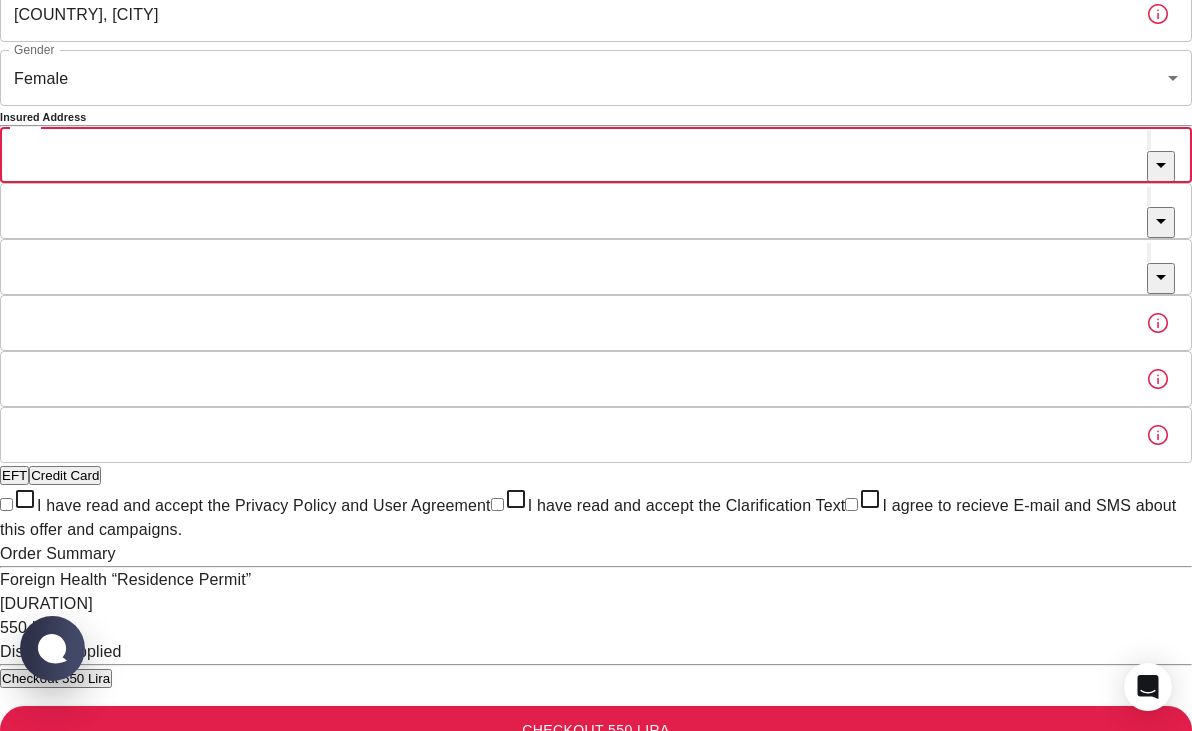 type on "ш" 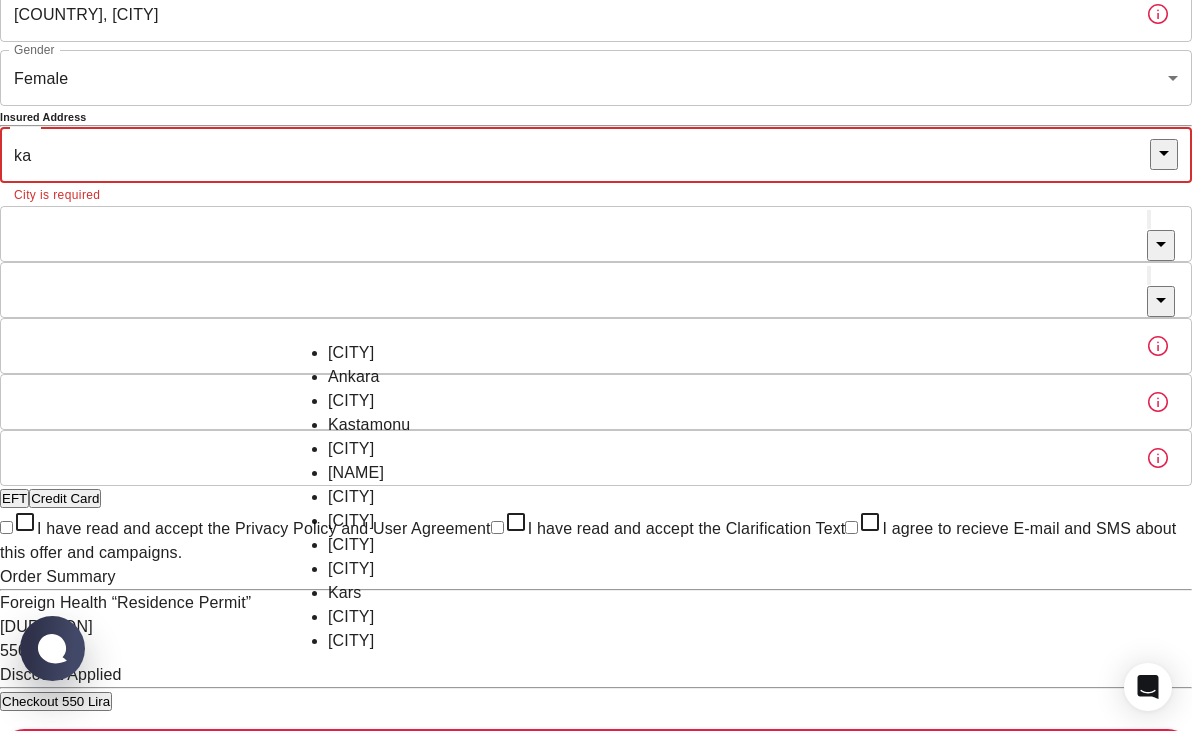 type on "k" 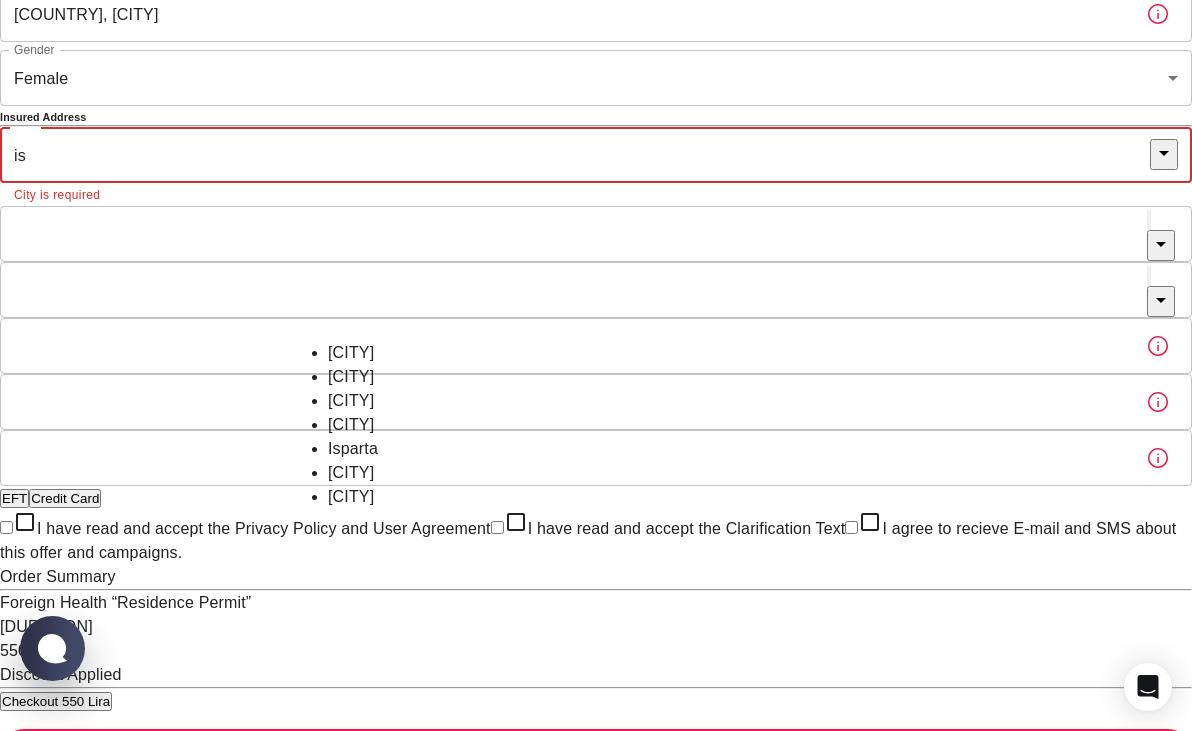 click on "[CITY]" at bounding box center [596, 377] 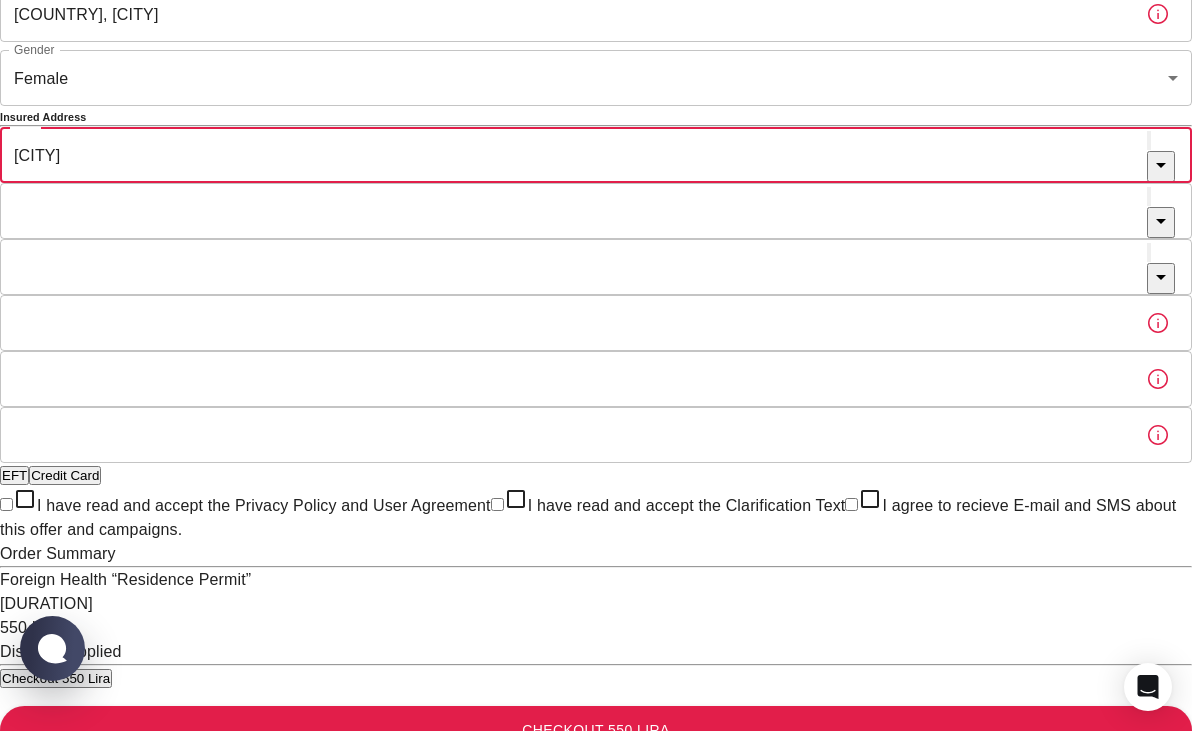 click on "Town" at bounding box center (573, 211) 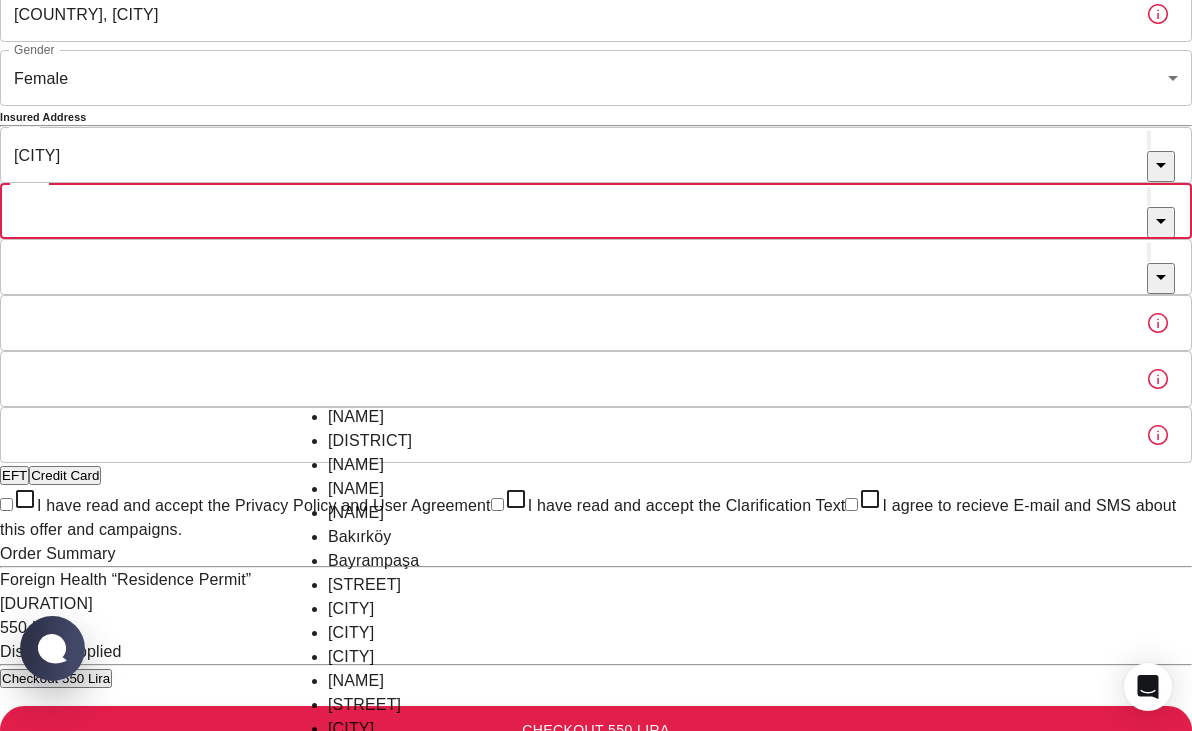 click at bounding box center [1149, 196] 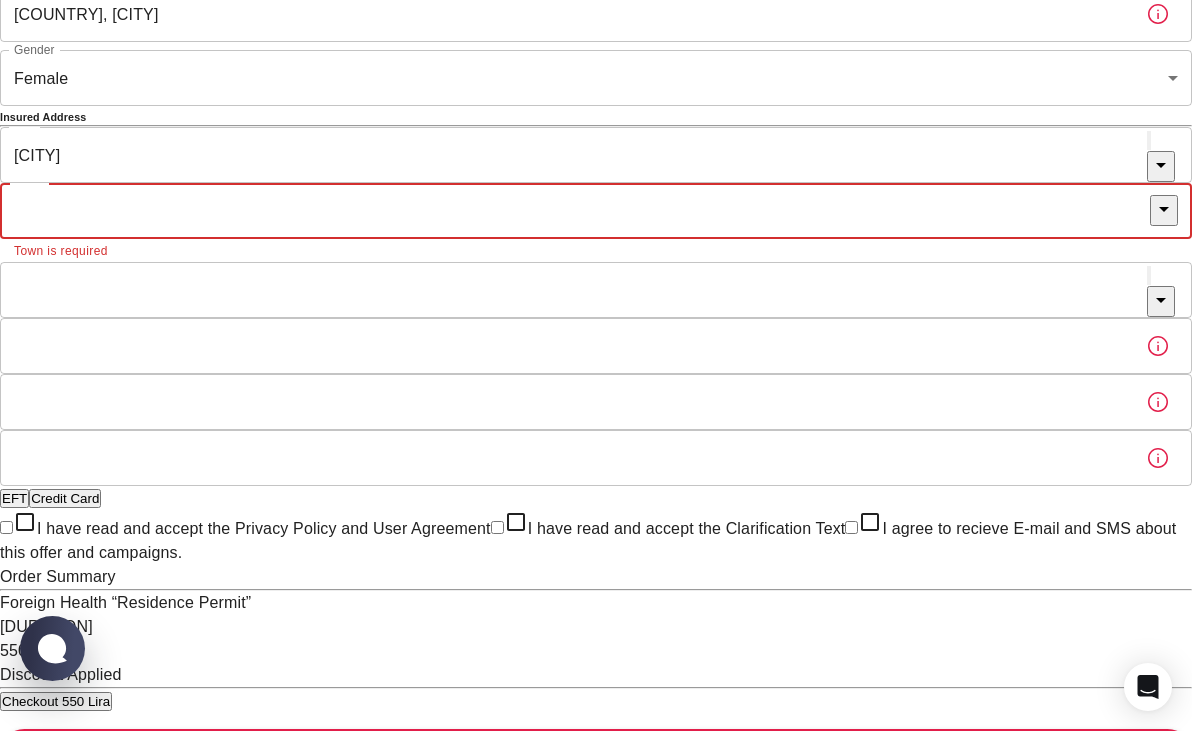 click on "Town" at bounding box center (575, 211) 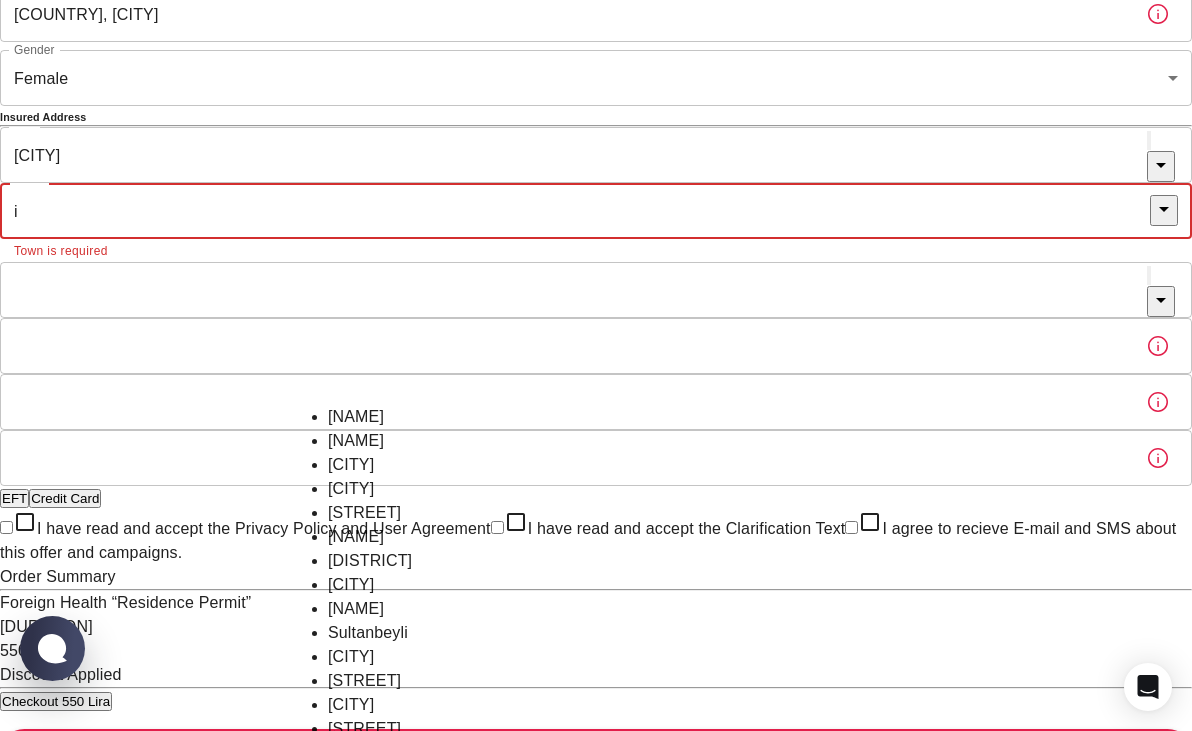 scroll, scrollTop: 264, scrollLeft: 0, axis: vertical 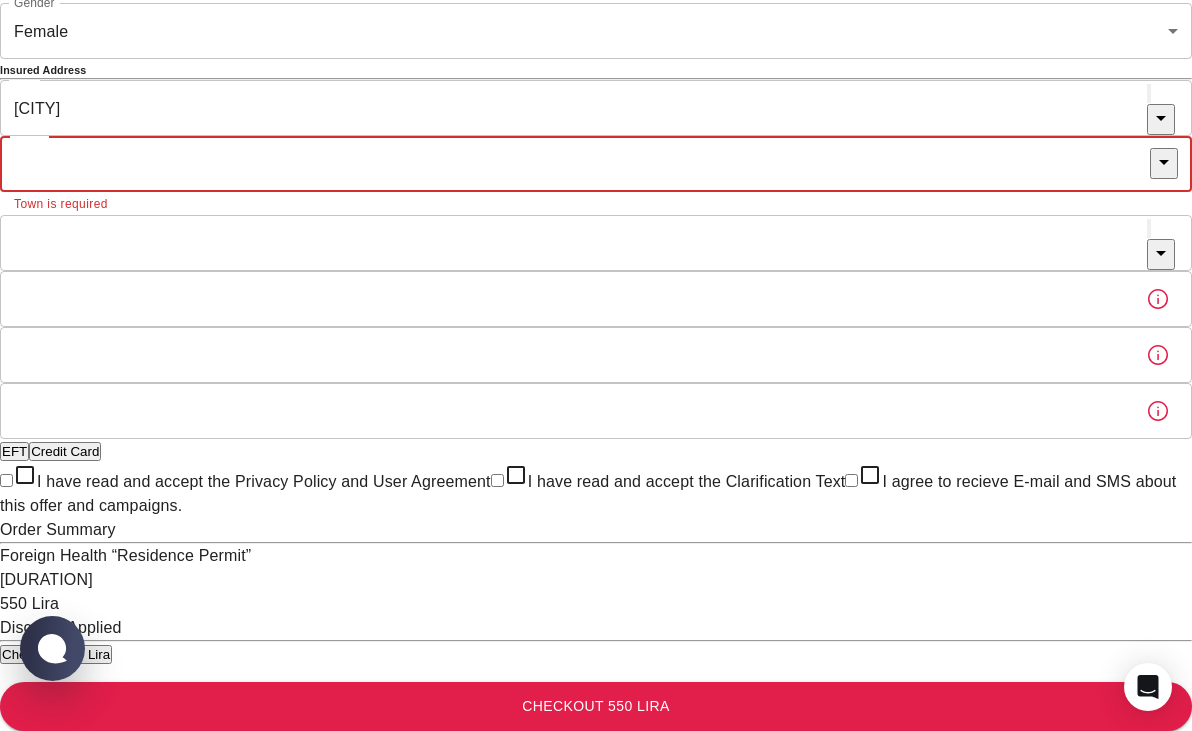 click on "Town" at bounding box center (575, 164) 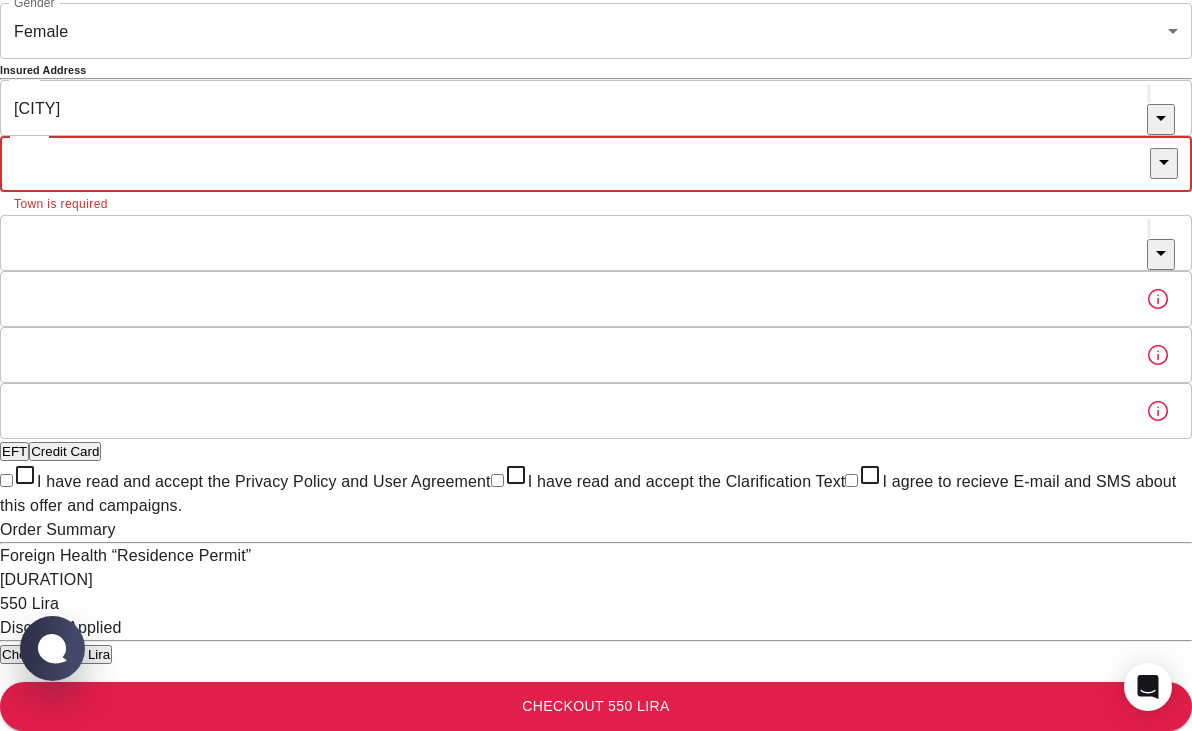 click 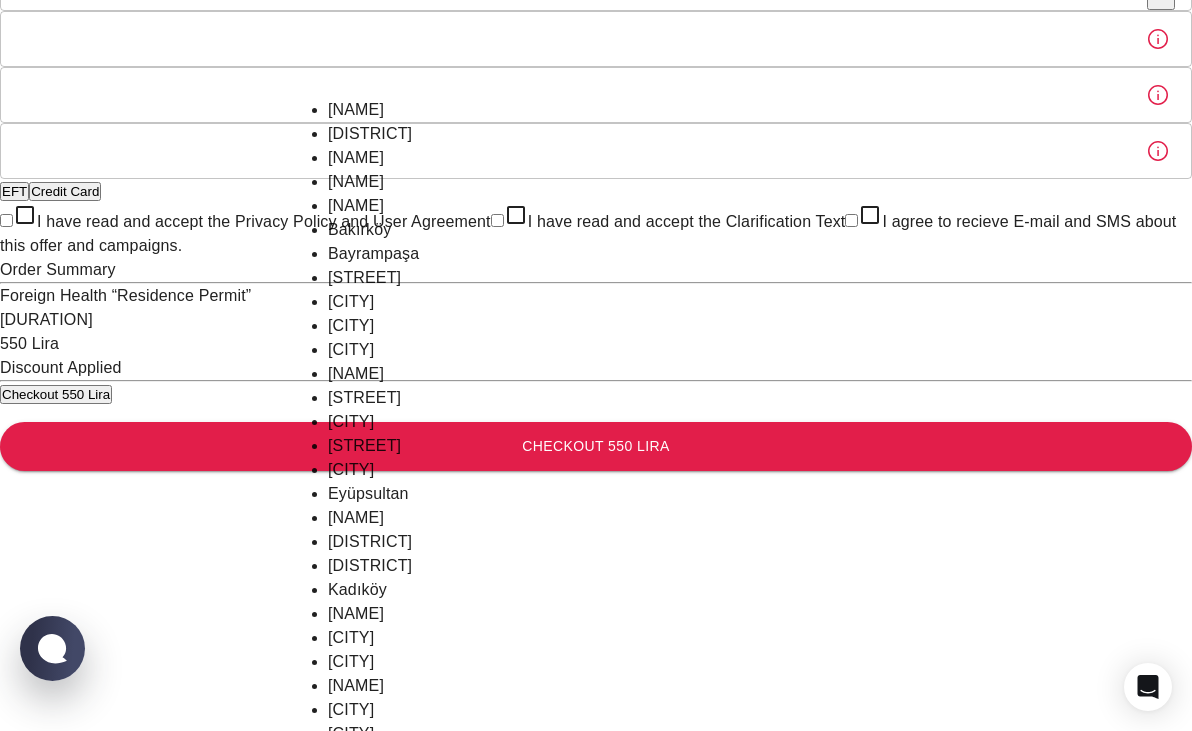 click on "Town" at bounding box center (575, -96) 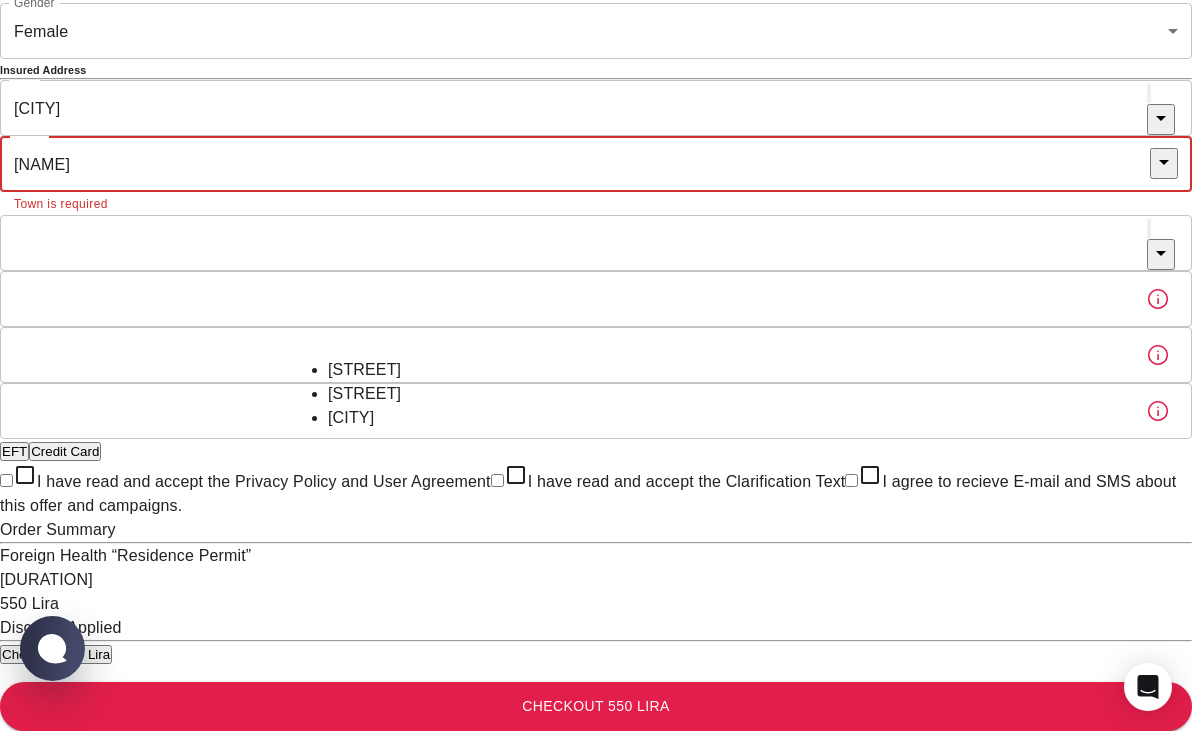 type on "e" 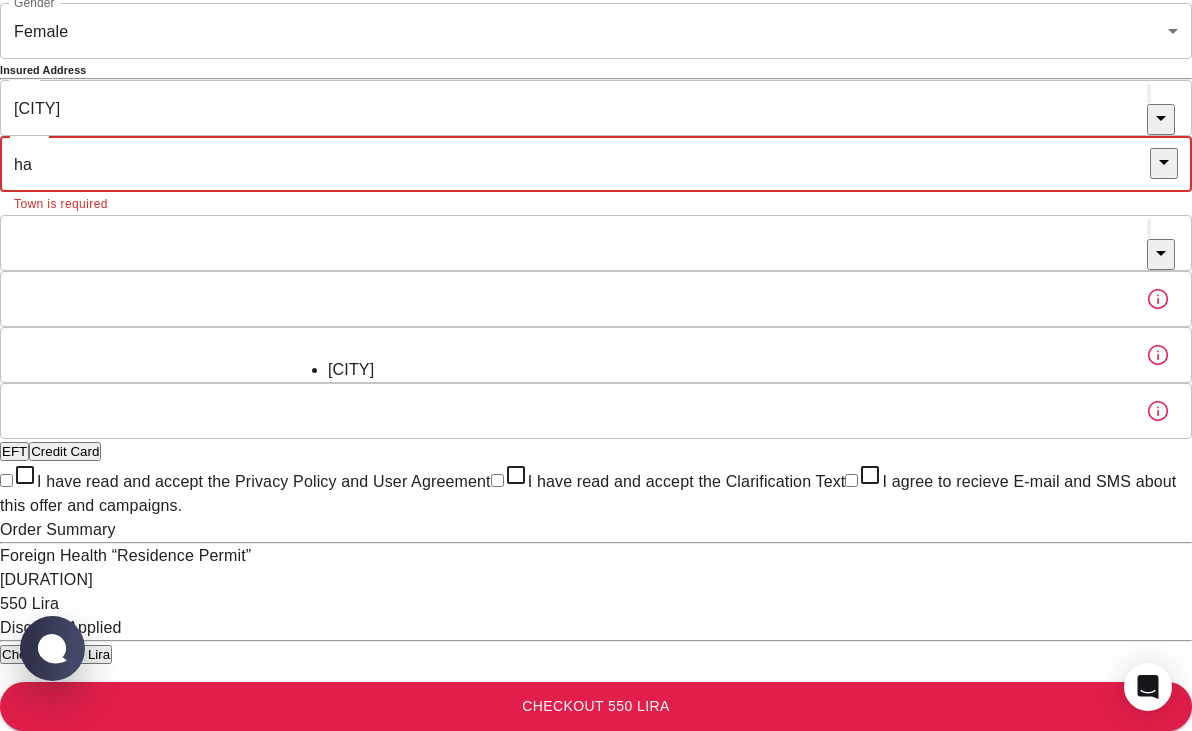 type on "[LAST]" 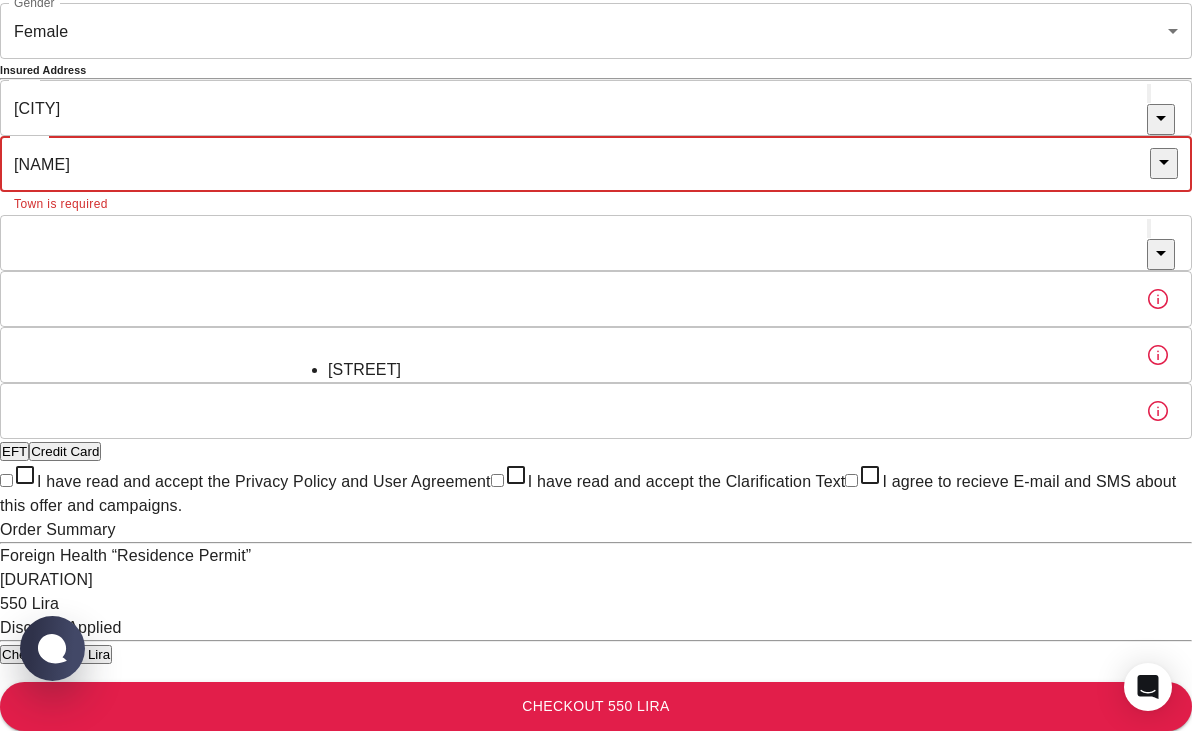 click on "[STREET]" at bounding box center [596, 370] 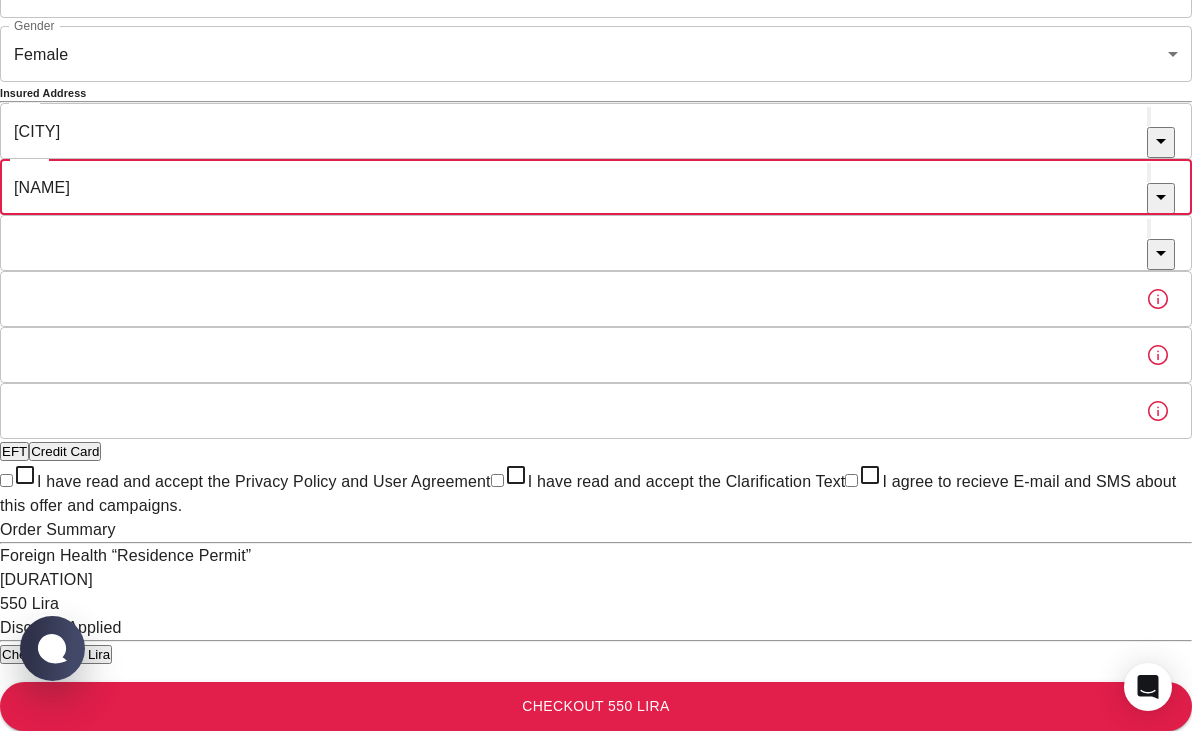 type on "[STREET]" 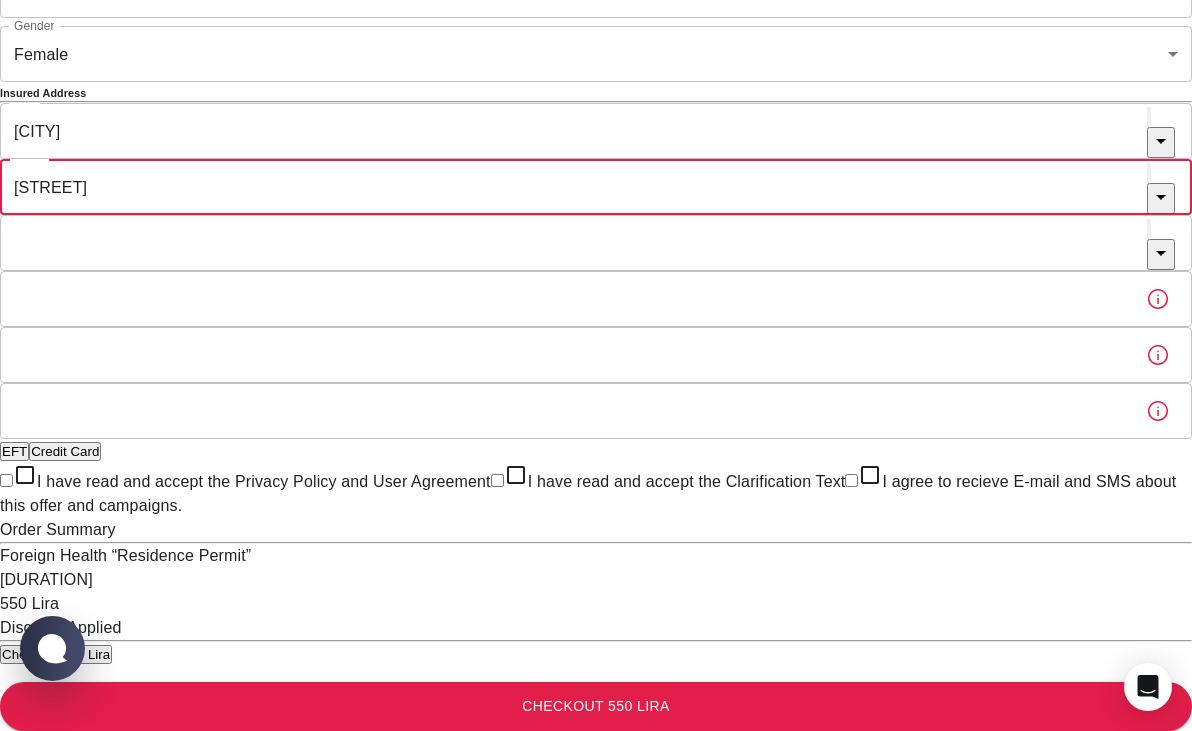 scroll, scrollTop: 816, scrollLeft: 0, axis: vertical 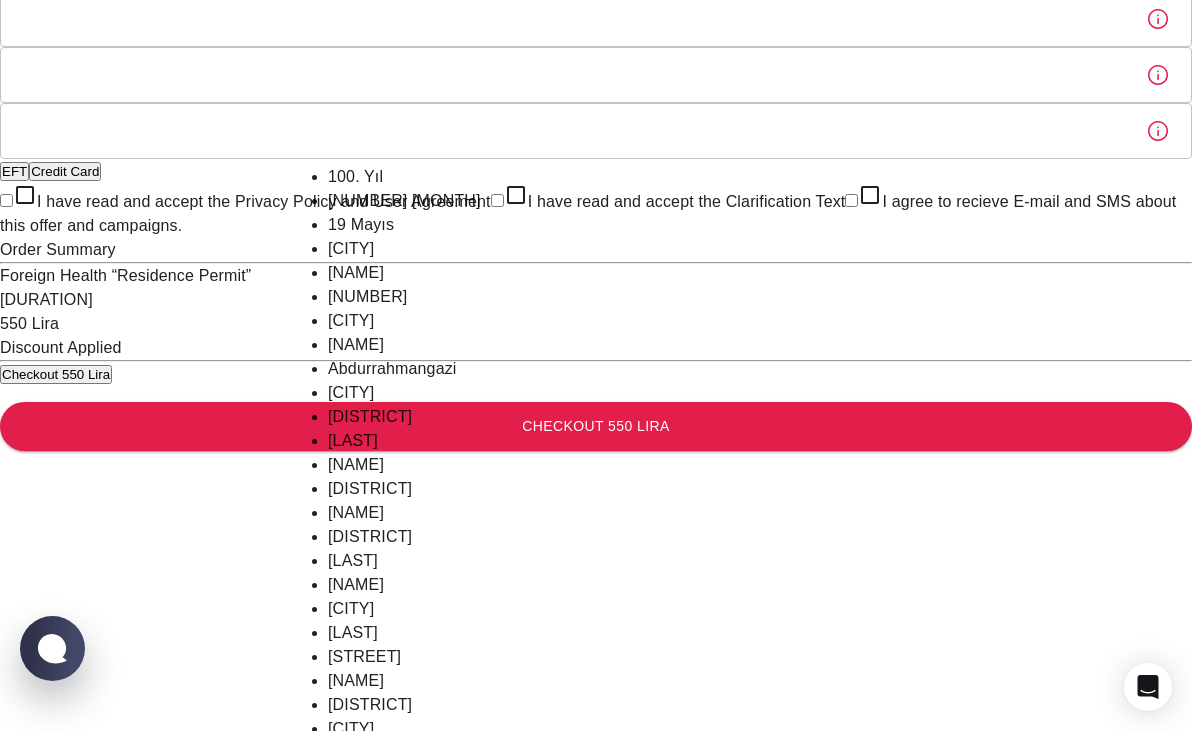 click on "Neighborhood" at bounding box center (573, -37) 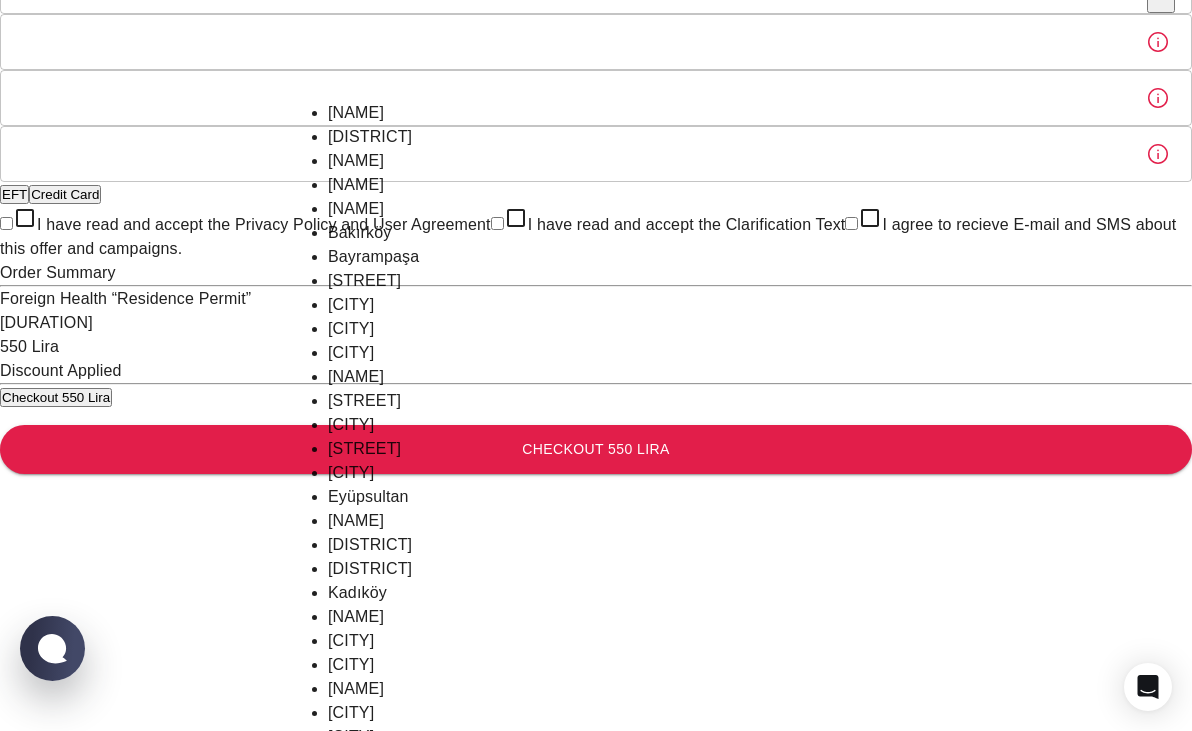 click on "Town" at bounding box center (575, -93) 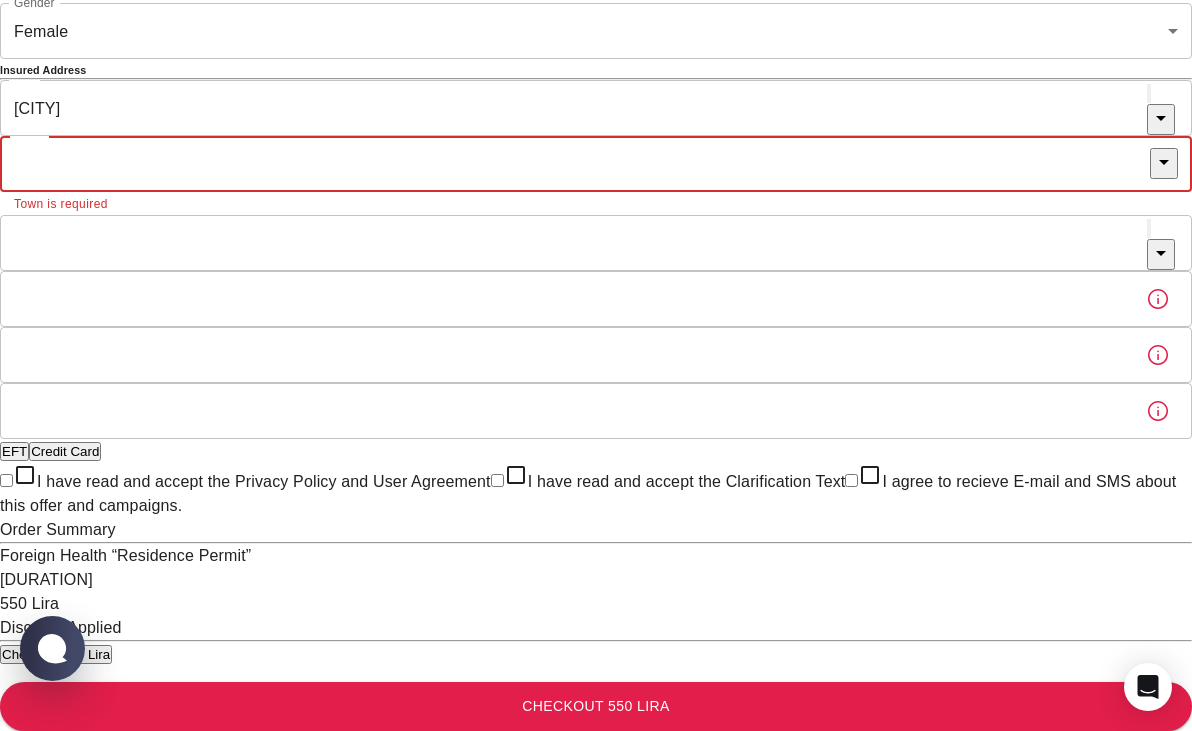 click 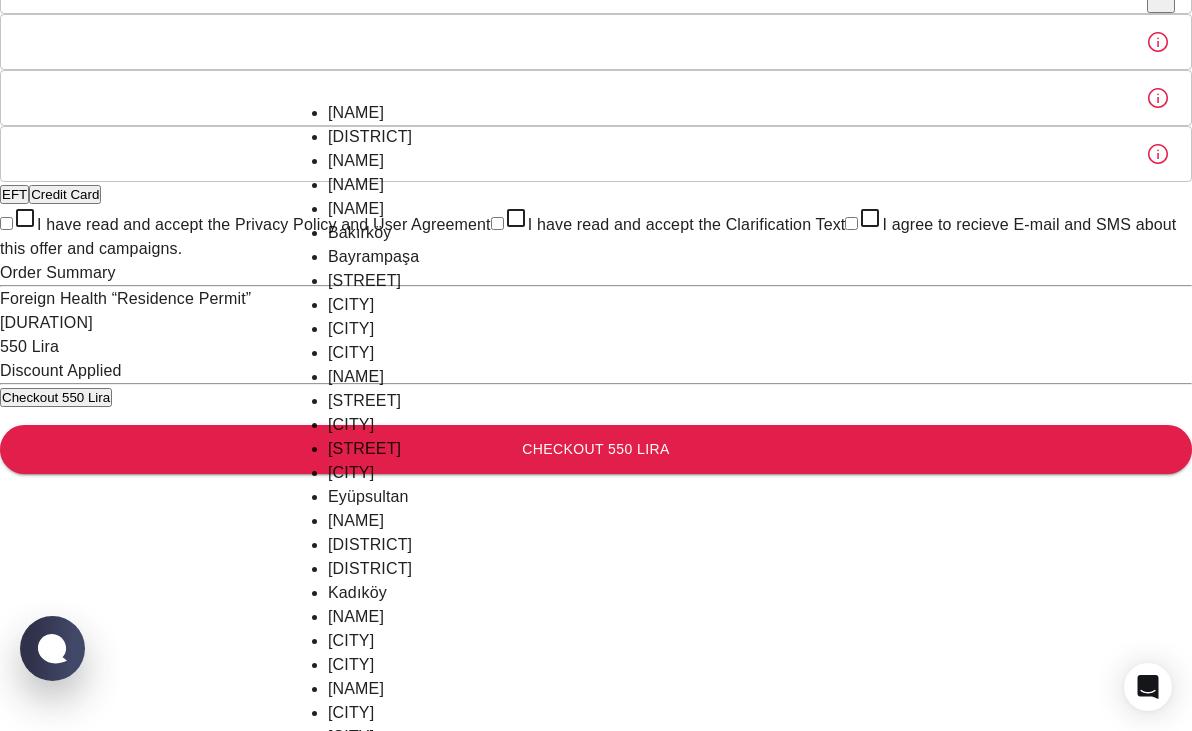 scroll, scrollTop: 747, scrollLeft: 0, axis: vertical 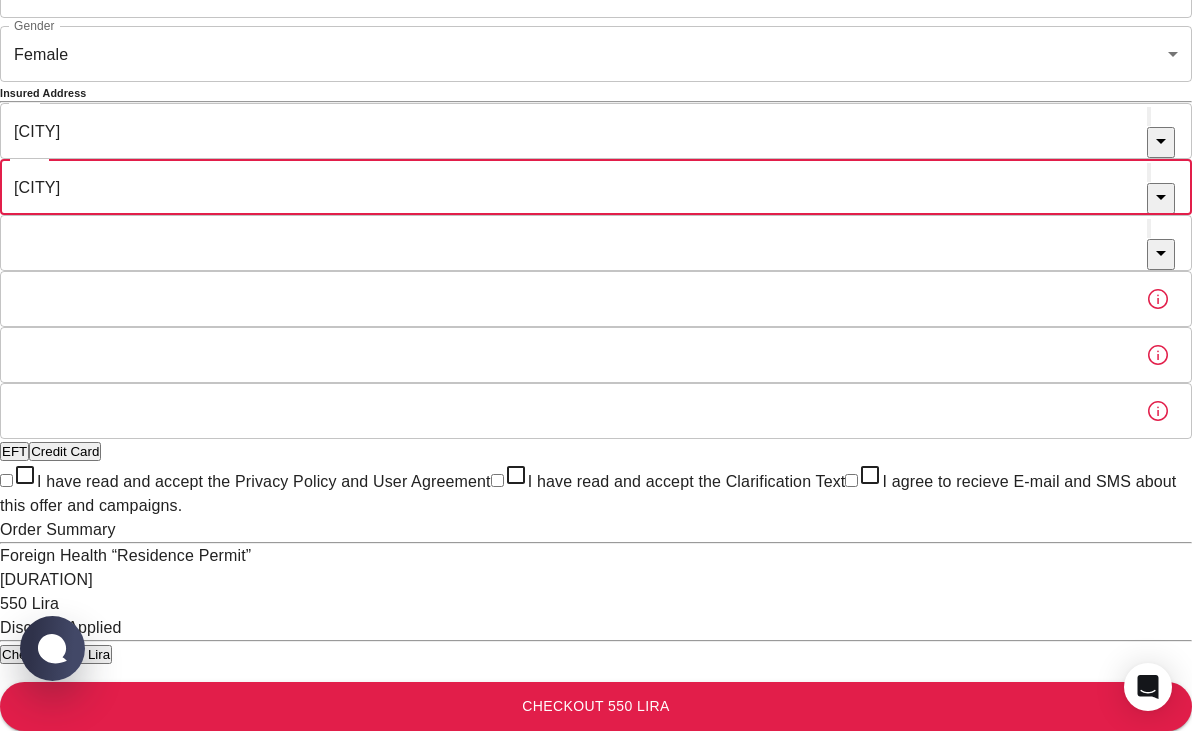 click on "Neighborhood" at bounding box center [573, 243] 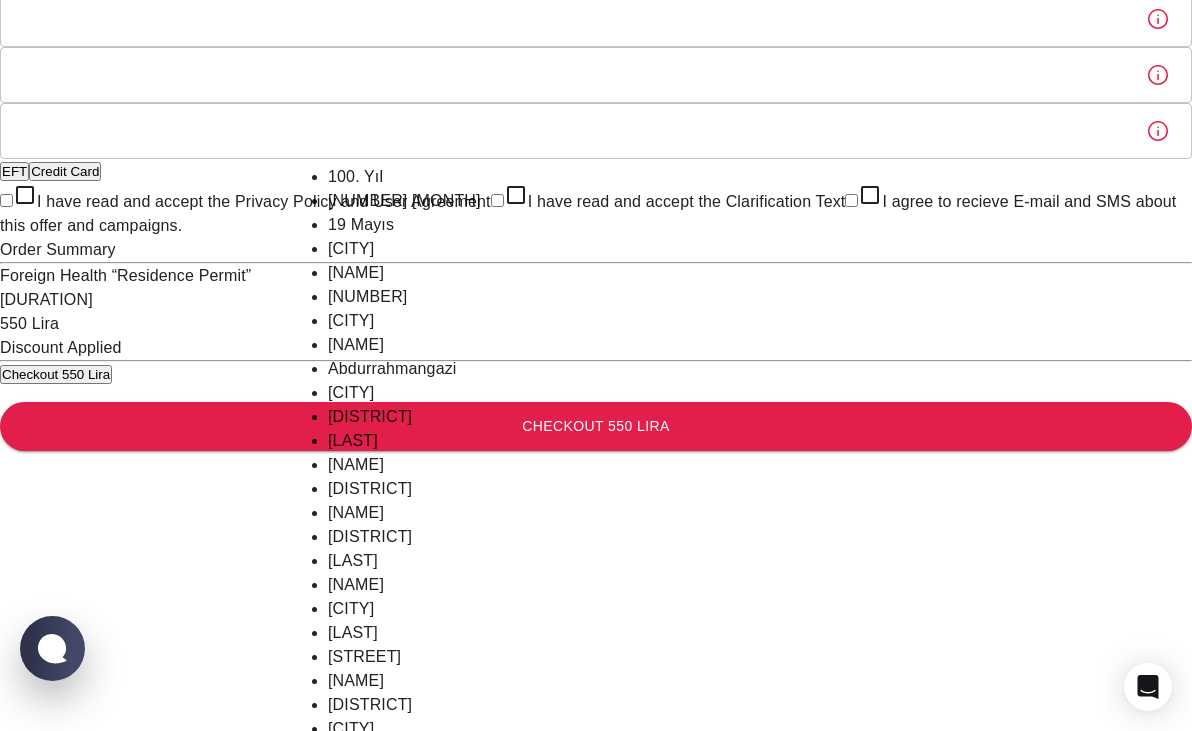scroll, scrollTop: 8022, scrollLeft: 0, axis: vertical 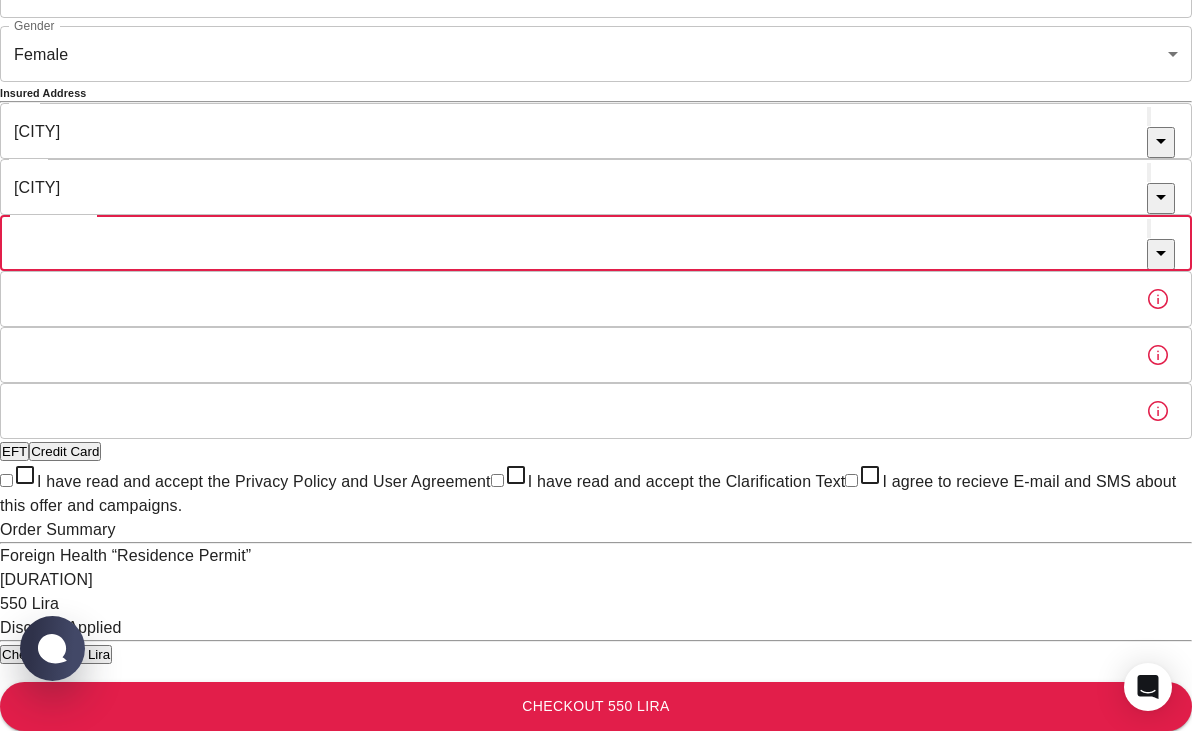 click on "Neighborhood" at bounding box center [573, 243] 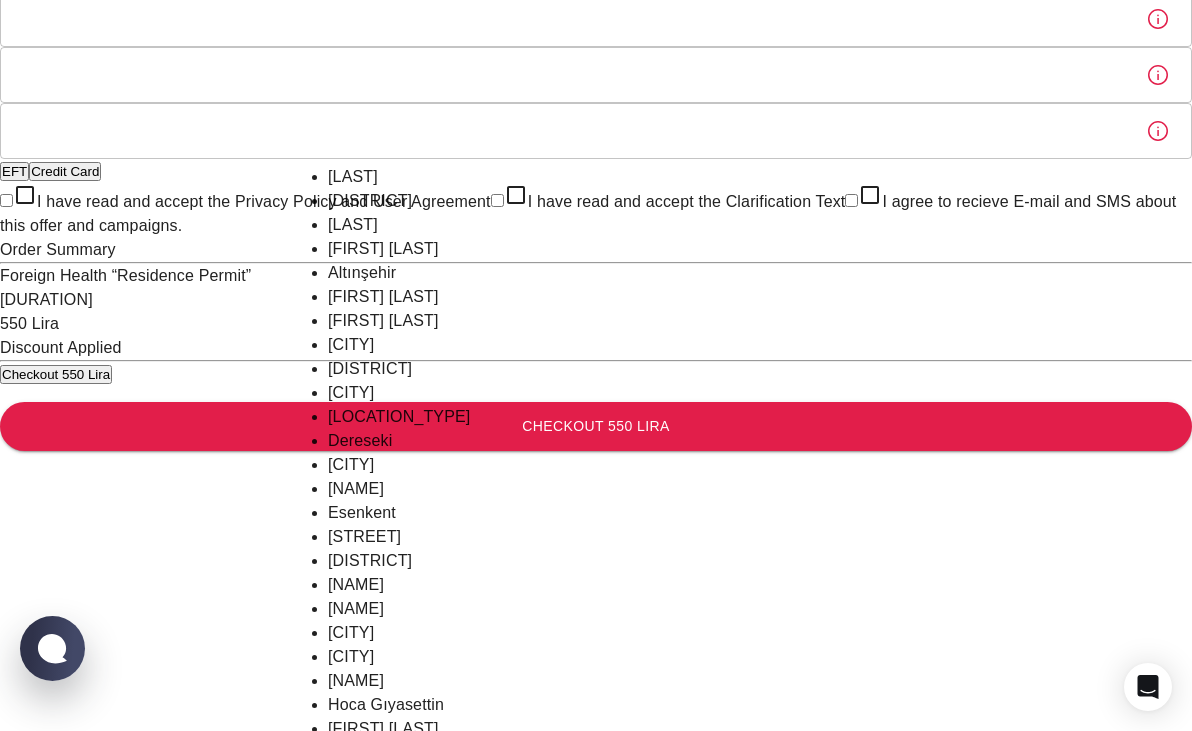type on "s" 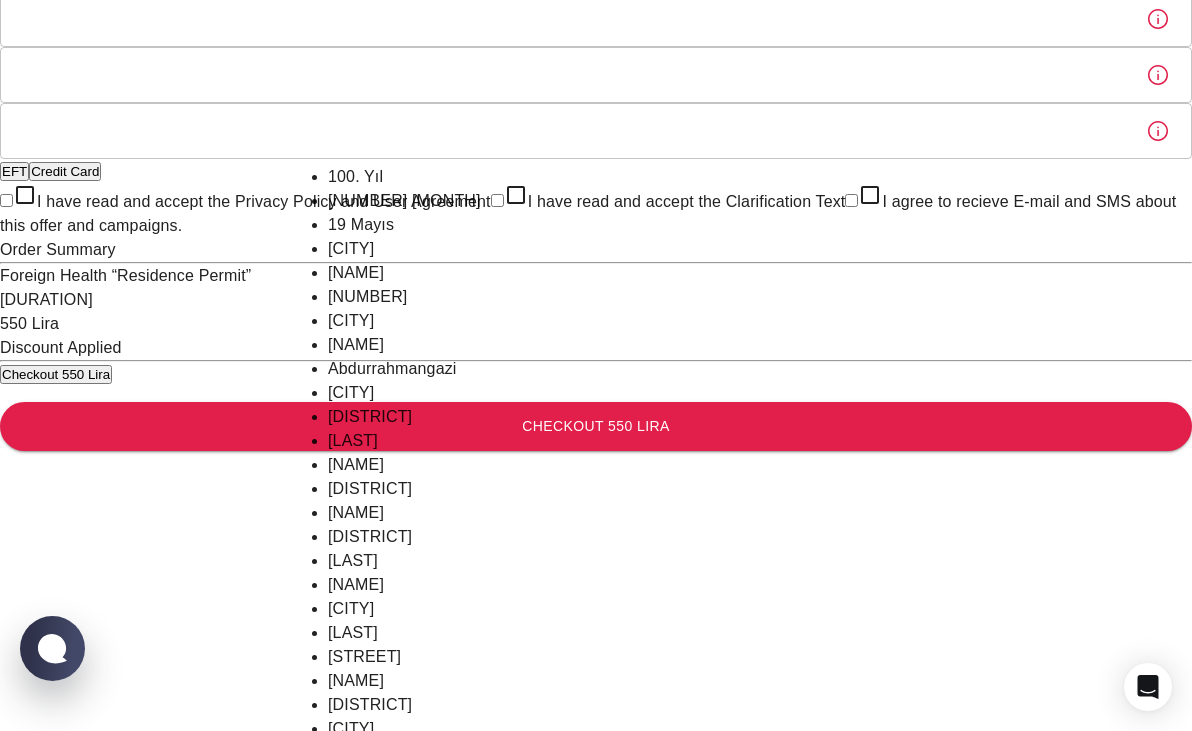 scroll, scrollTop: 7868, scrollLeft: 0, axis: vertical 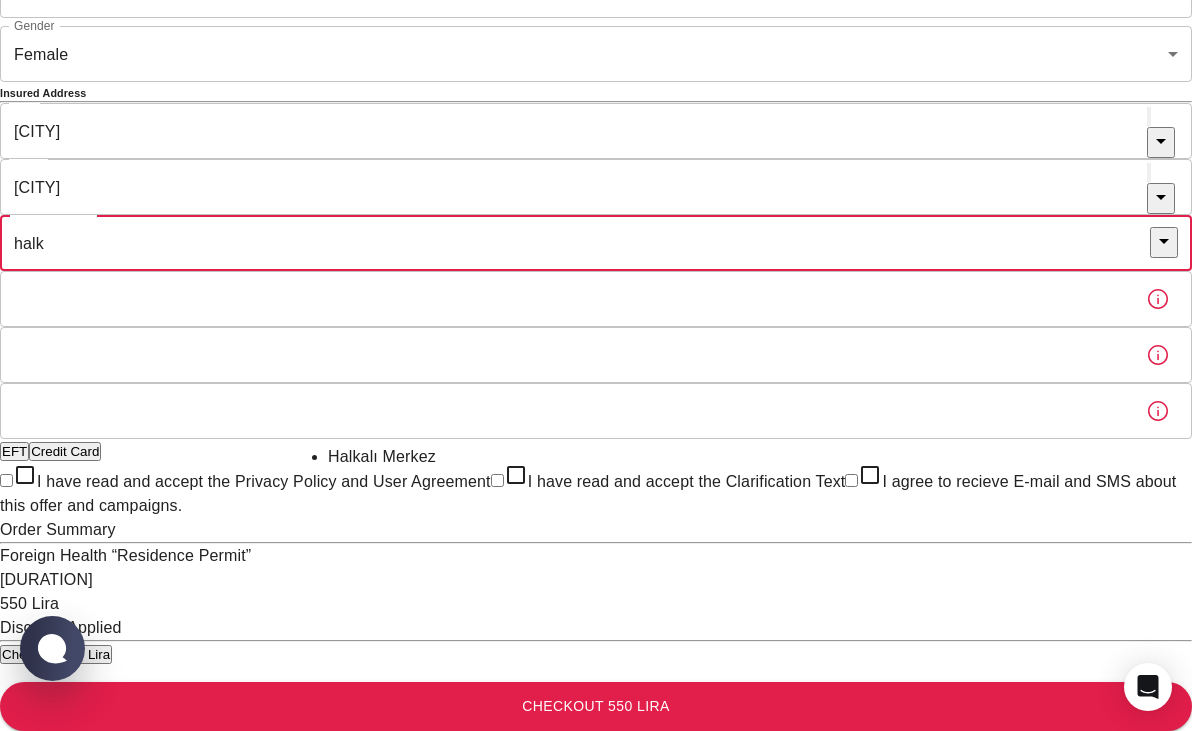 click on "Halkalı Merkez" at bounding box center (596, 457) 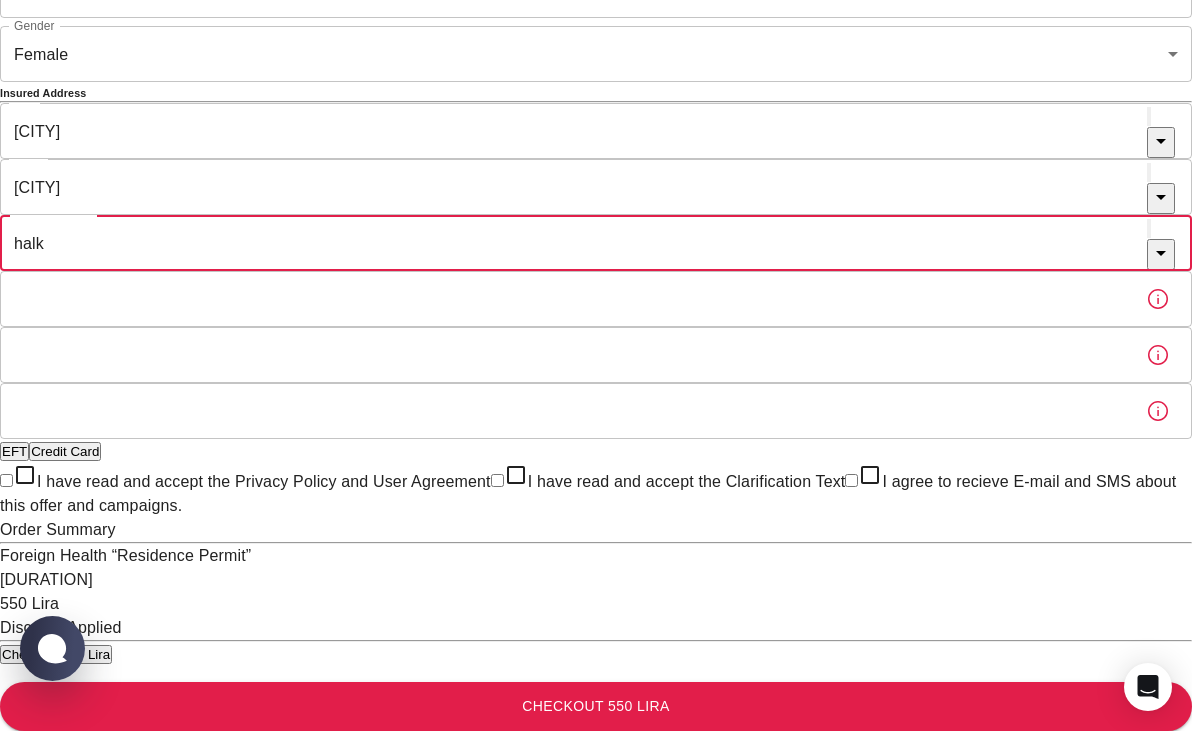 type on "Halkalı Merkez" 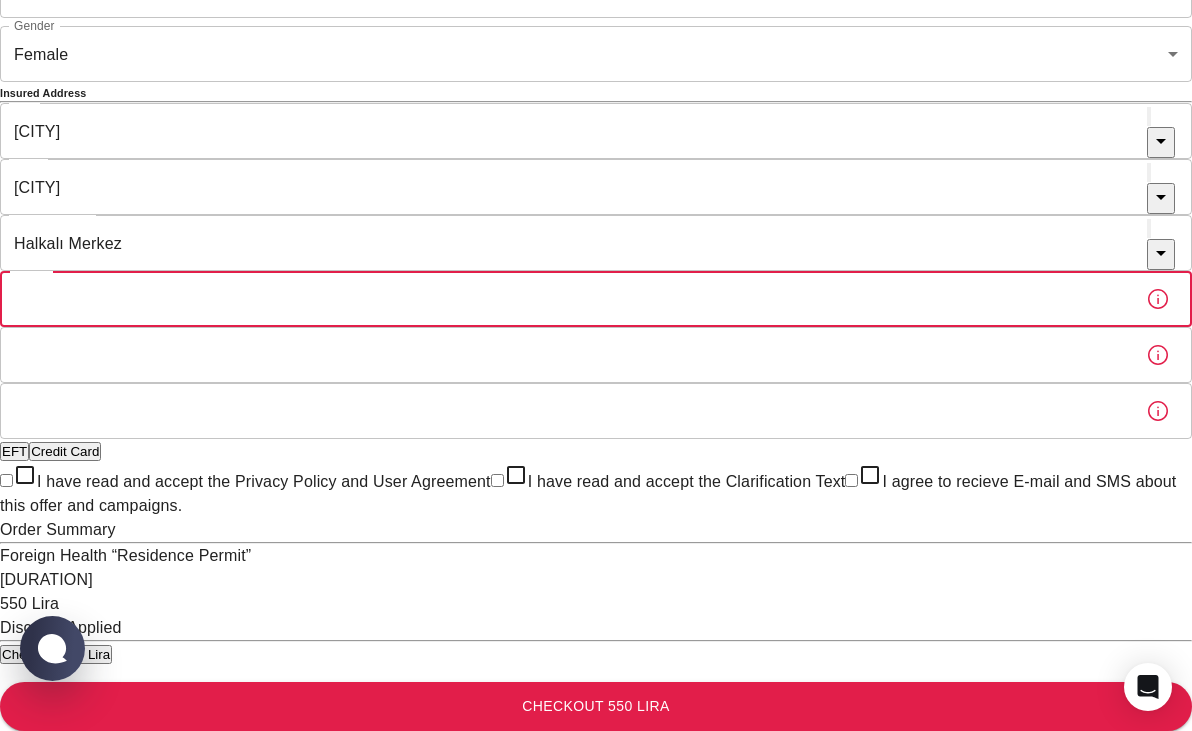 click on "Street" at bounding box center [565, 299] 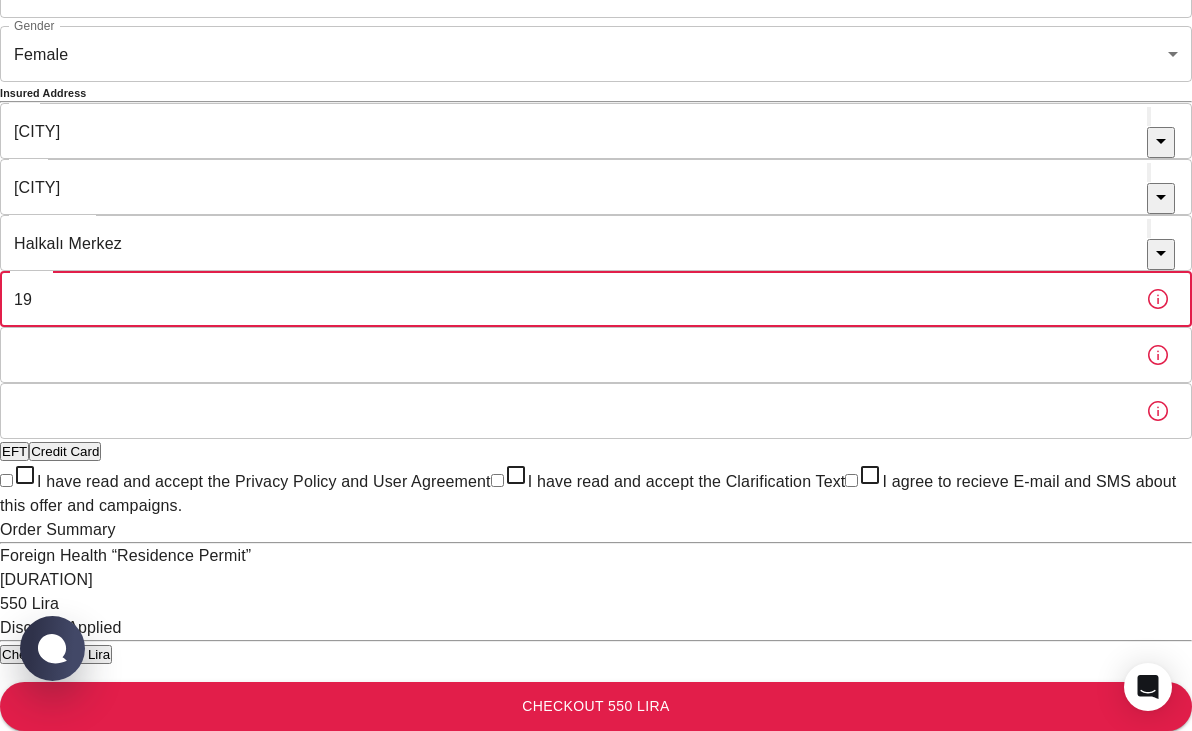 type on "1" 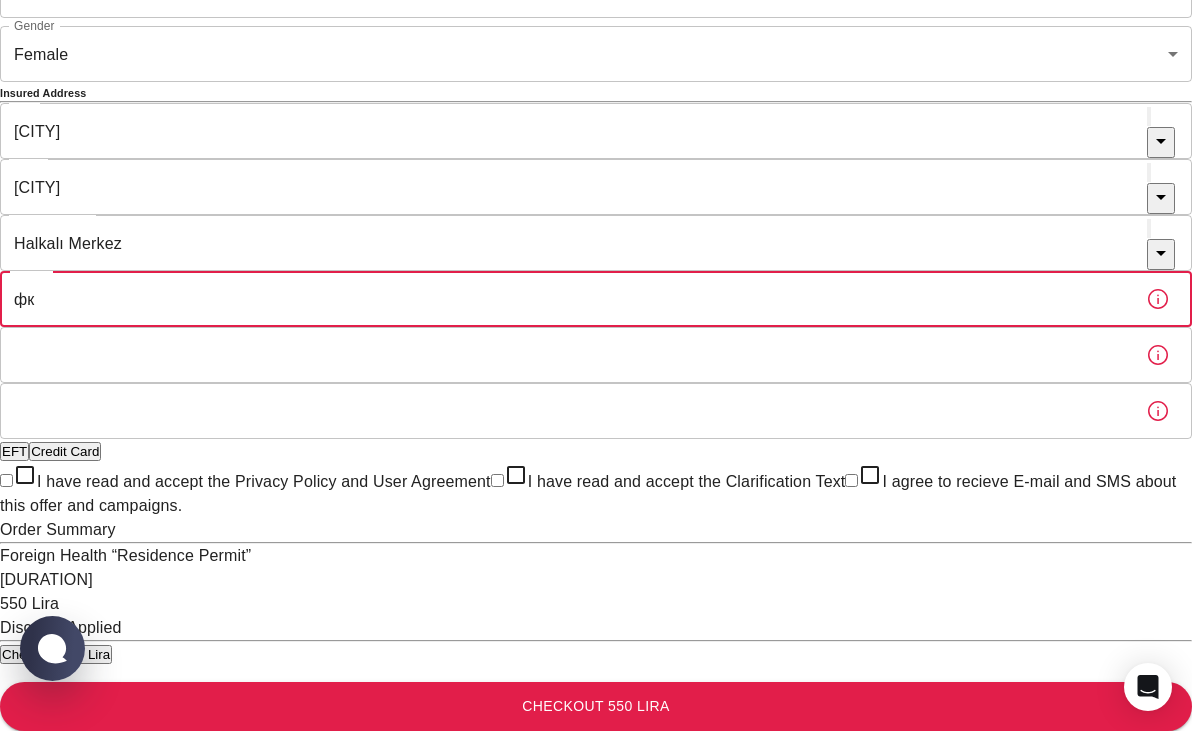 type on "ф" 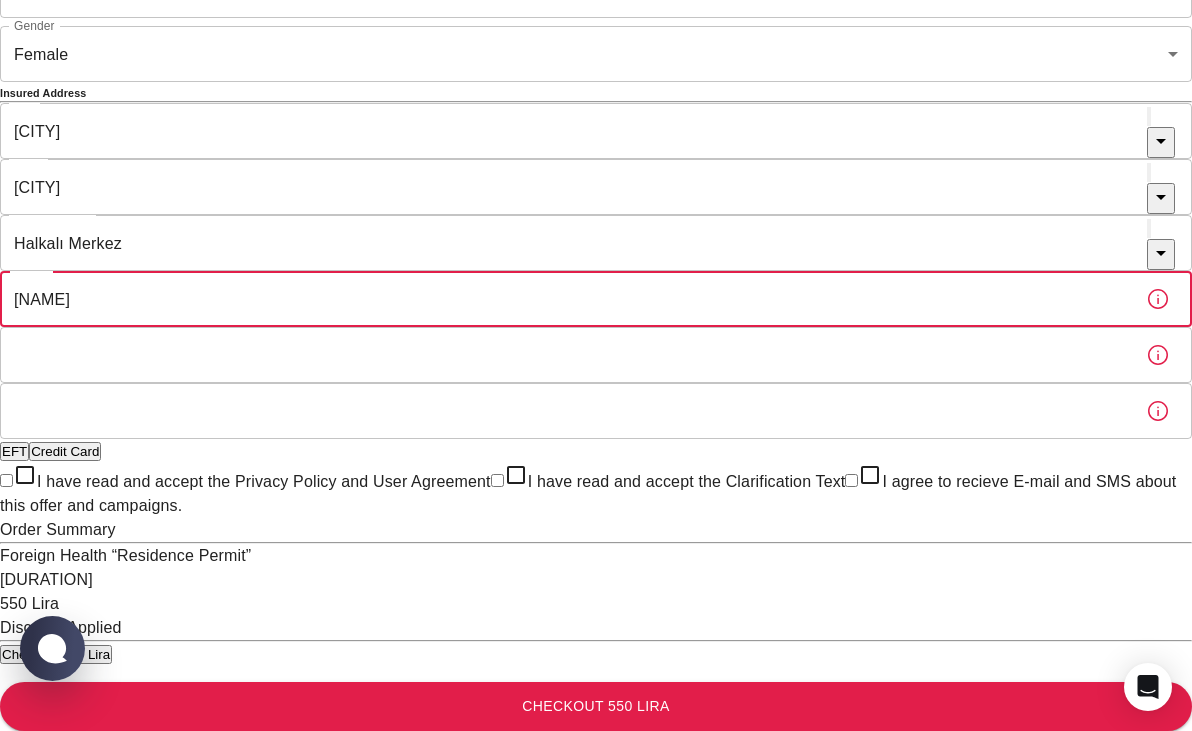 type on "[NAME]" 